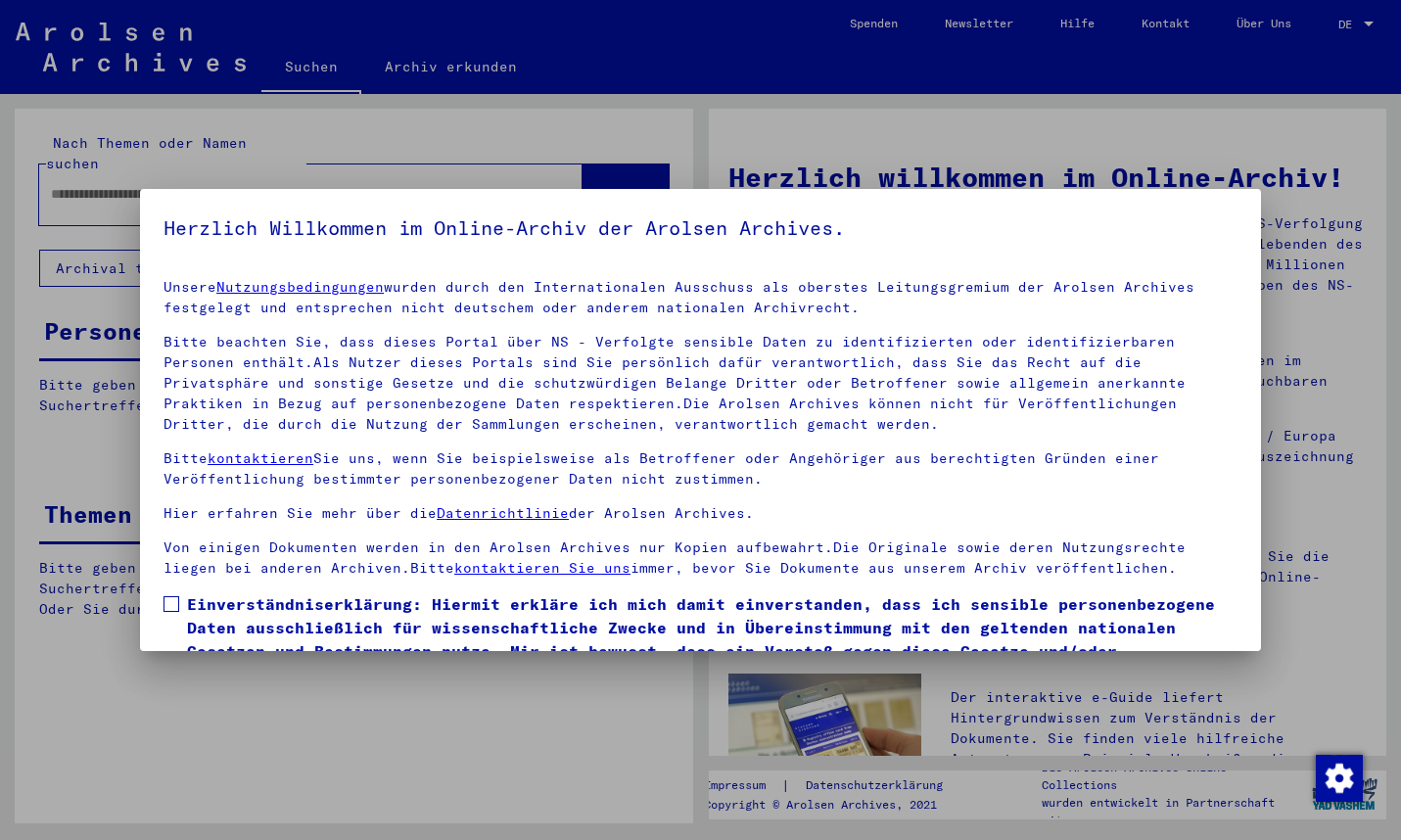 scroll, scrollTop: 0, scrollLeft: 0, axis: both 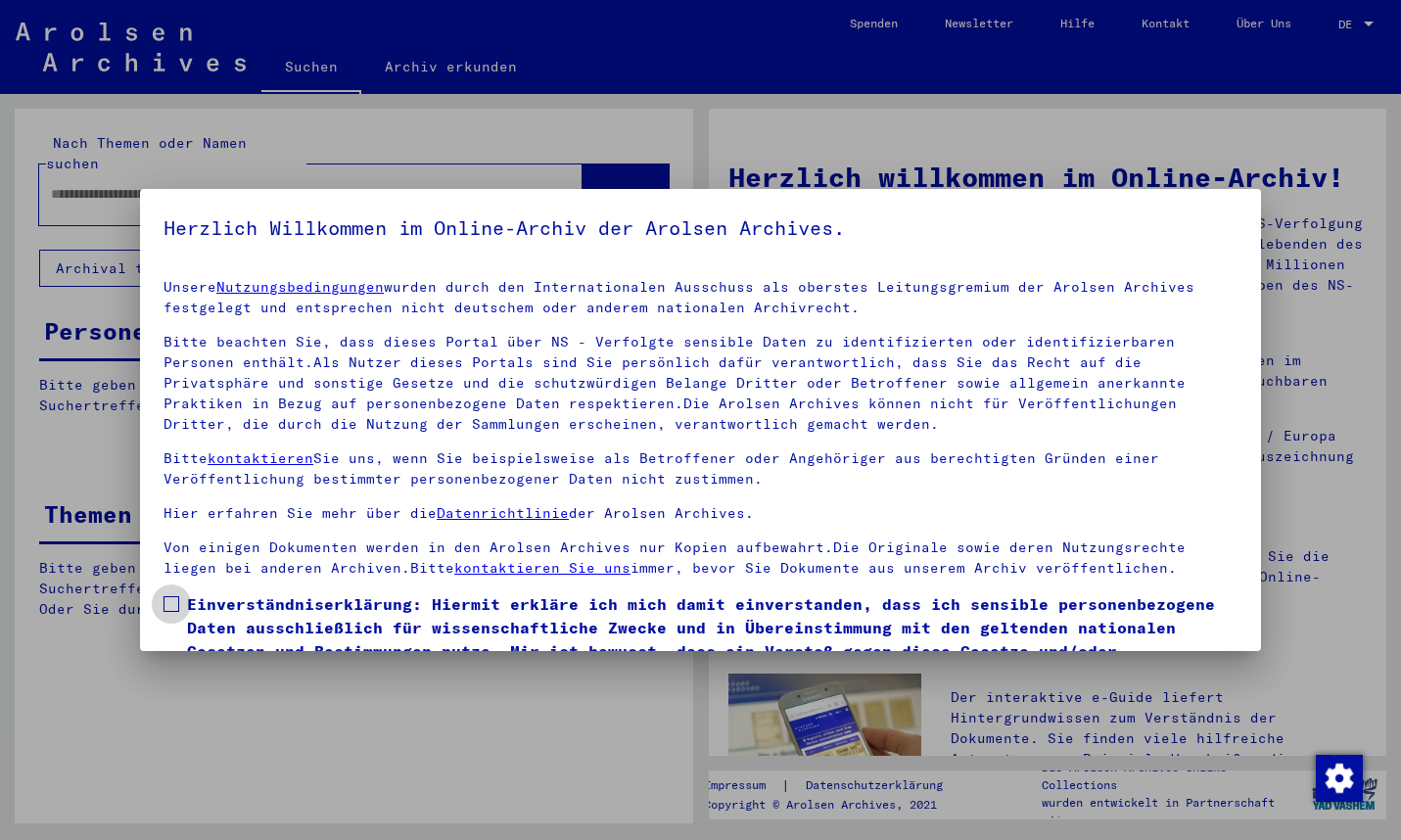 click at bounding box center [171, 604] 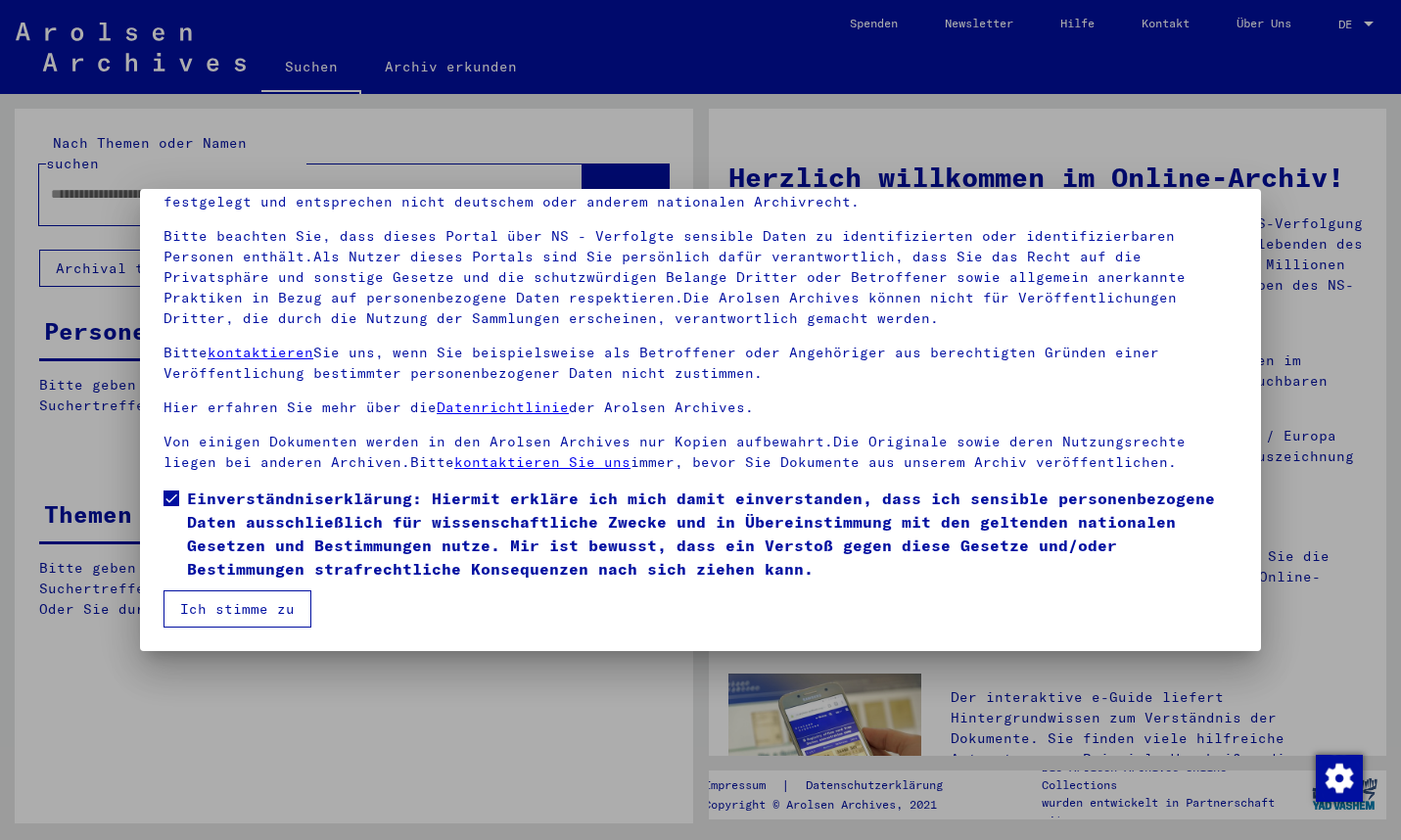scroll, scrollTop: 106, scrollLeft: 0, axis: vertical 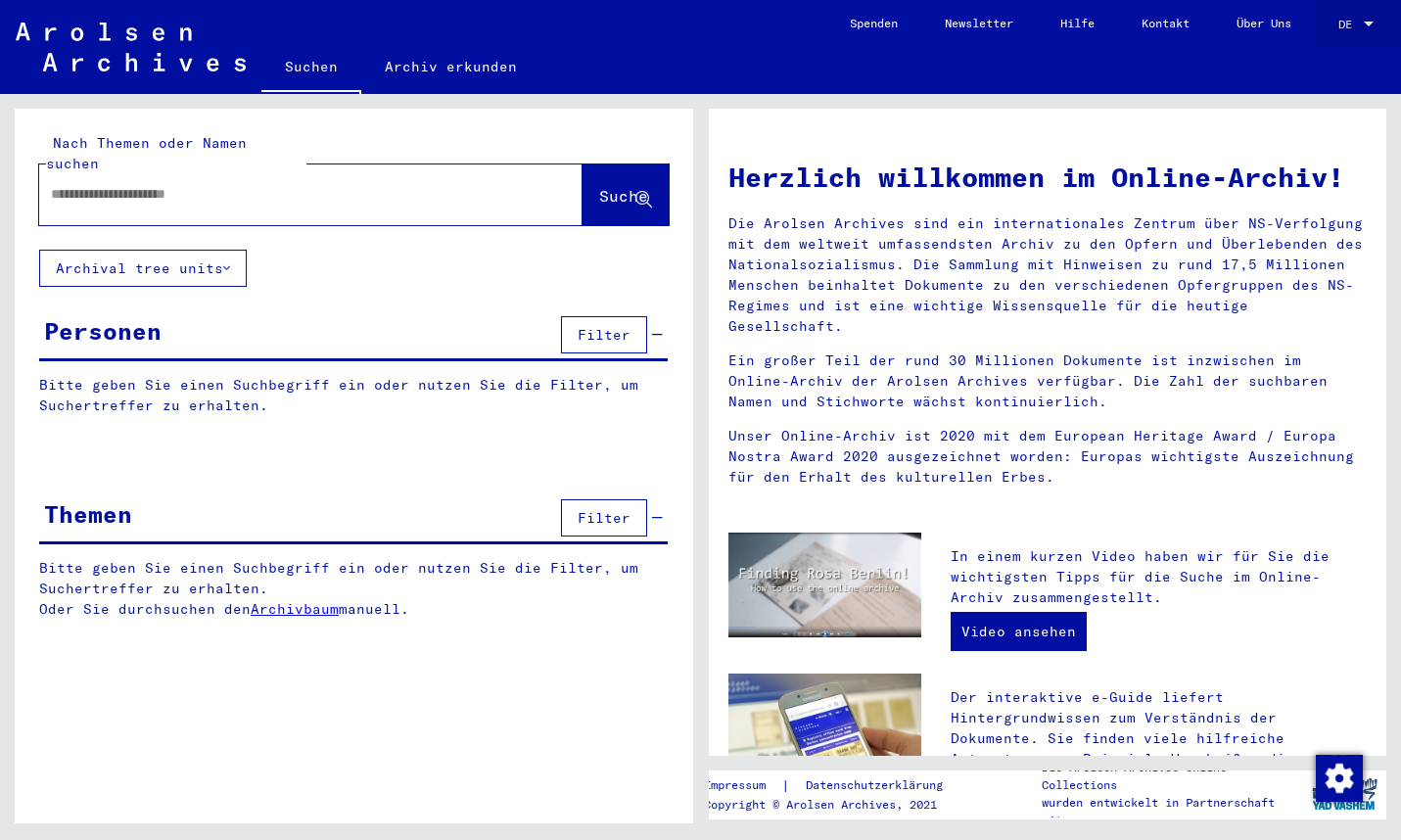 click at bounding box center [1369, 23] 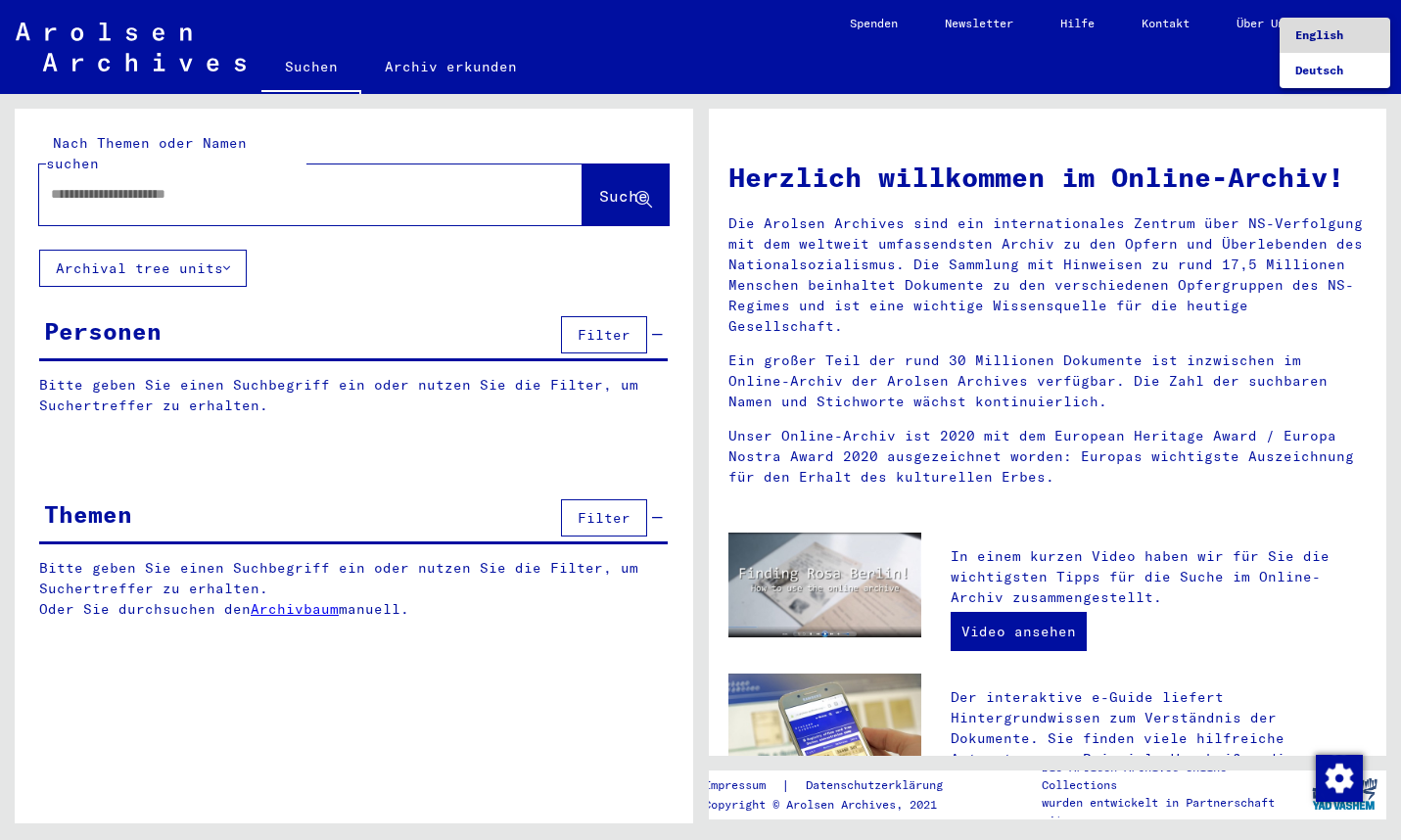 click on "English" at bounding box center [1319, 34] 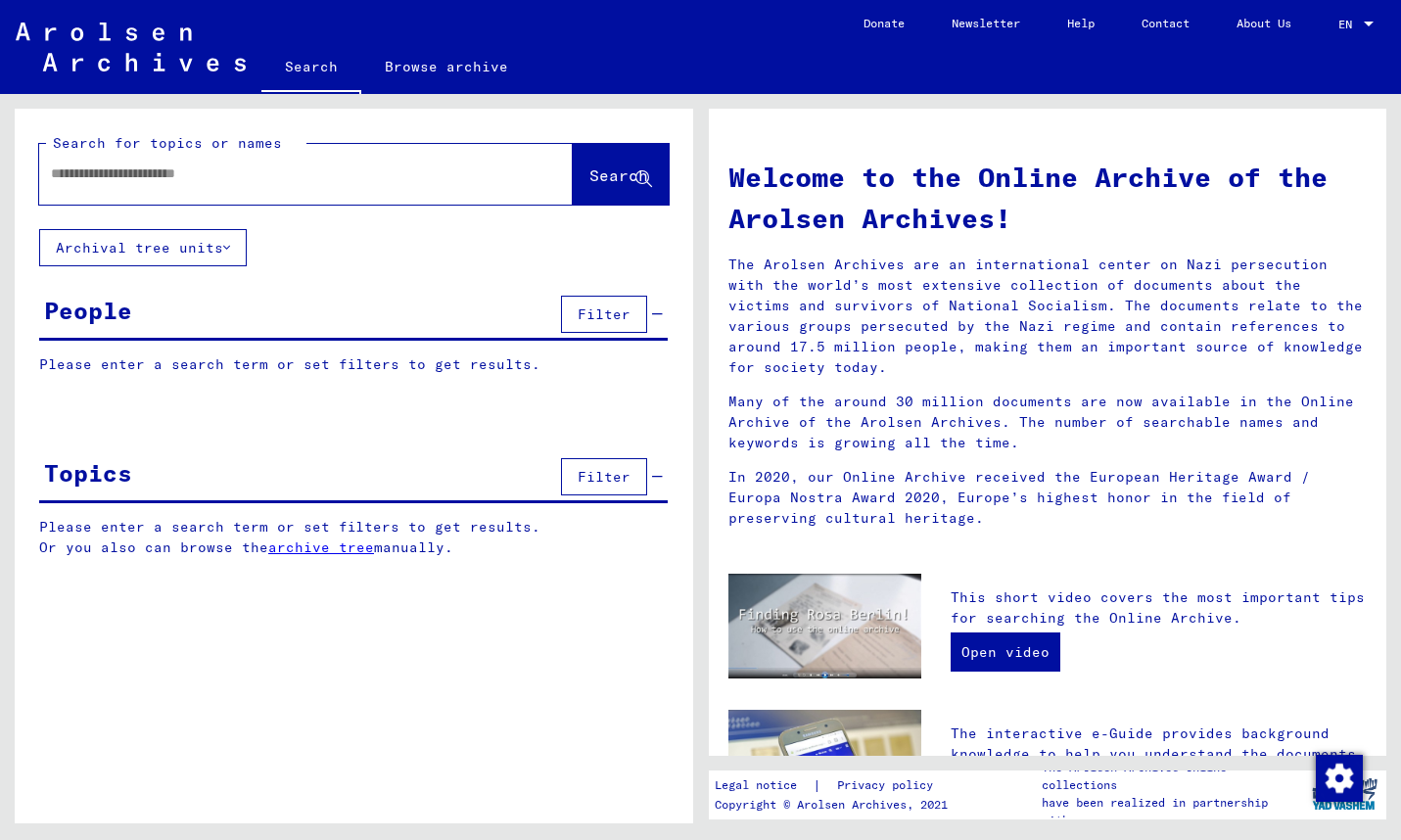 click at bounding box center [282, 173] 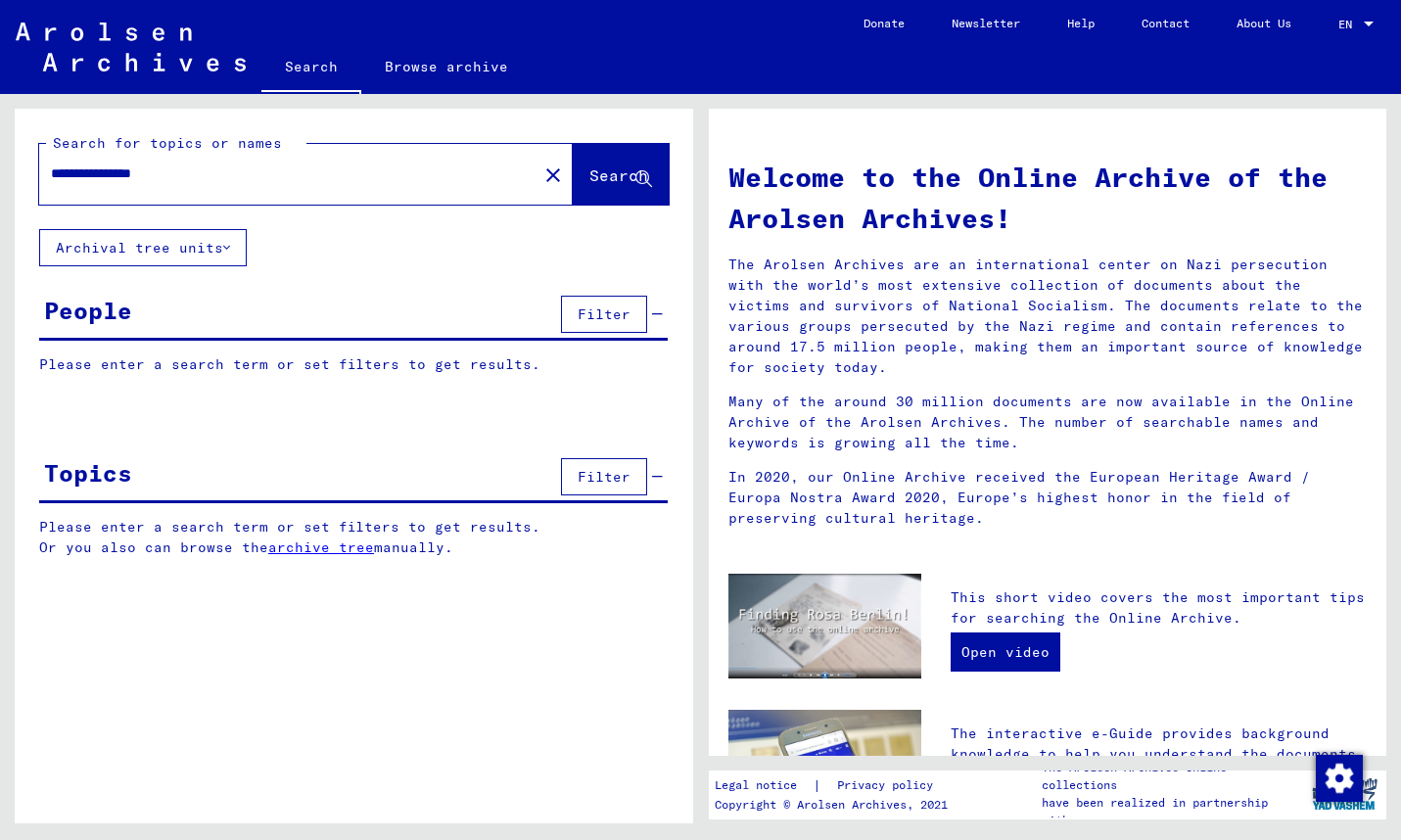 click on "Search" 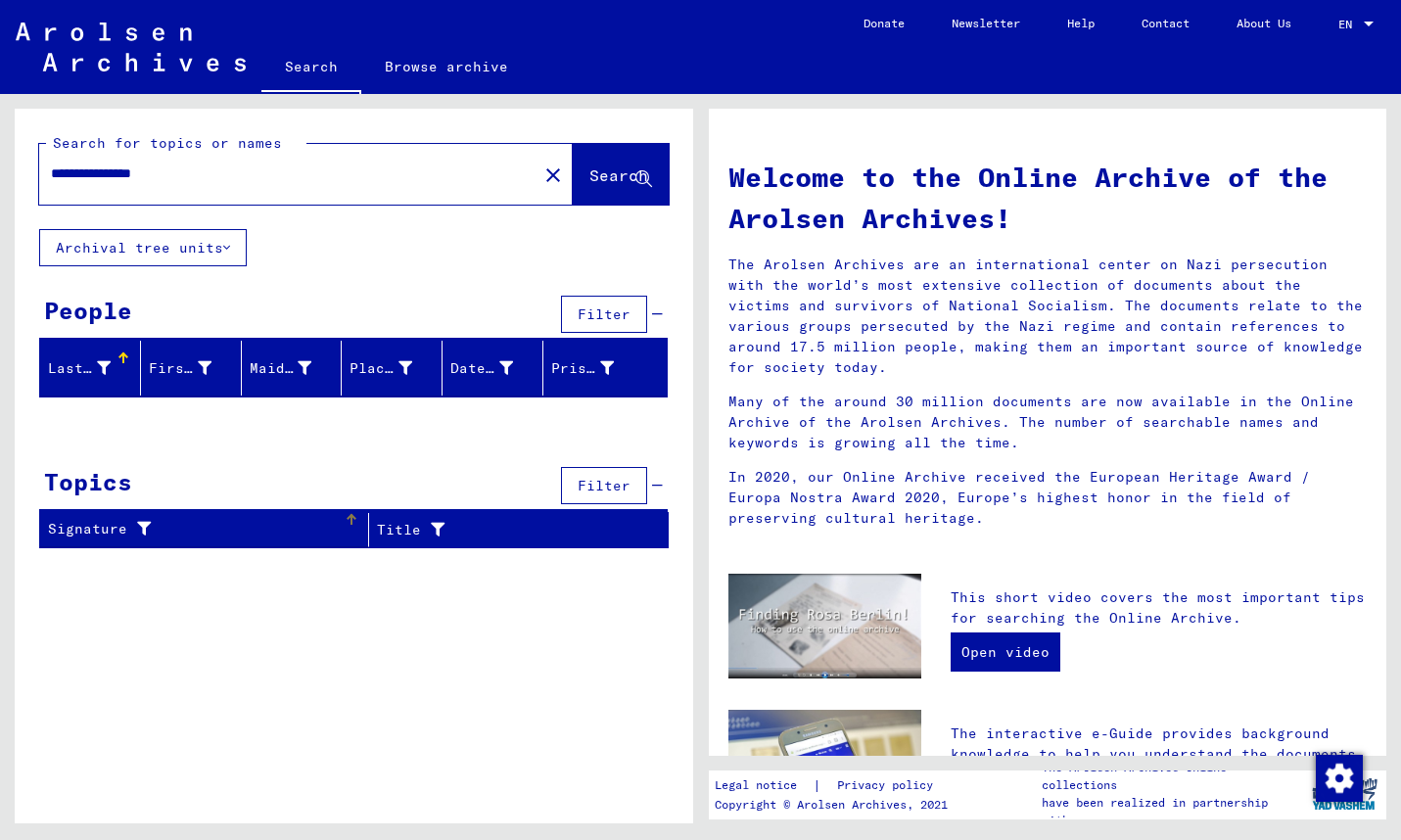 scroll, scrollTop: 0, scrollLeft: 0, axis: both 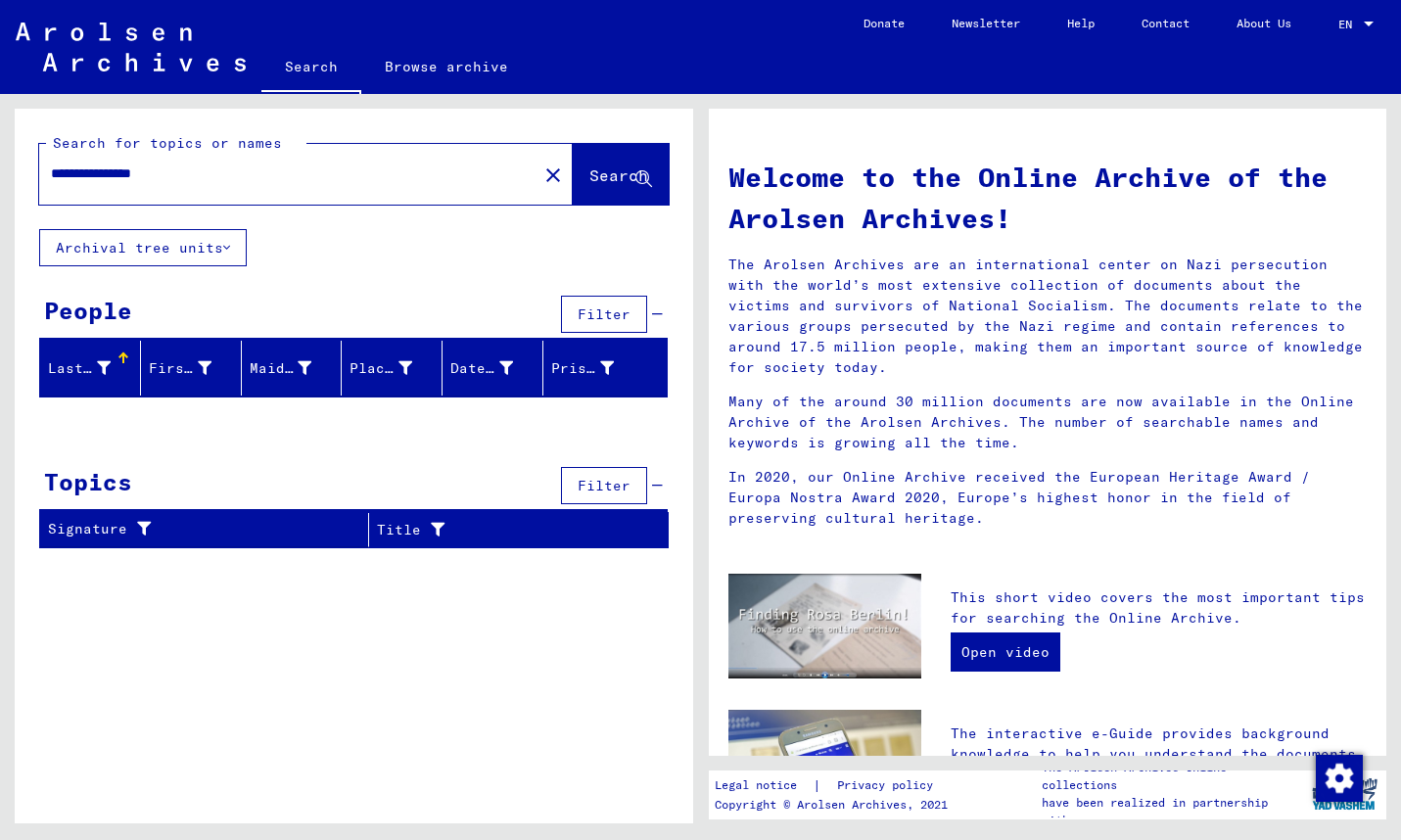 click at bounding box center [123, 358] 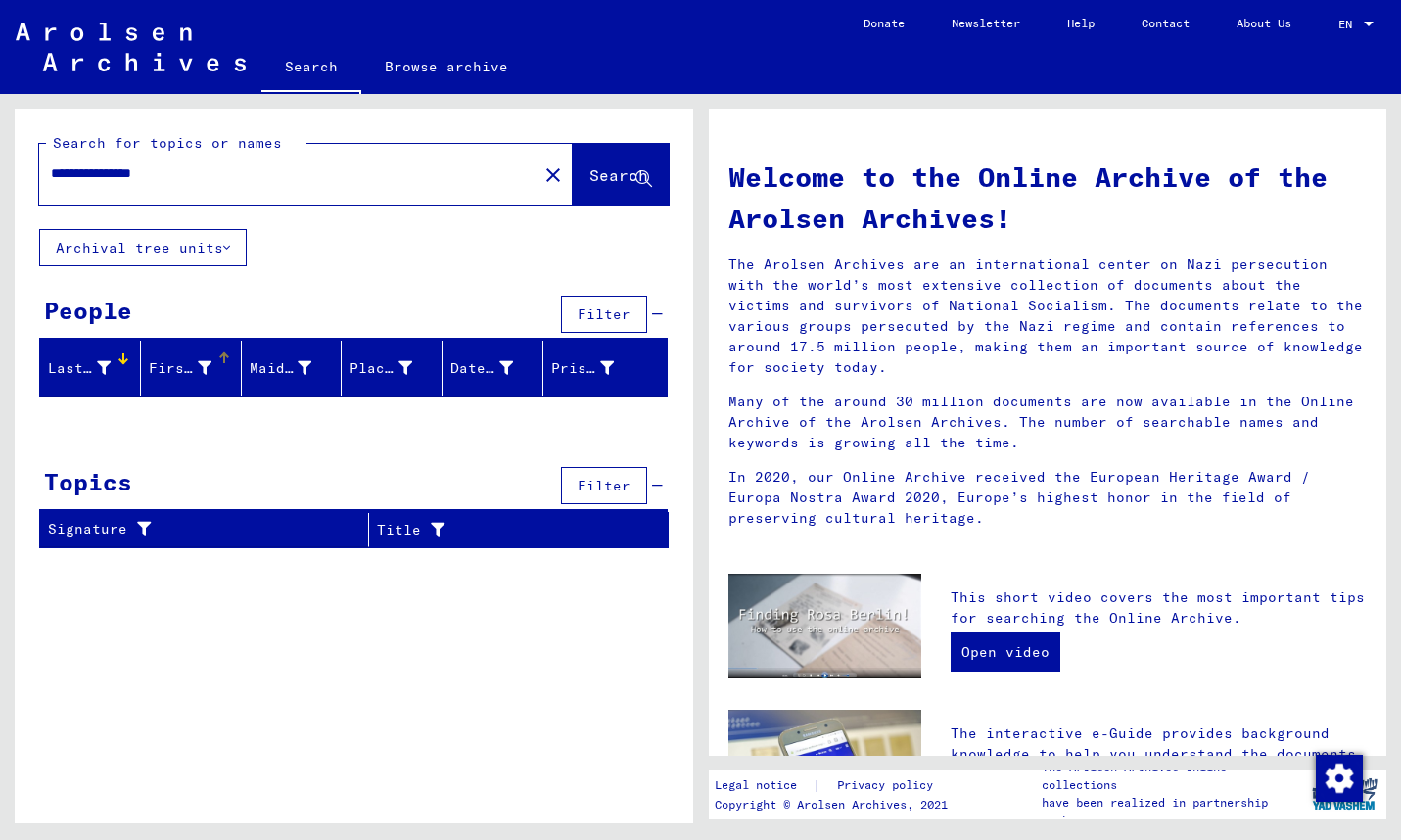 click on "First Name" at bounding box center (180, 368) 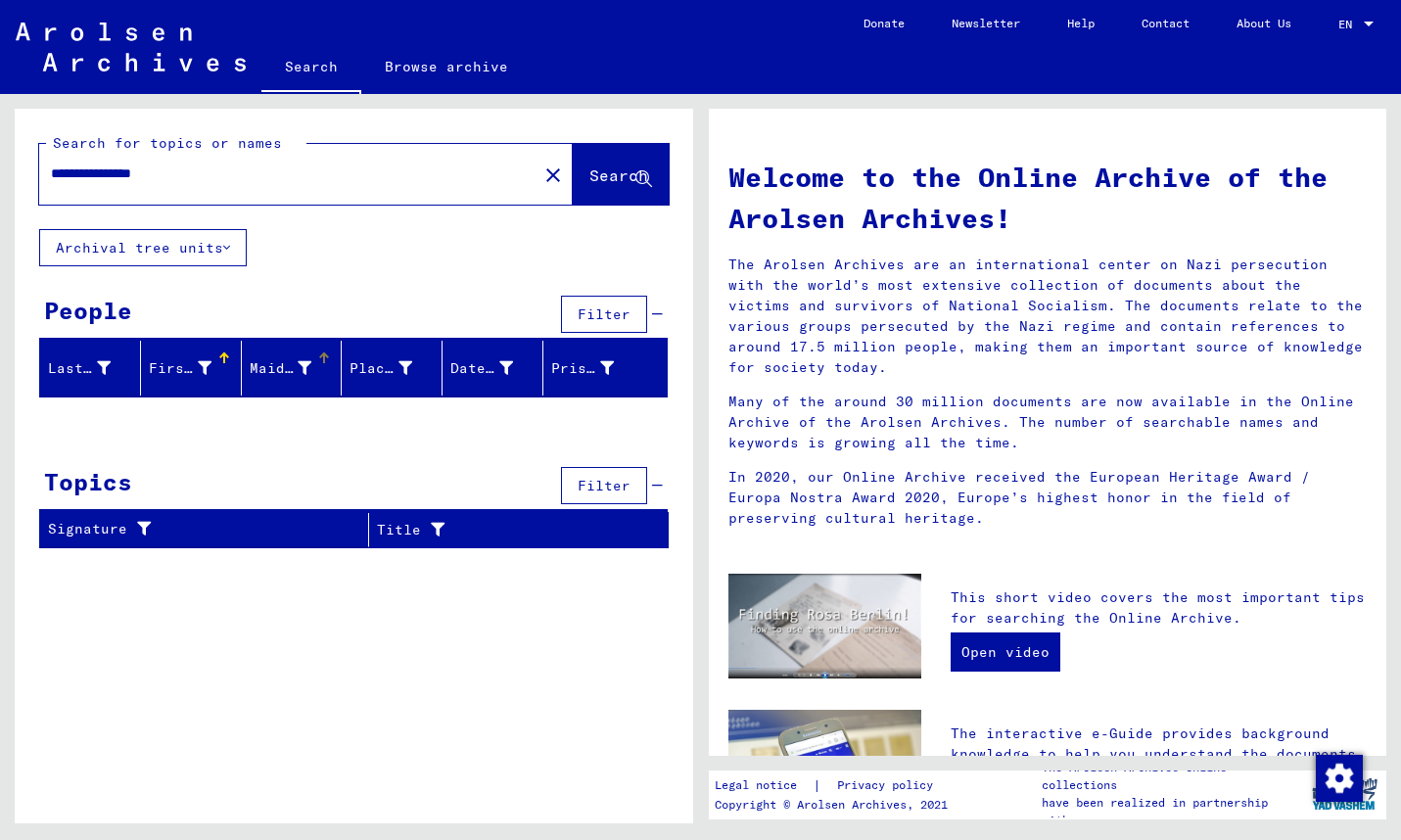 click on "Maiden Name" at bounding box center (281, 368) 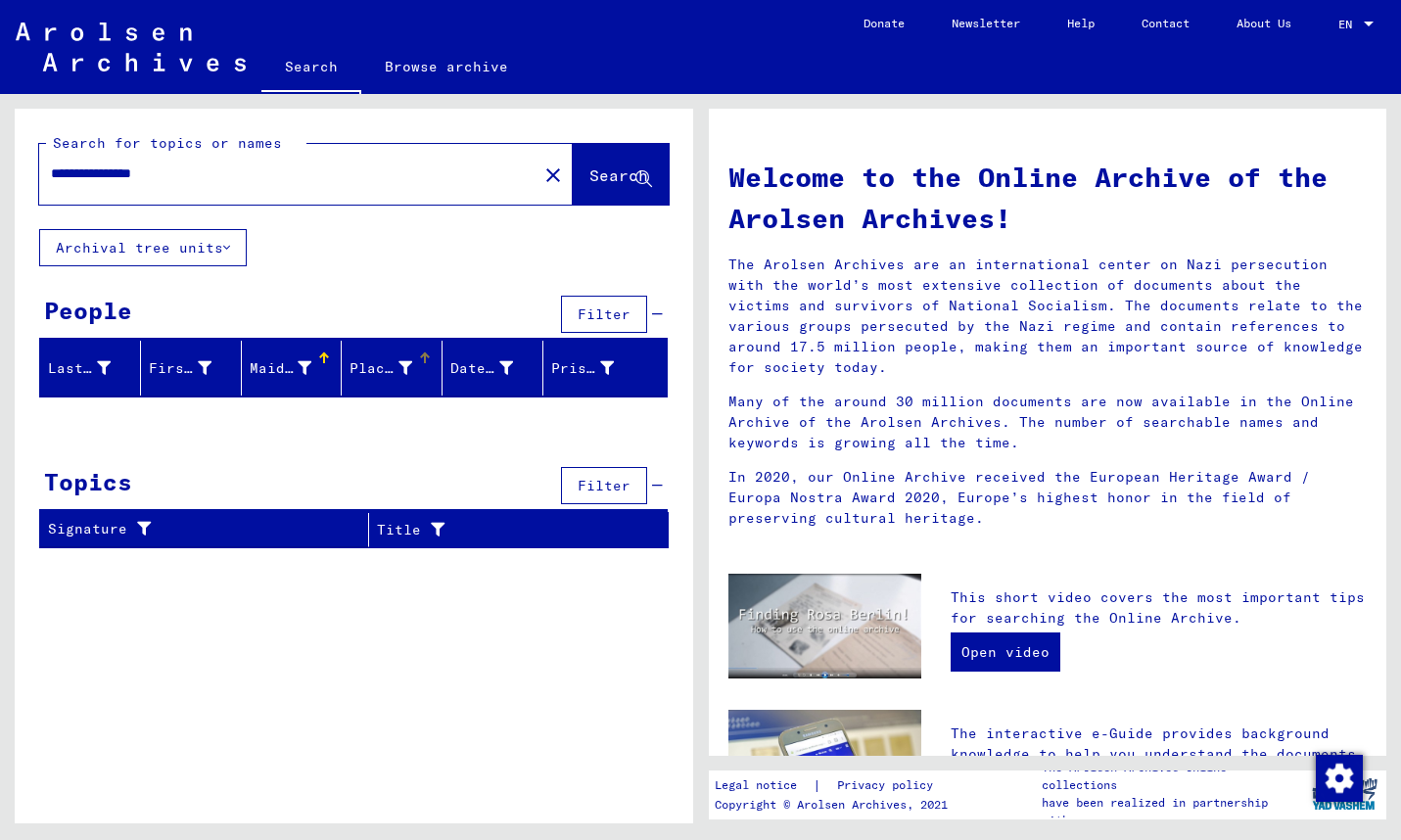 click on "Place of Birth" at bounding box center (381, 368) 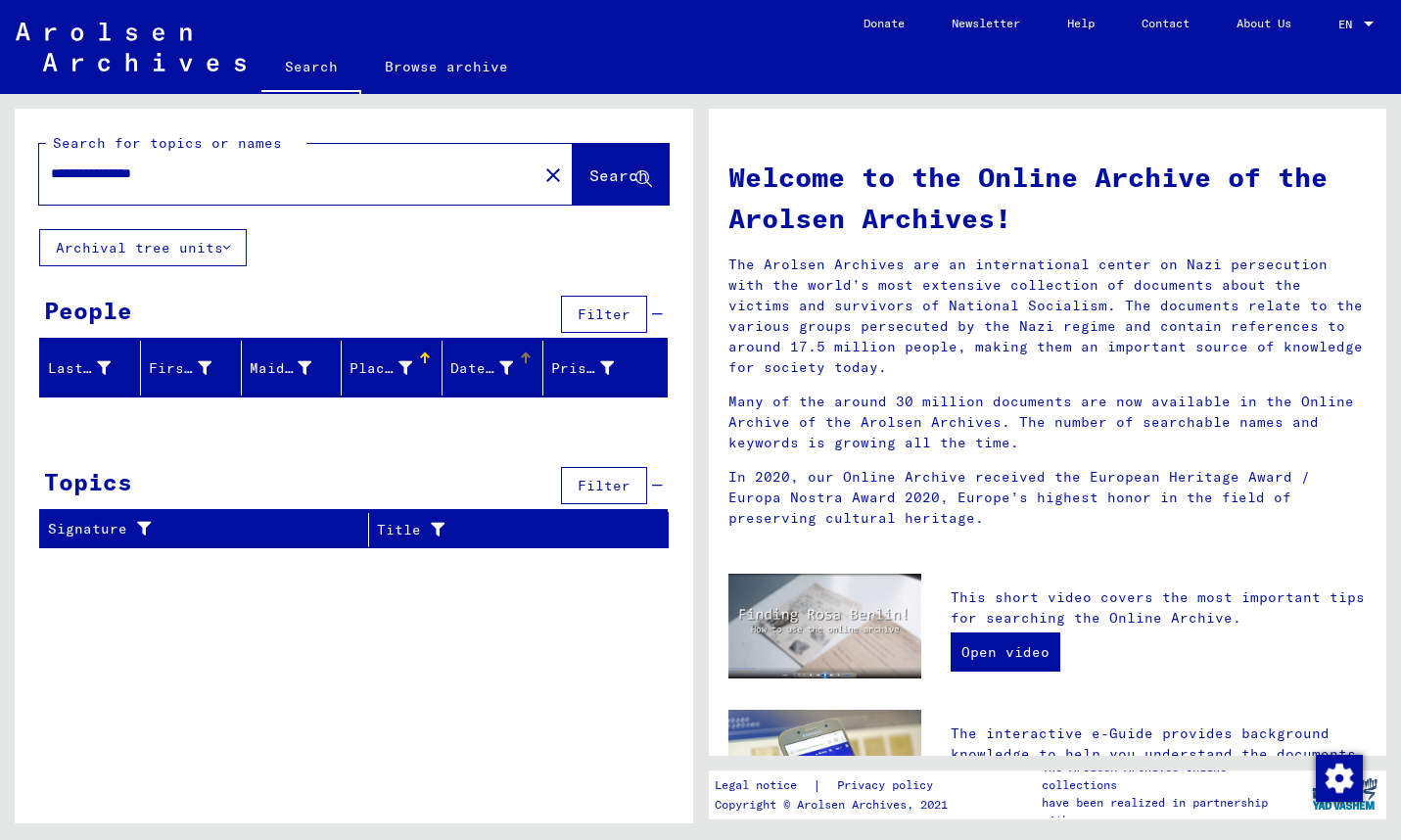 click on "Date of Birth" at bounding box center [482, 368] 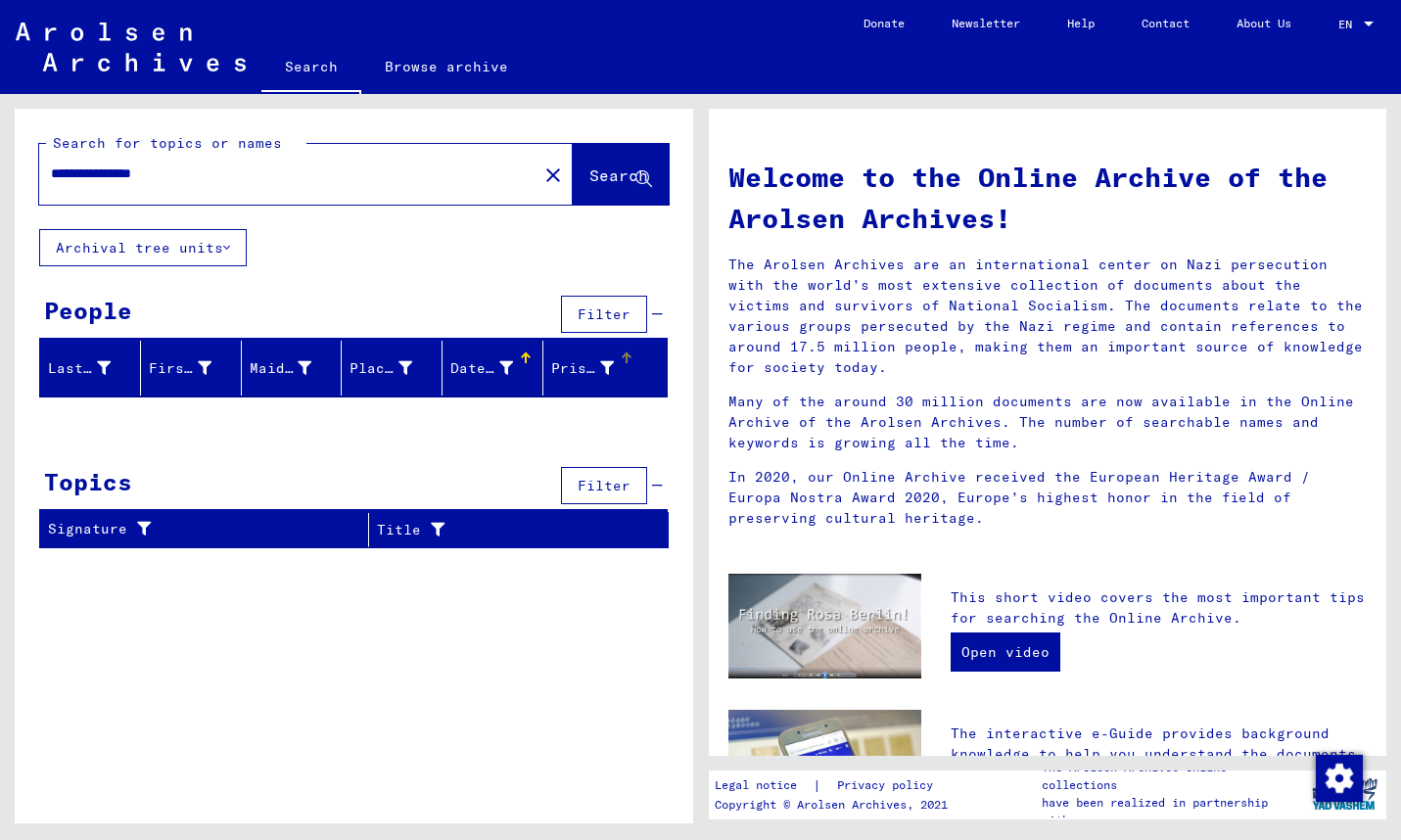 click on "Prisoner #" at bounding box center [583, 368] 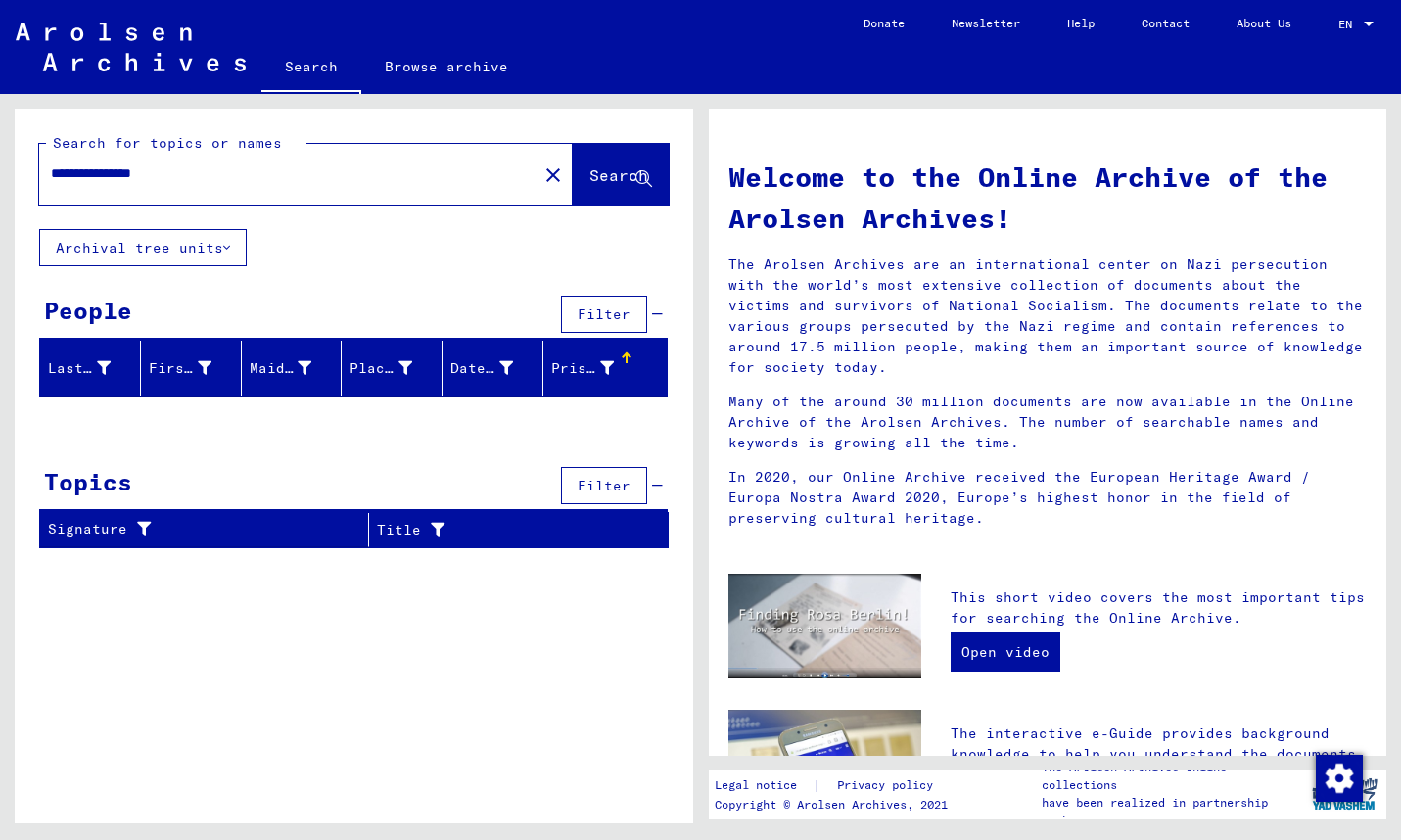 click on "**********" at bounding box center (282, 173) 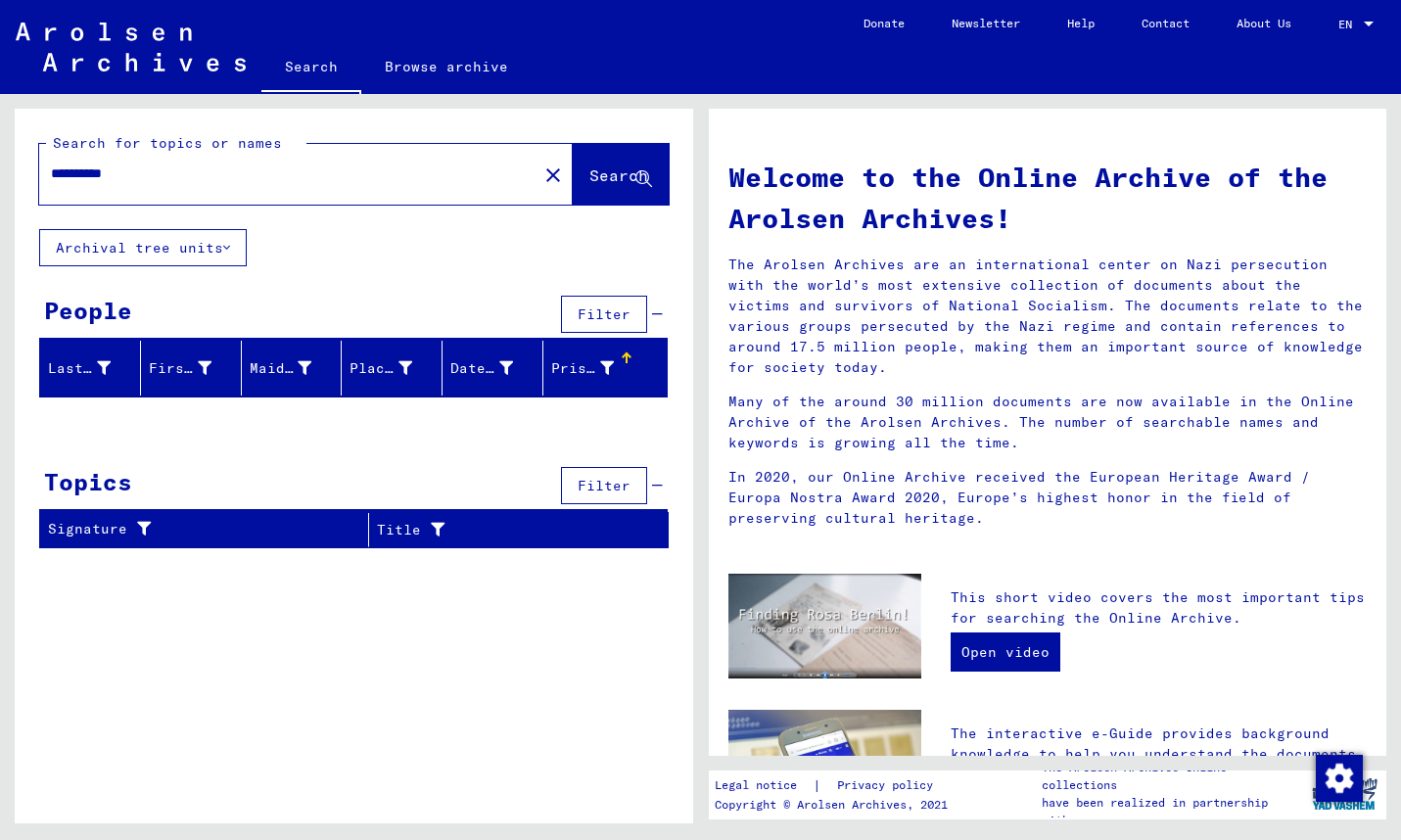type on "**********" 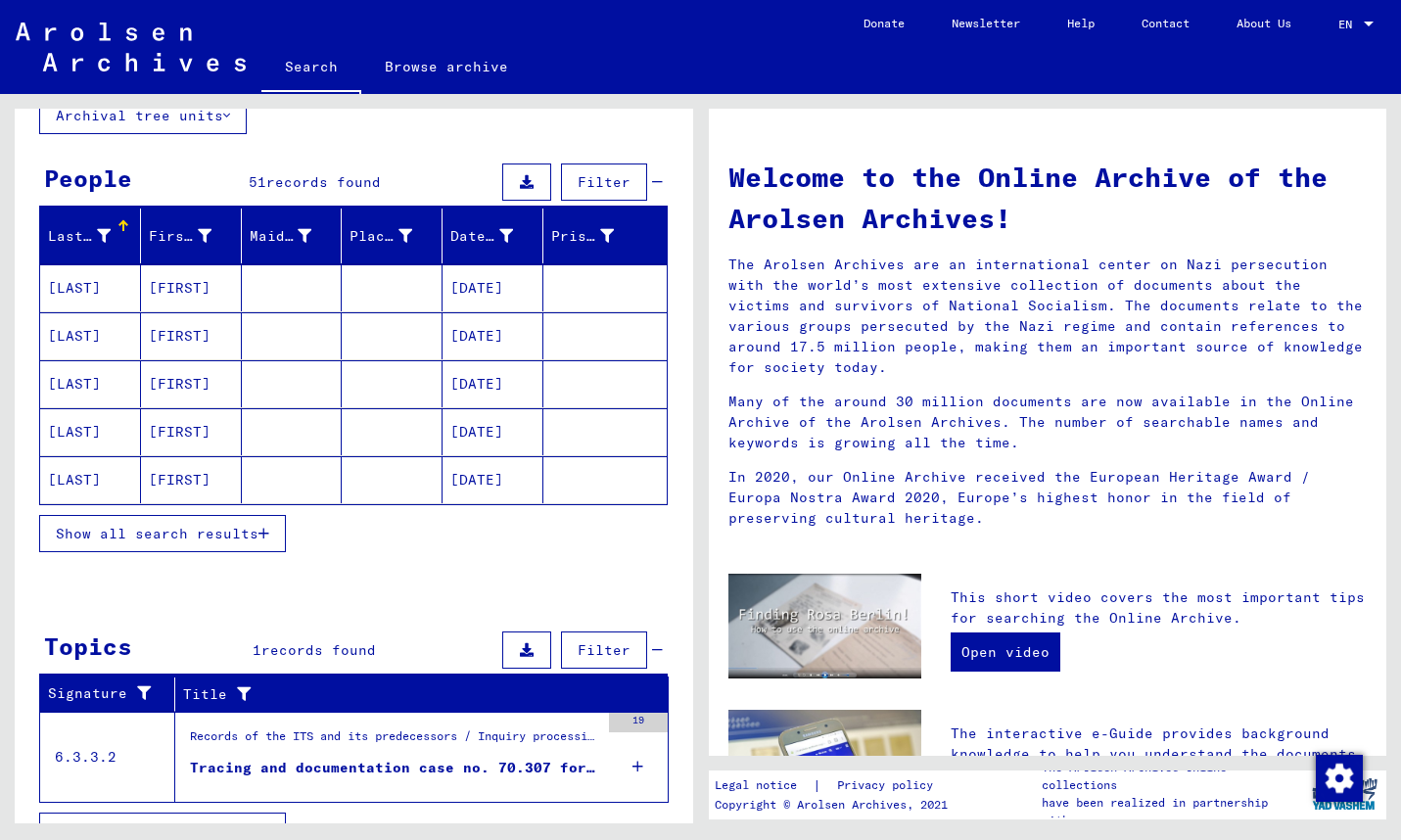 scroll, scrollTop: 126, scrollLeft: 0, axis: vertical 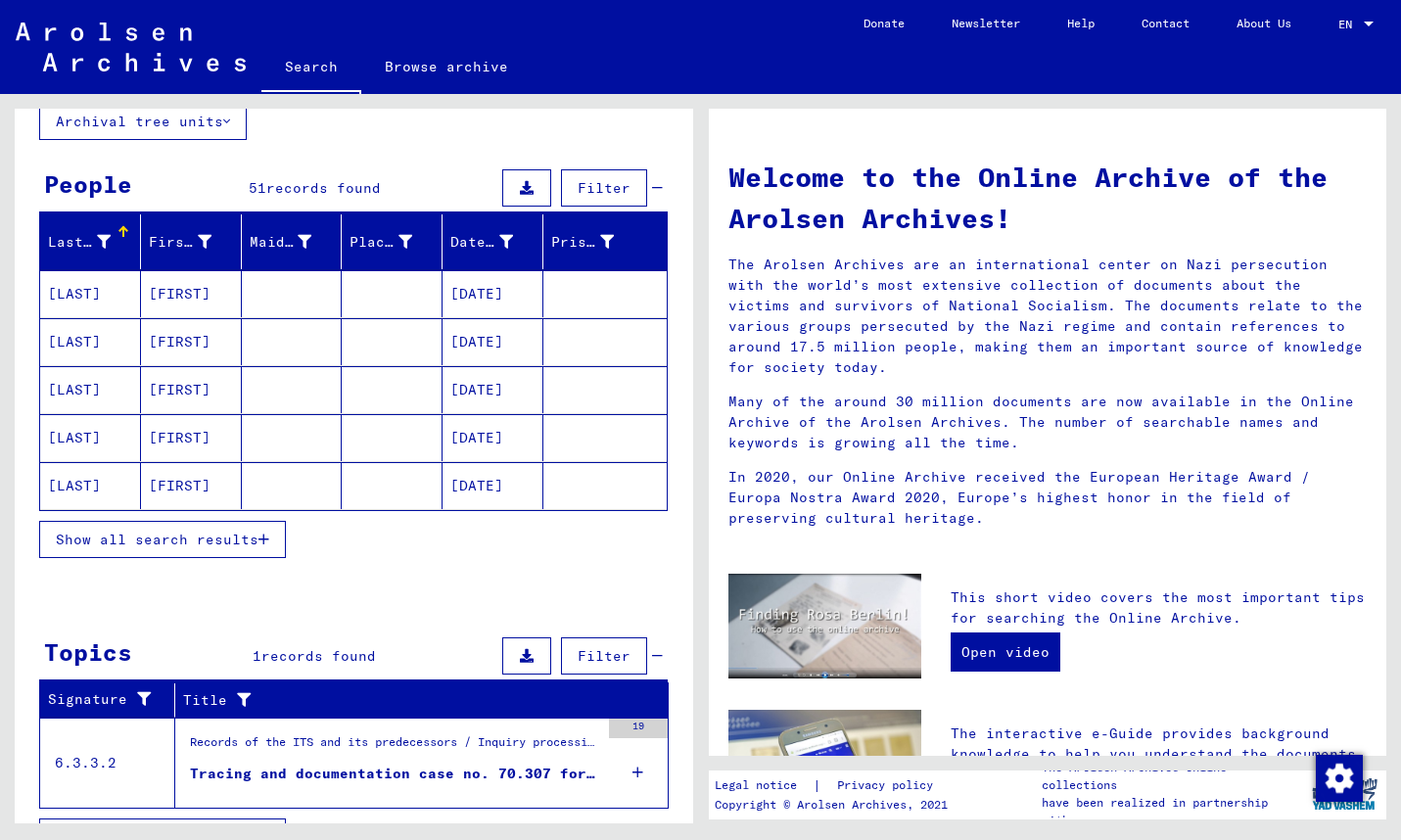 click at bounding box center (263, 539) 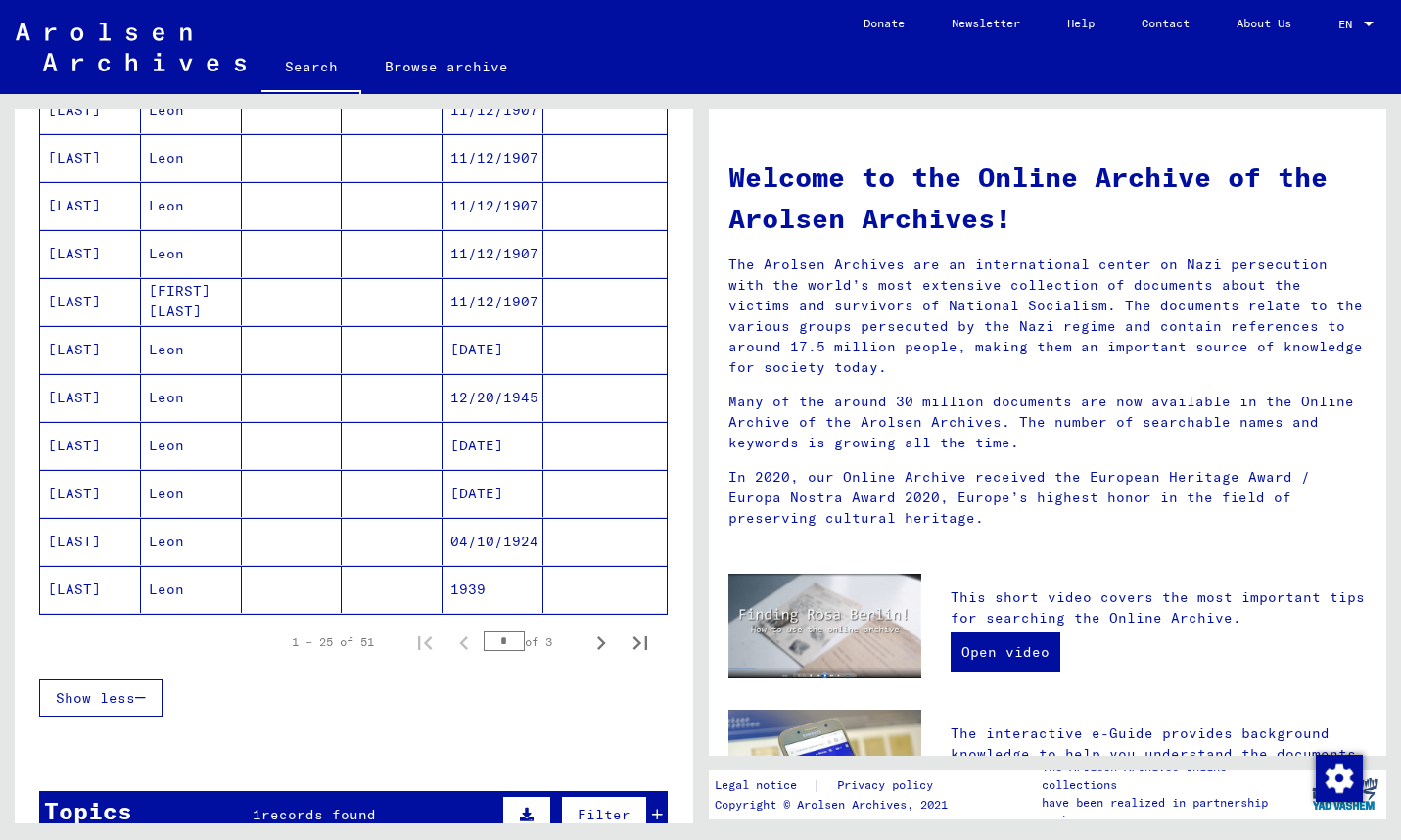 scroll, scrollTop: 990, scrollLeft: 0, axis: vertical 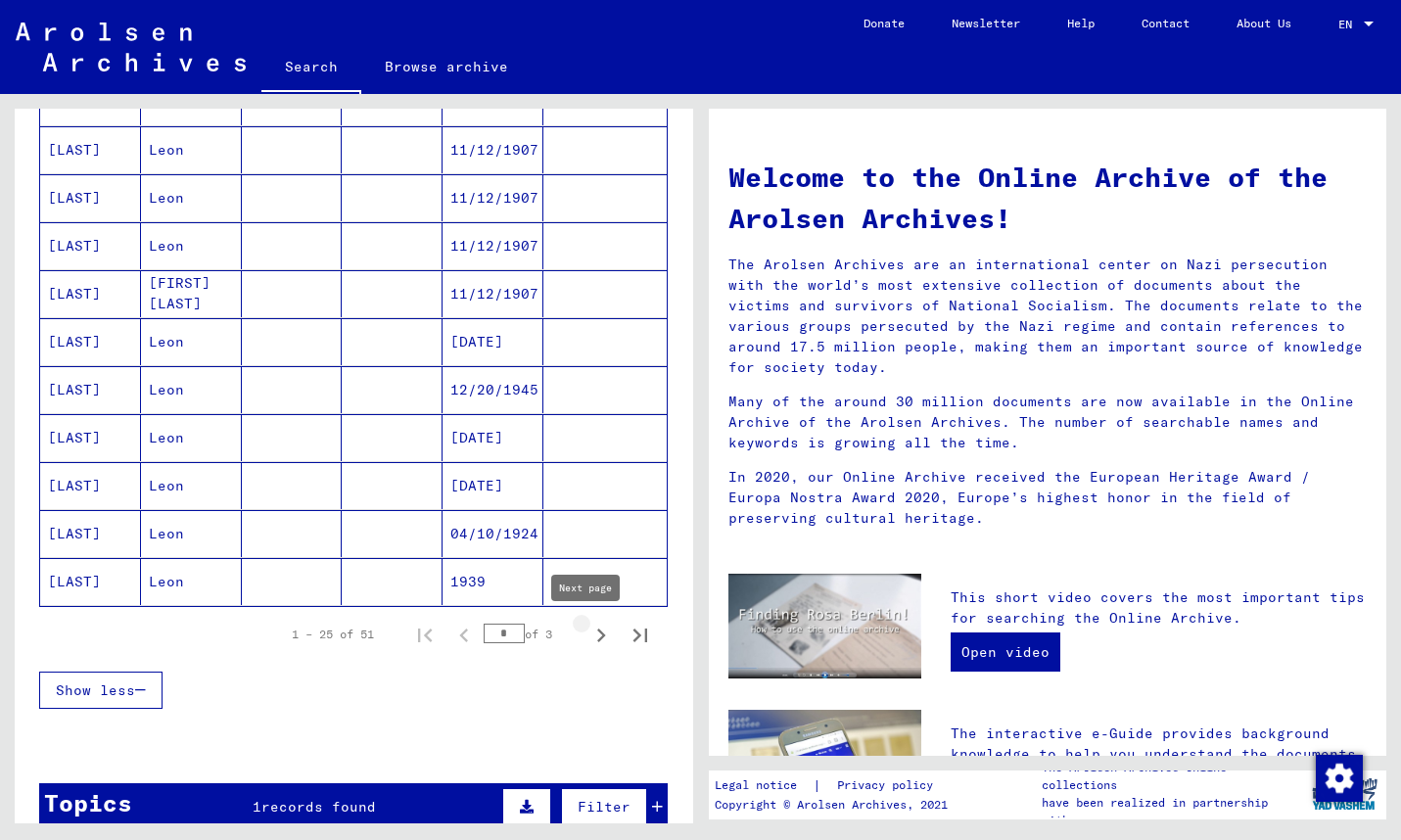 click 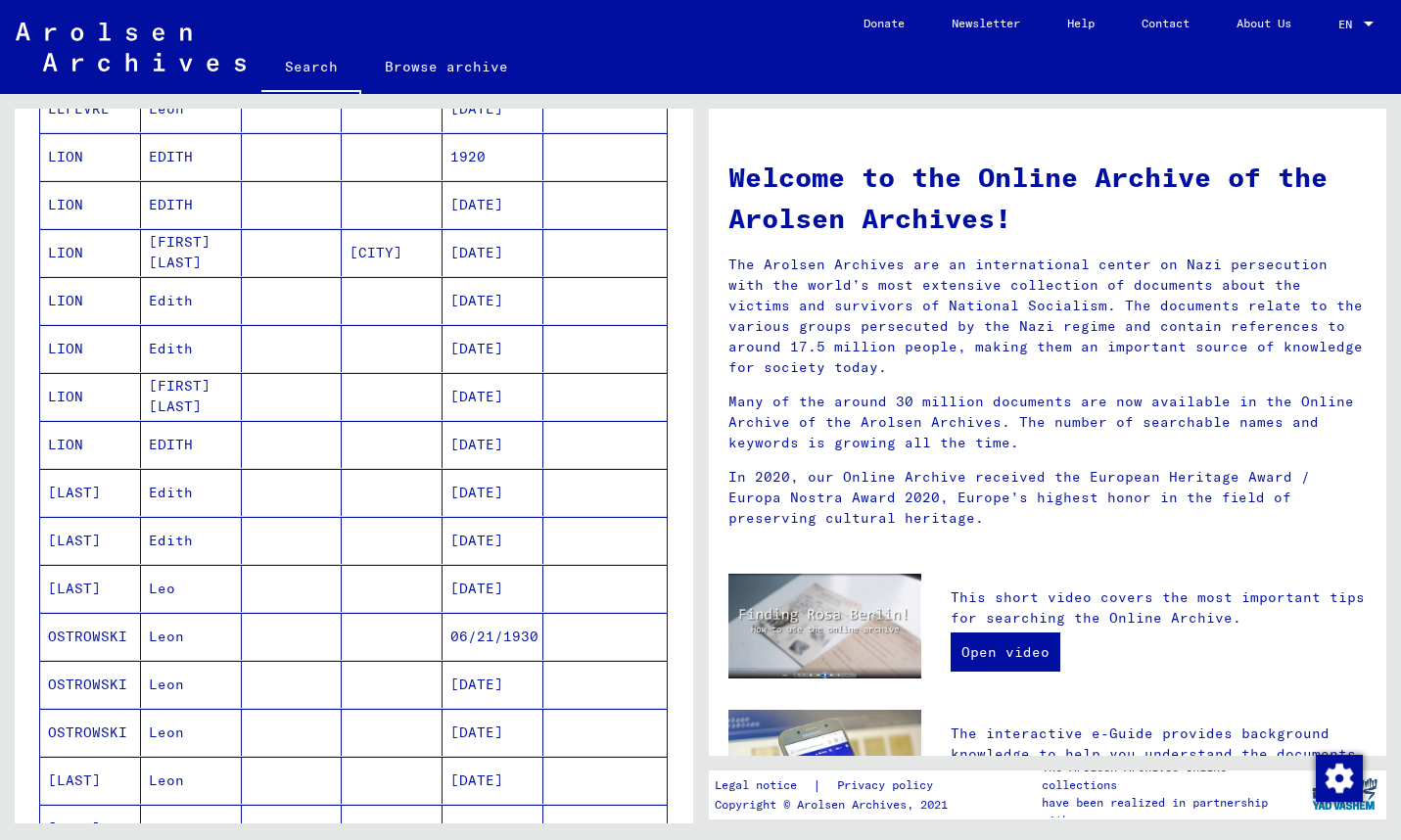 scroll, scrollTop: 326, scrollLeft: 0, axis: vertical 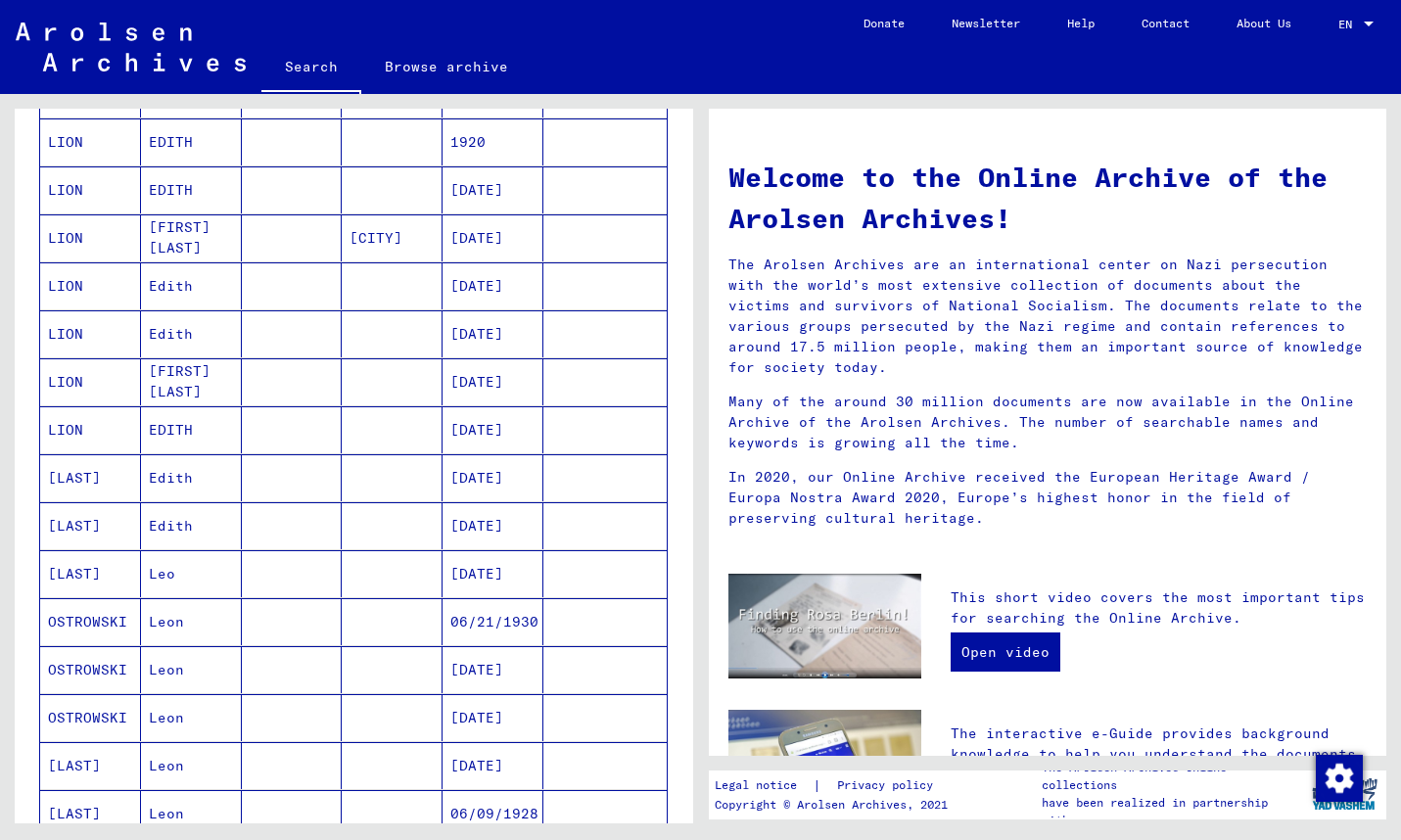 click on "EDITH" at bounding box center [191, 478] 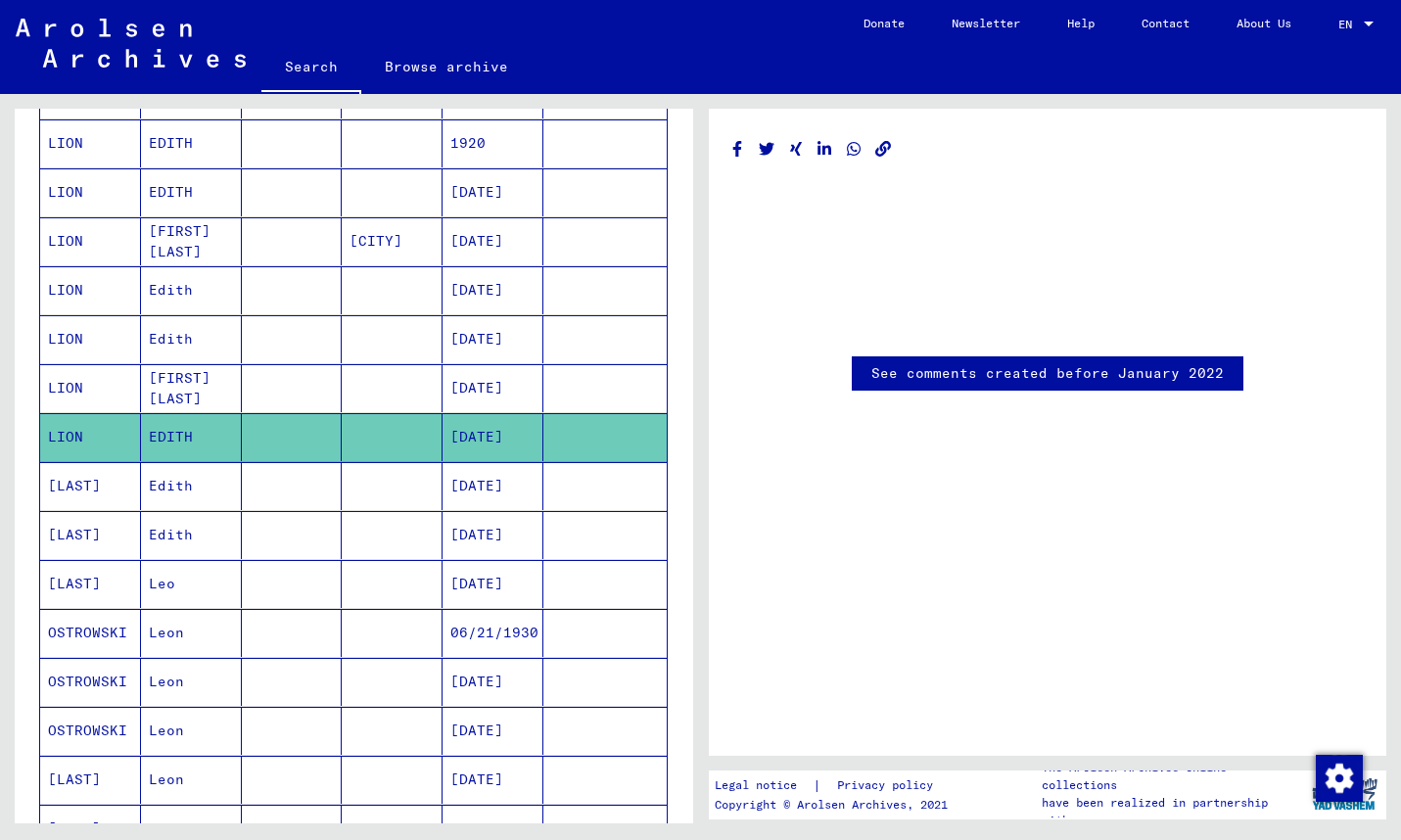 scroll, scrollTop: 0, scrollLeft: 0, axis: both 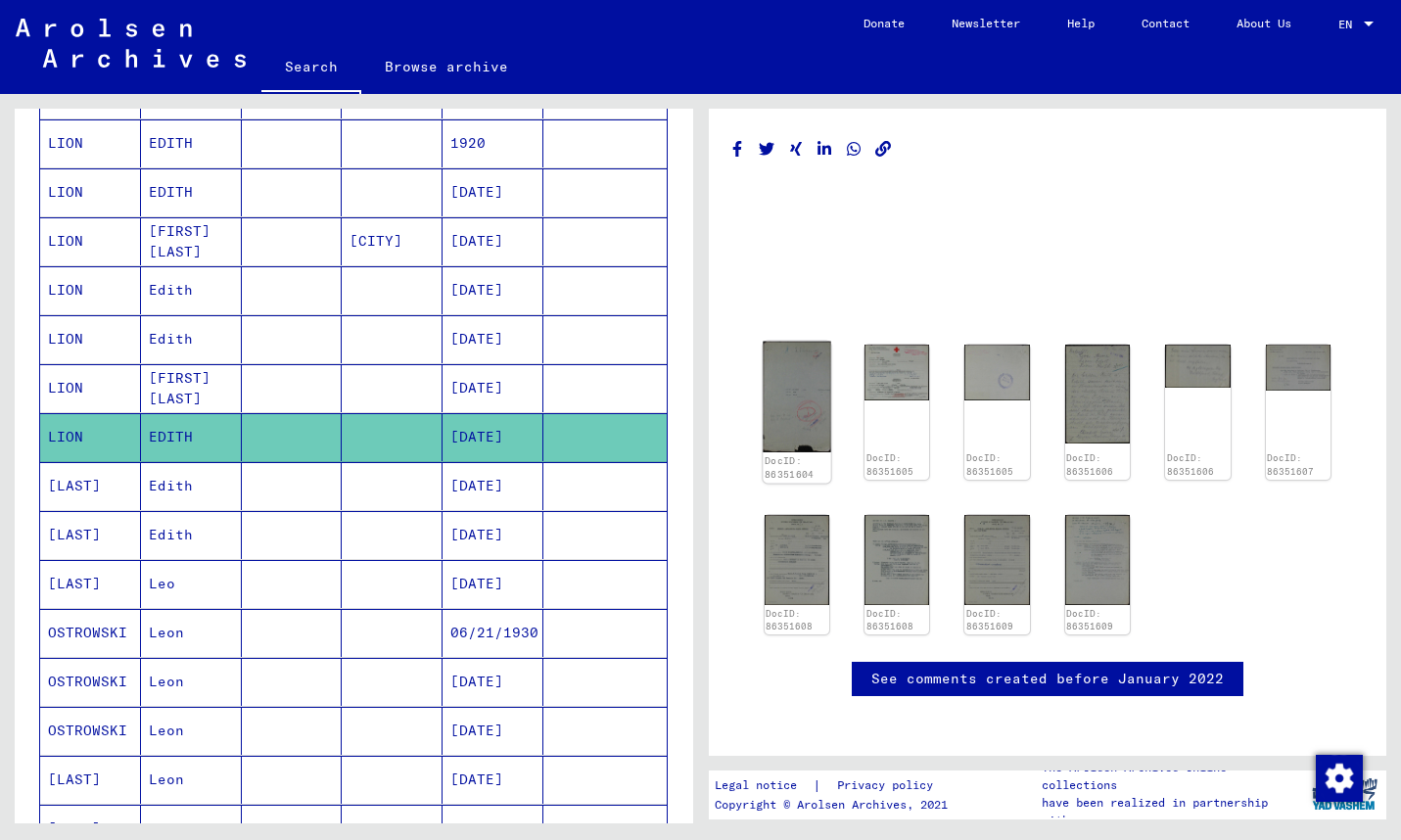 click 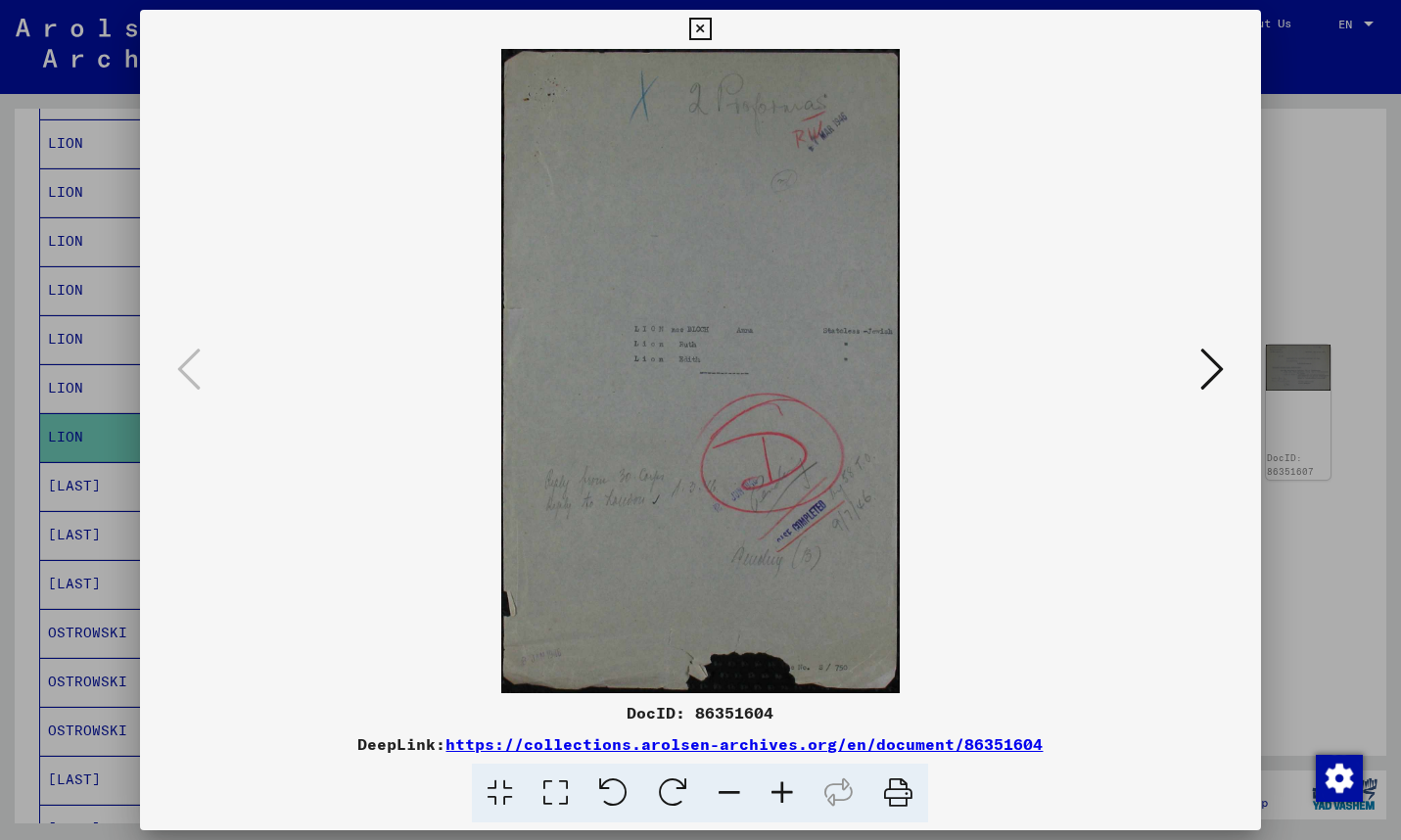click at bounding box center [1212, 369] 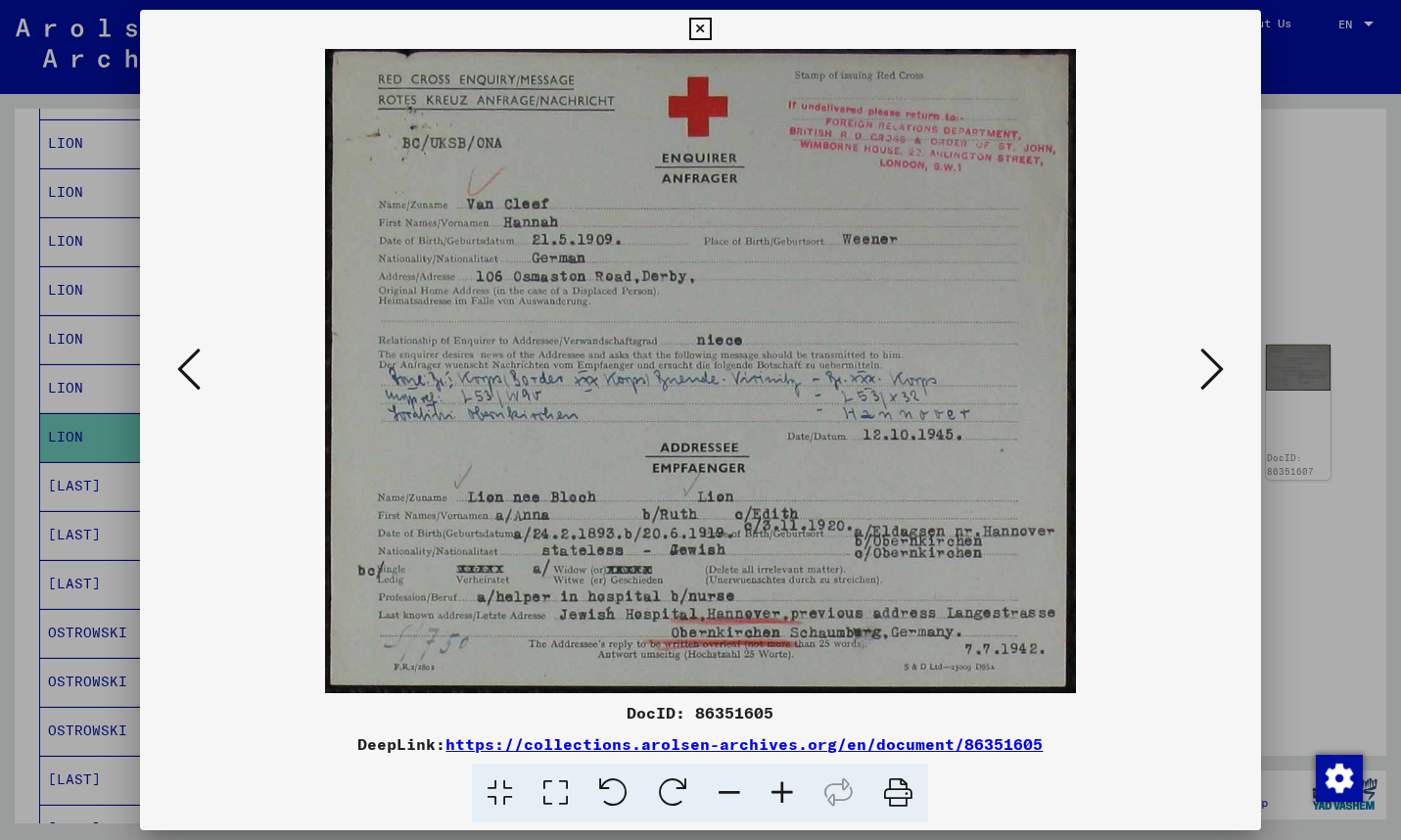 click at bounding box center [1212, 369] 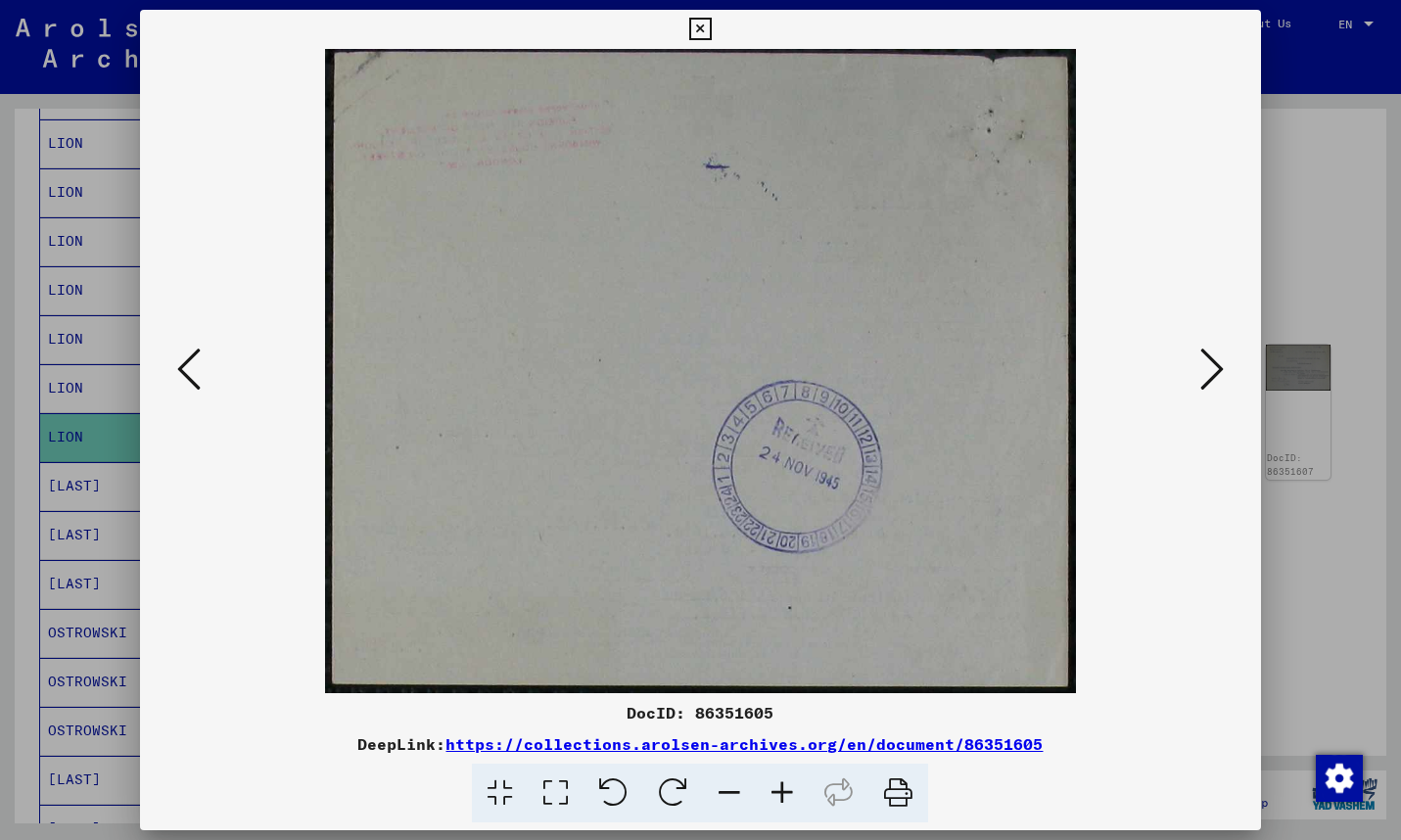 click at bounding box center (1212, 369) 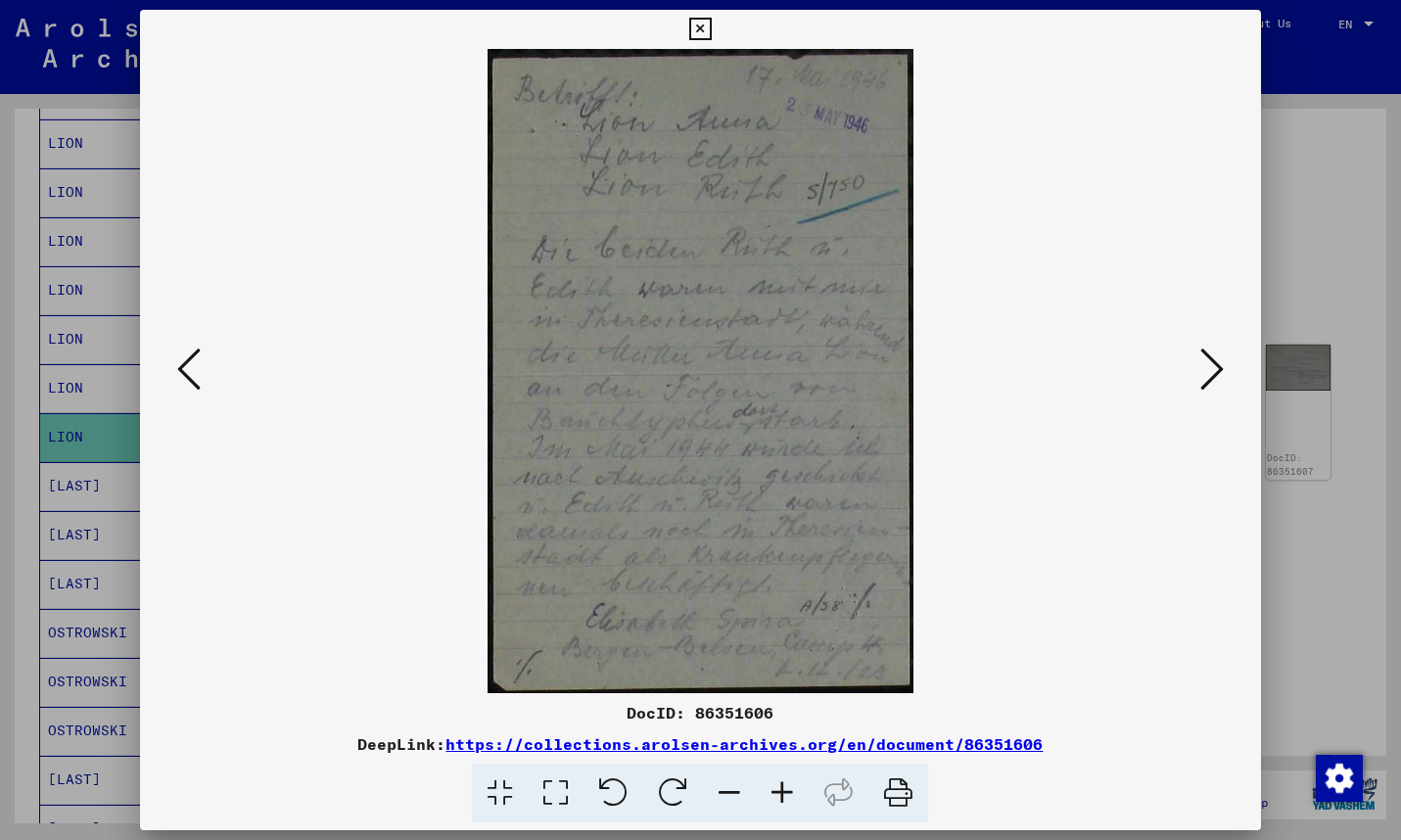click at bounding box center (1212, 369) 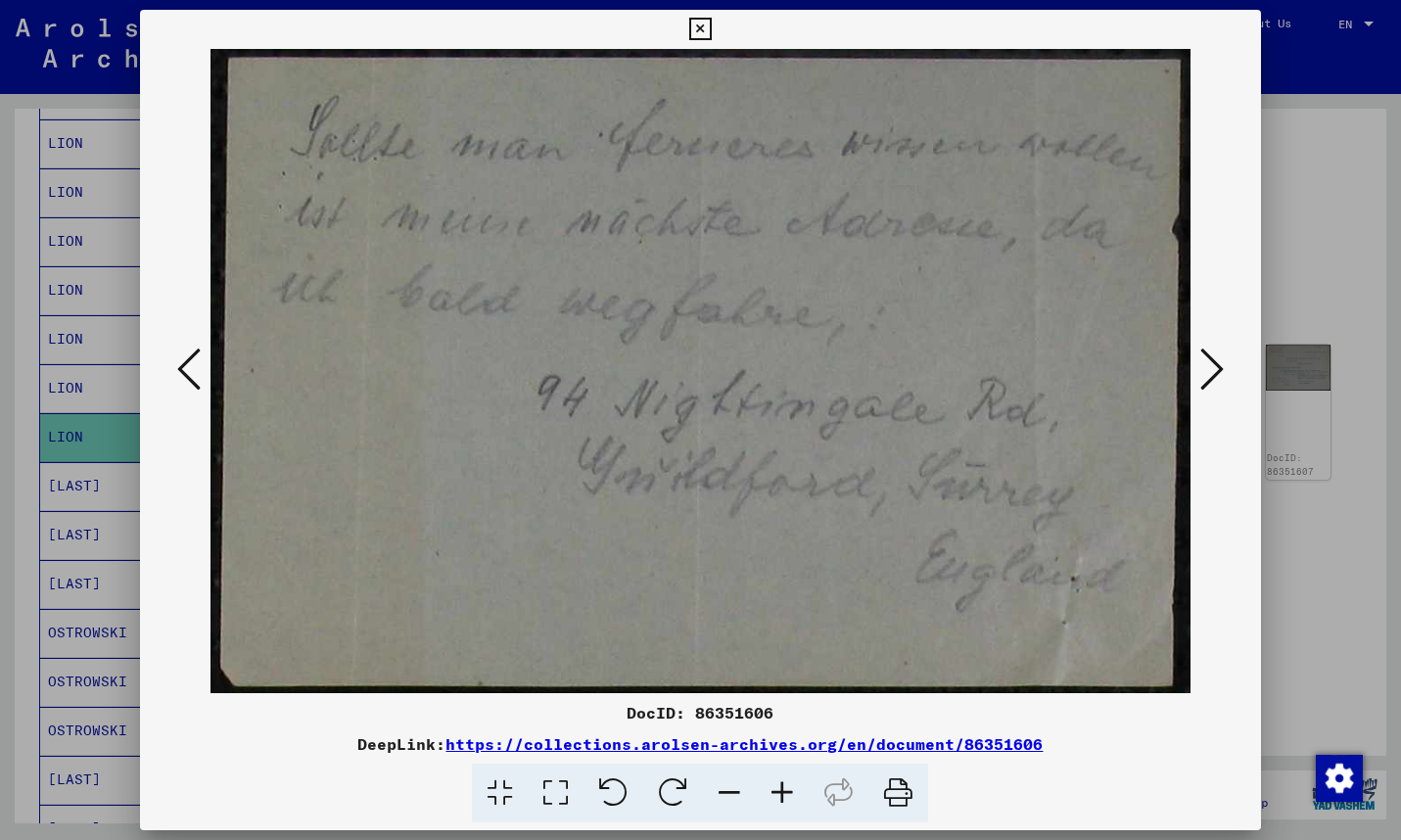 click at bounding box center (189, 369) 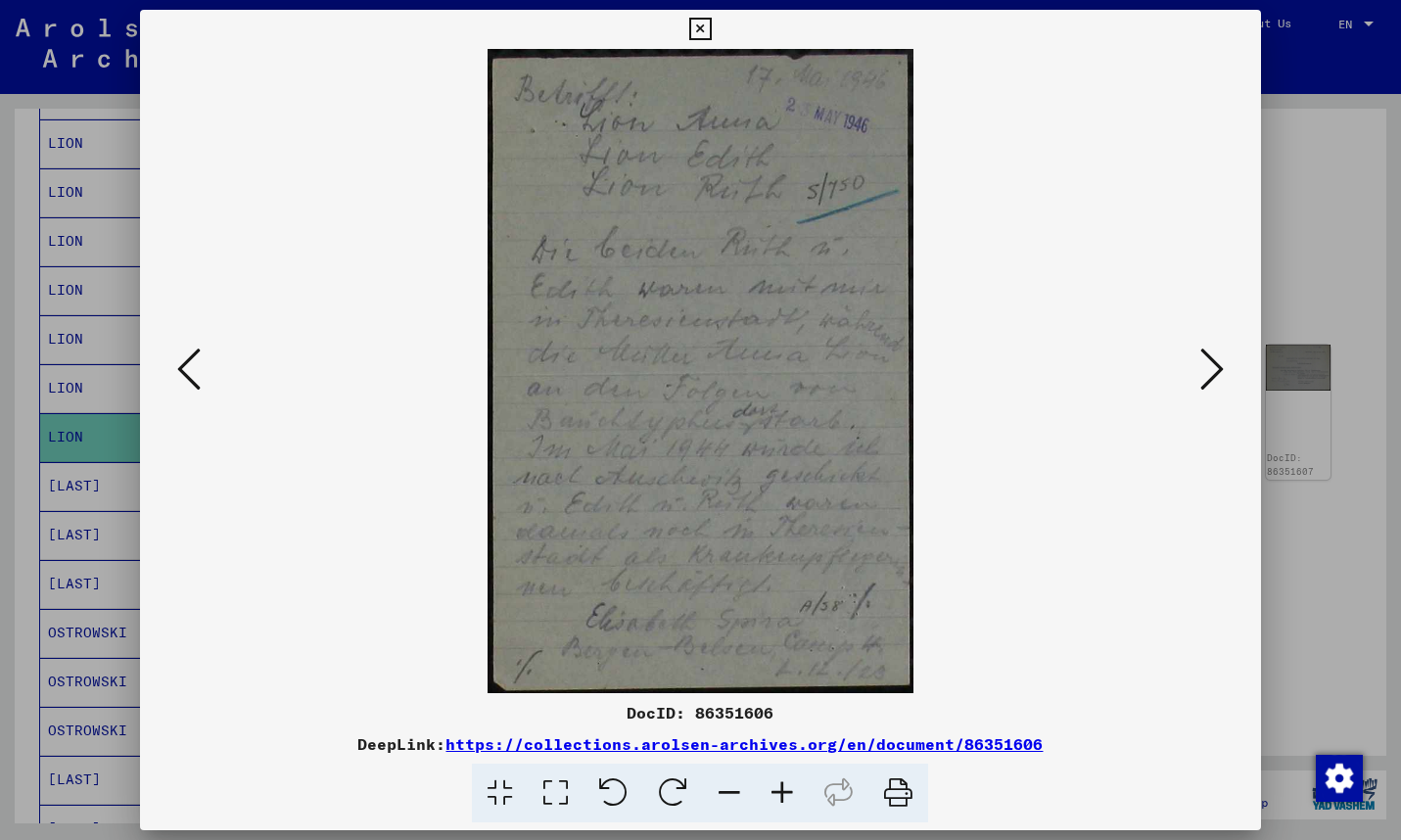 click at bounding box center [1212, 369] 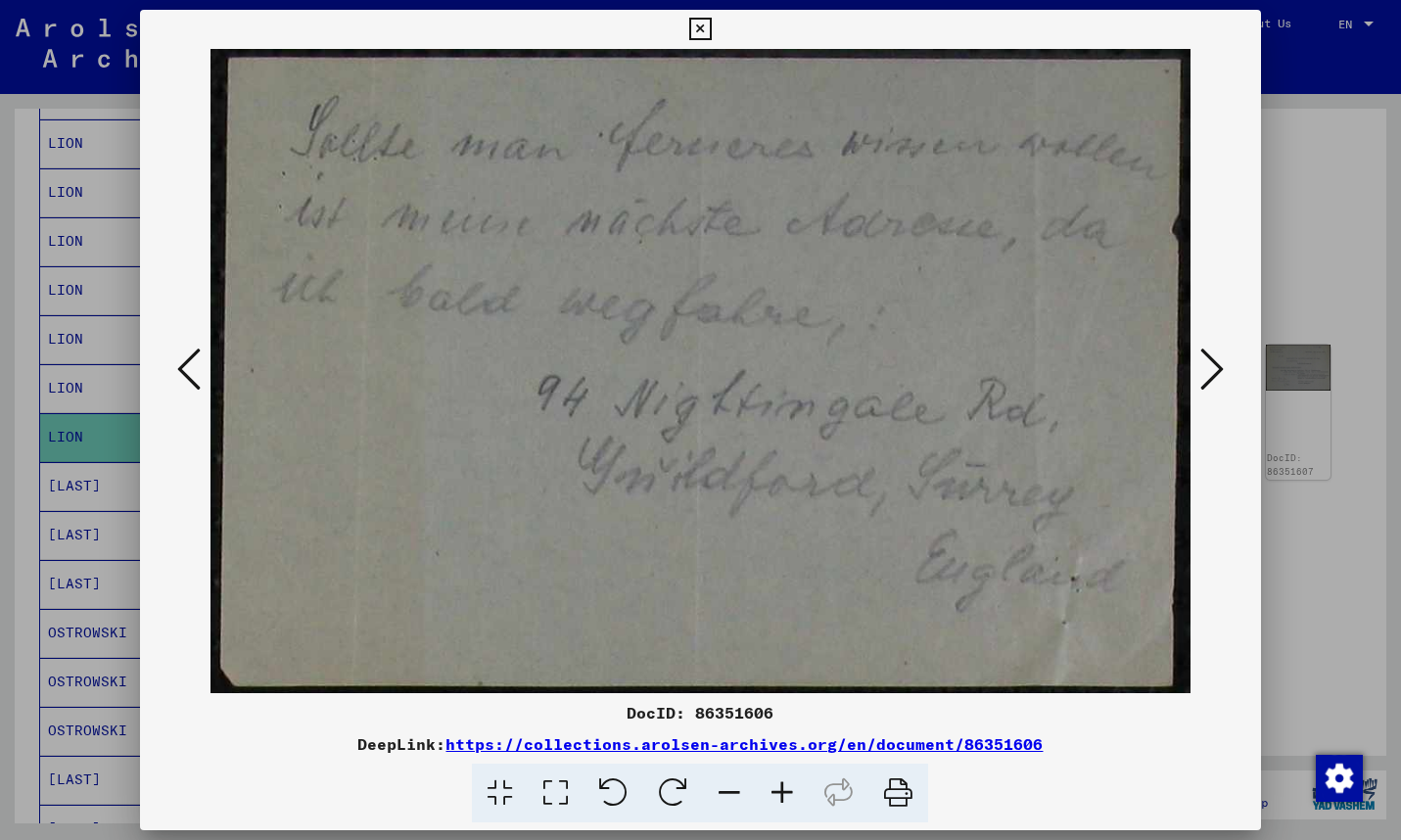 click at bounding box center [1212, 369] 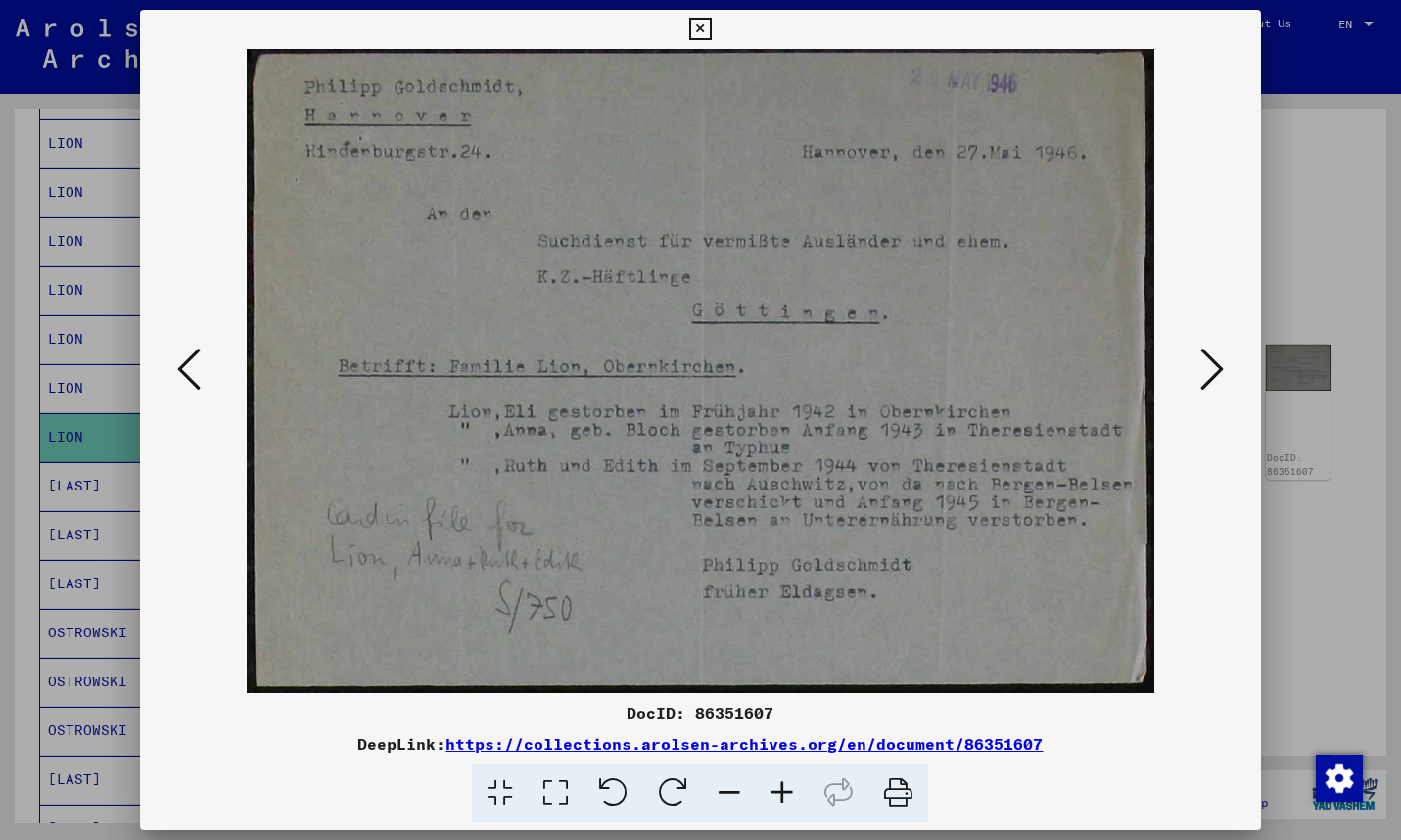 click at bounding box center [1212, 369] 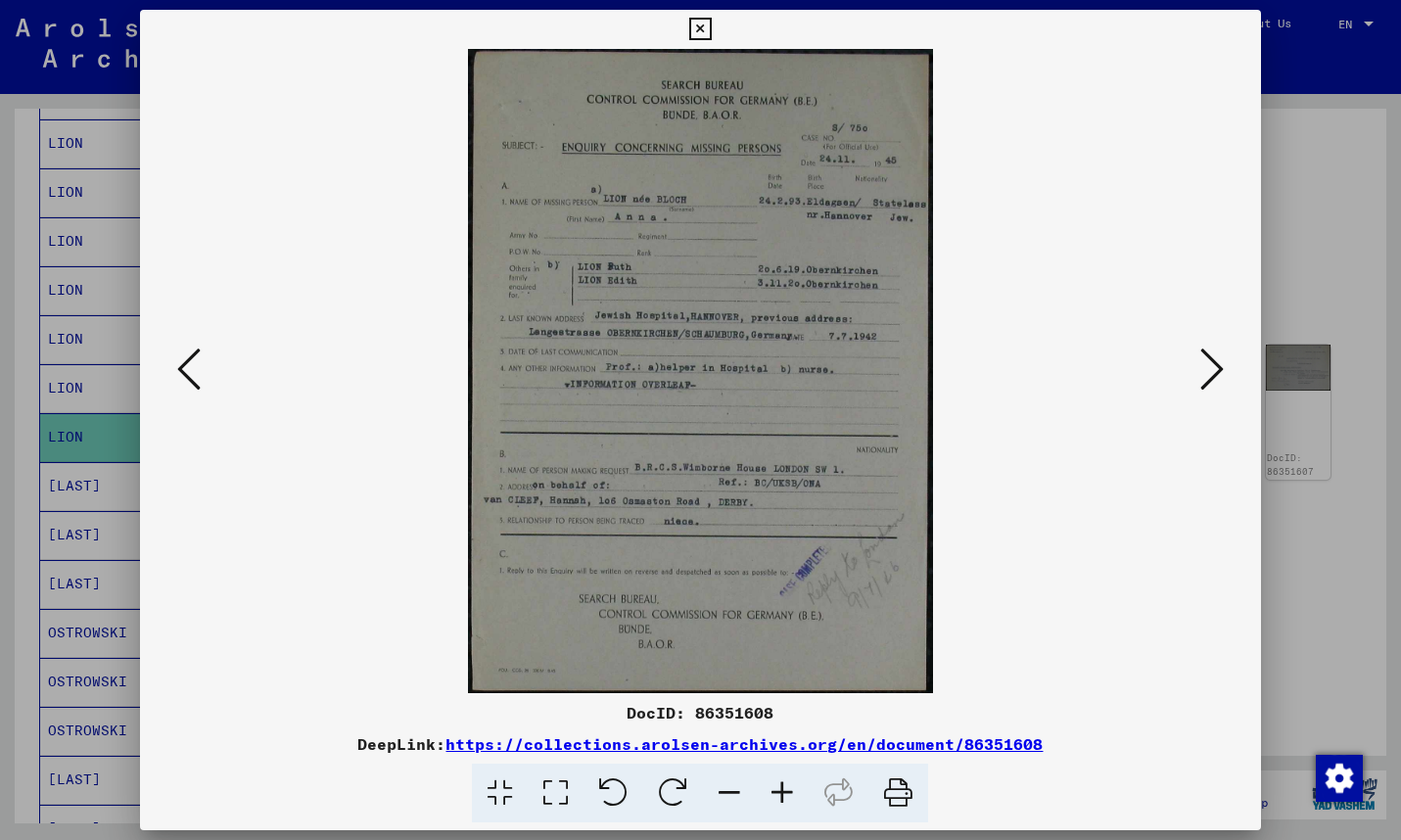 click at bounding box center (1212, 369) 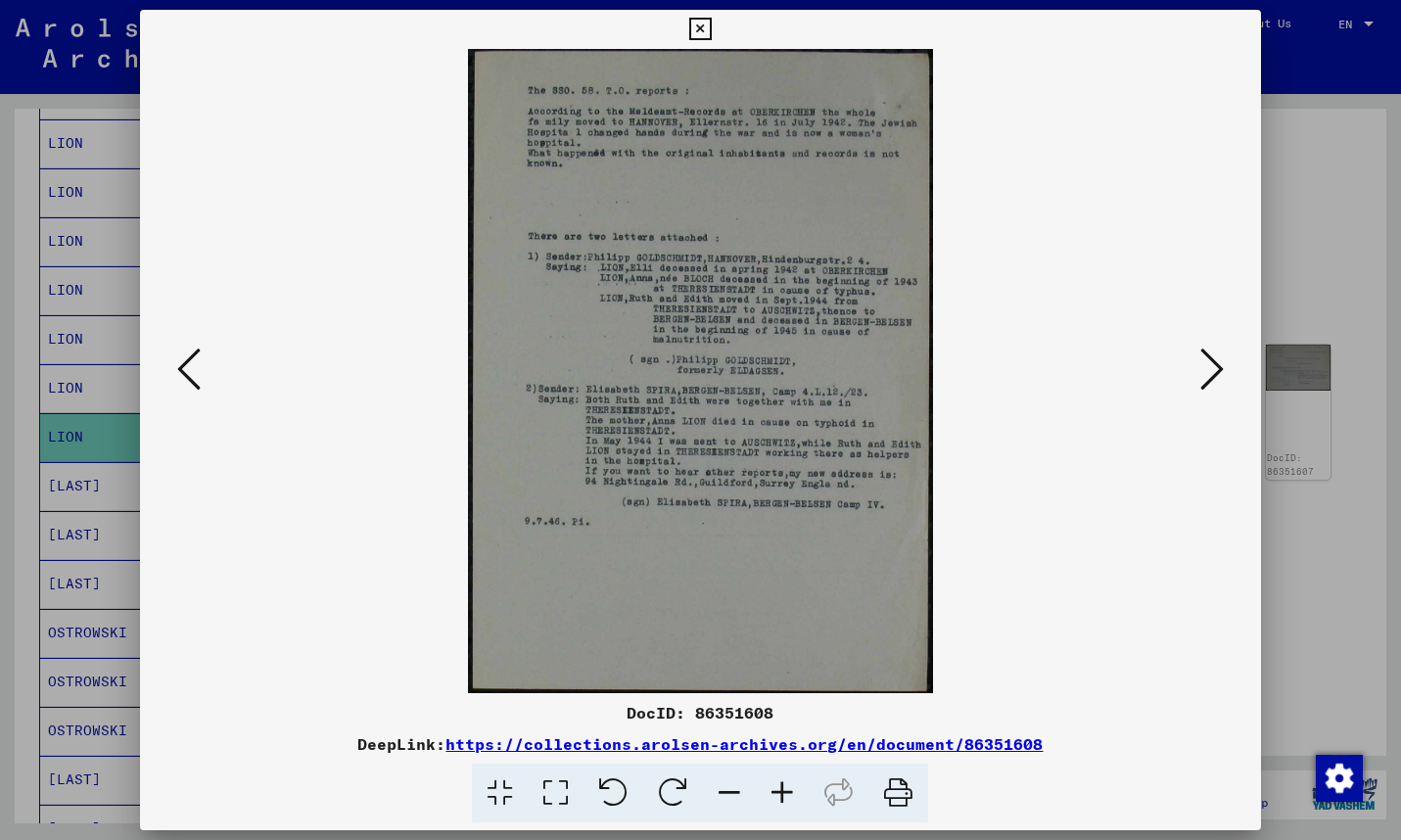 click at bounding box center (1212, 369) 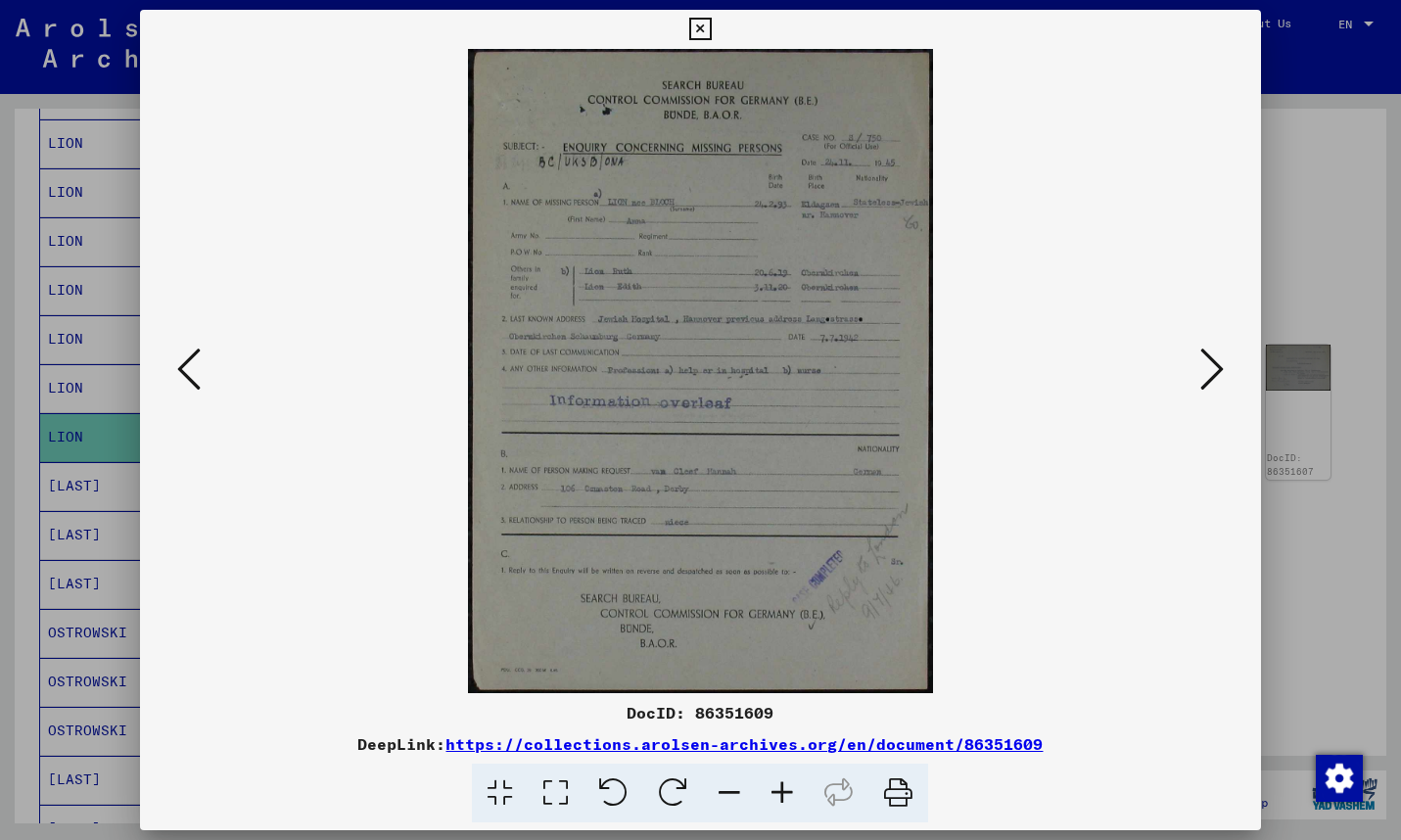 click at bounding box center [1212, 369] 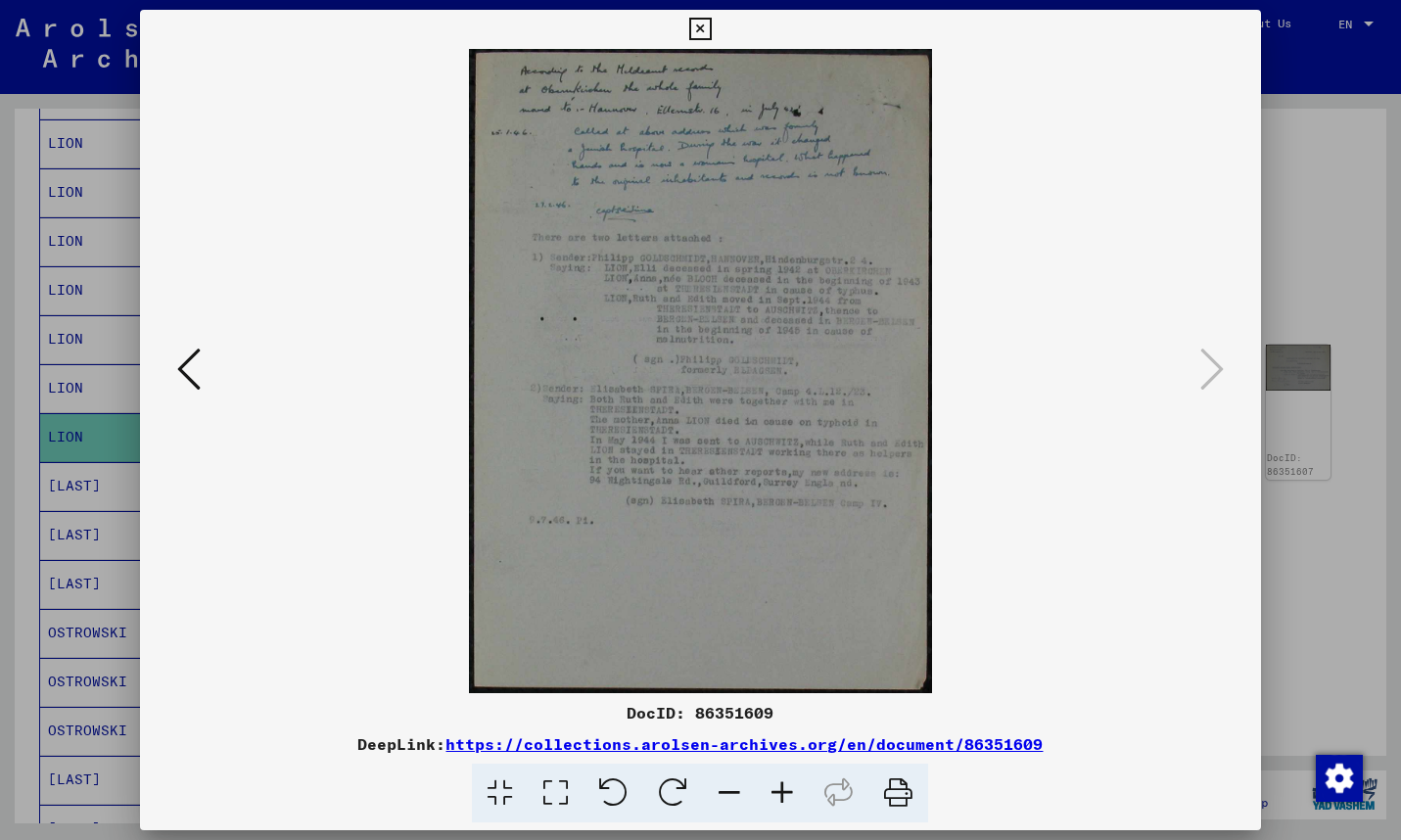 click at bounding box center [700, 29] 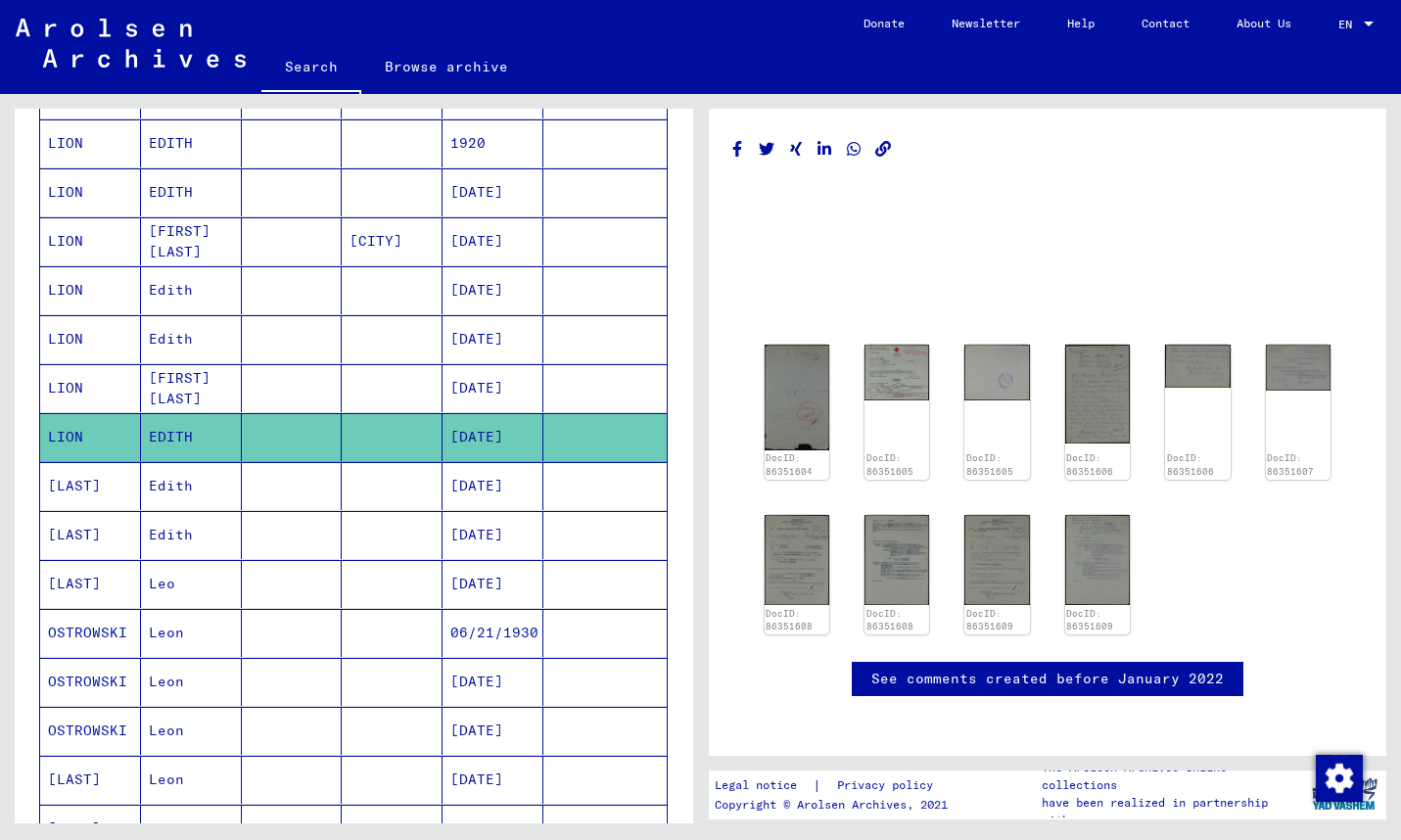 click on "See comments created before January 2022" 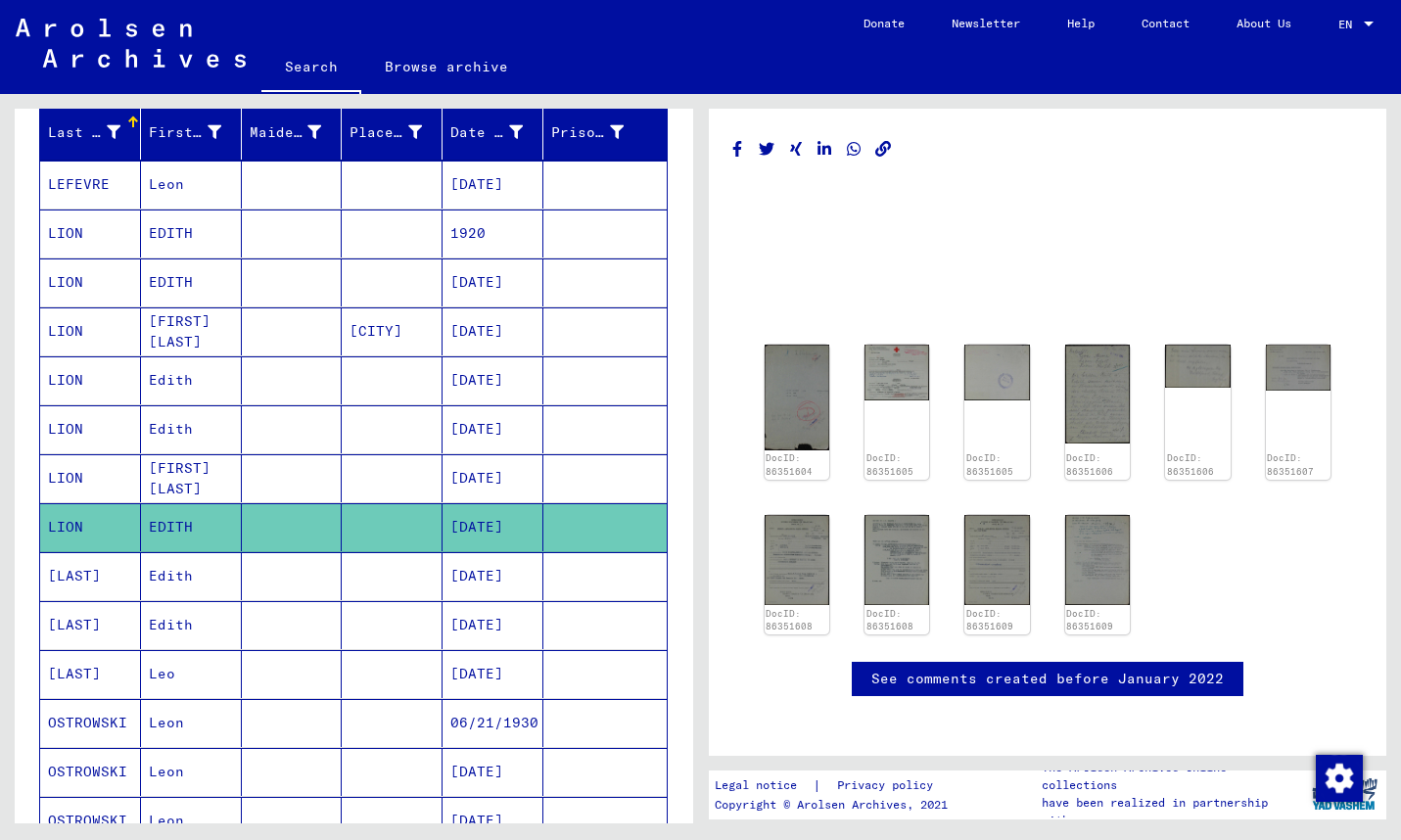 scroll, scrollTop: 228, scrollLeft: 0, axis: vertical 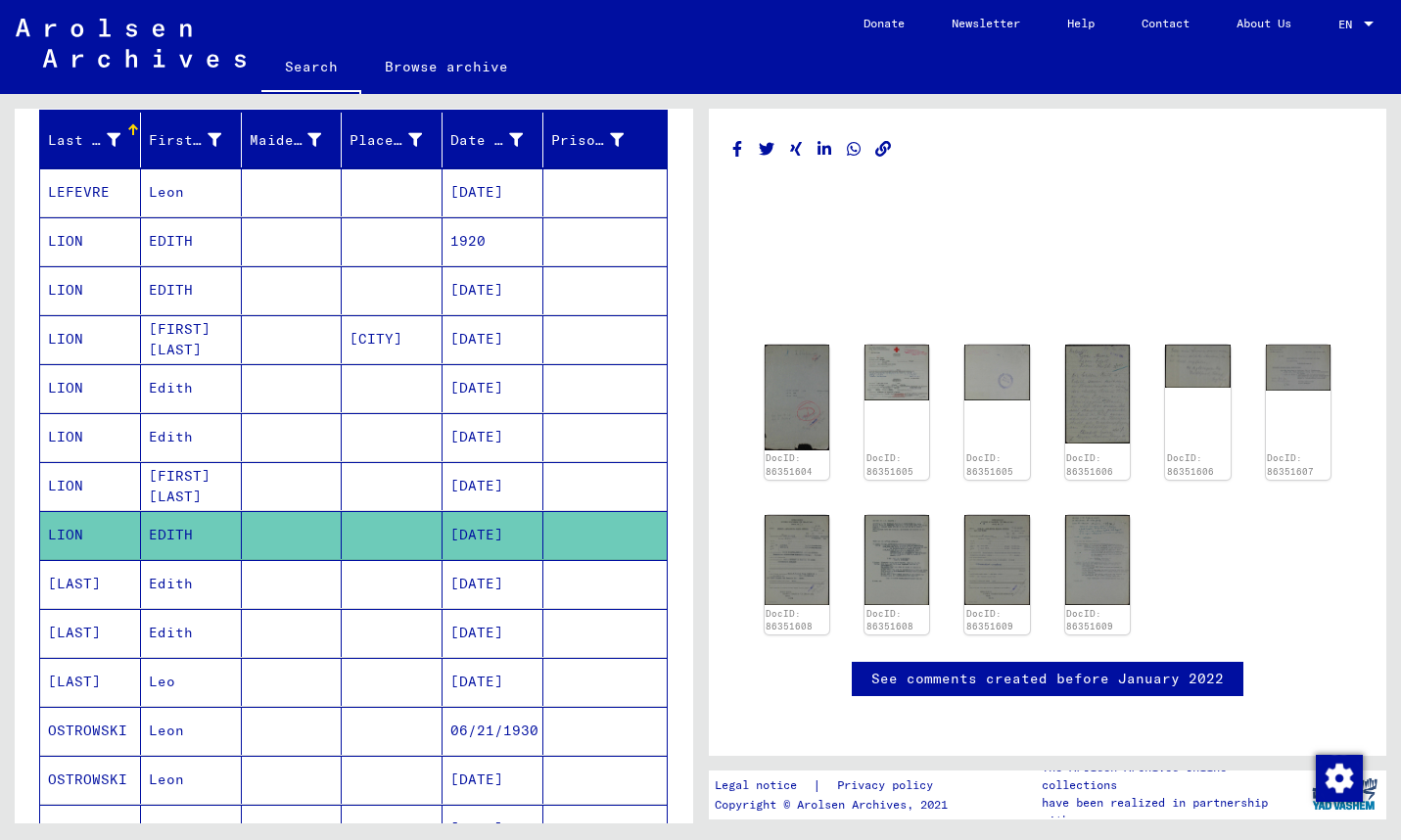 click on "[FIRST] [LAST]" at bounding box center [191, 535] 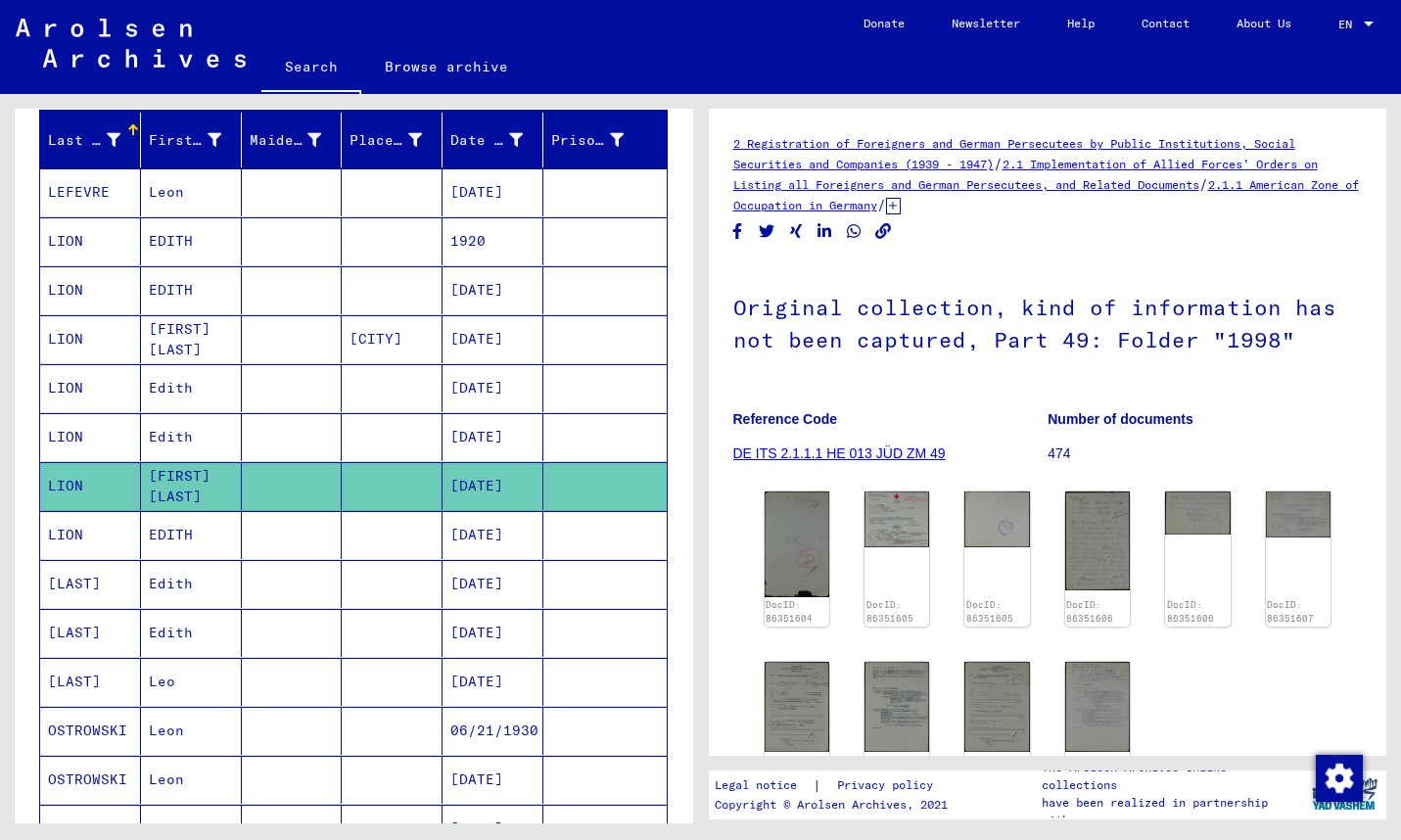 scroll, scrollTop: 0, scrollLeft: 0, axis: both 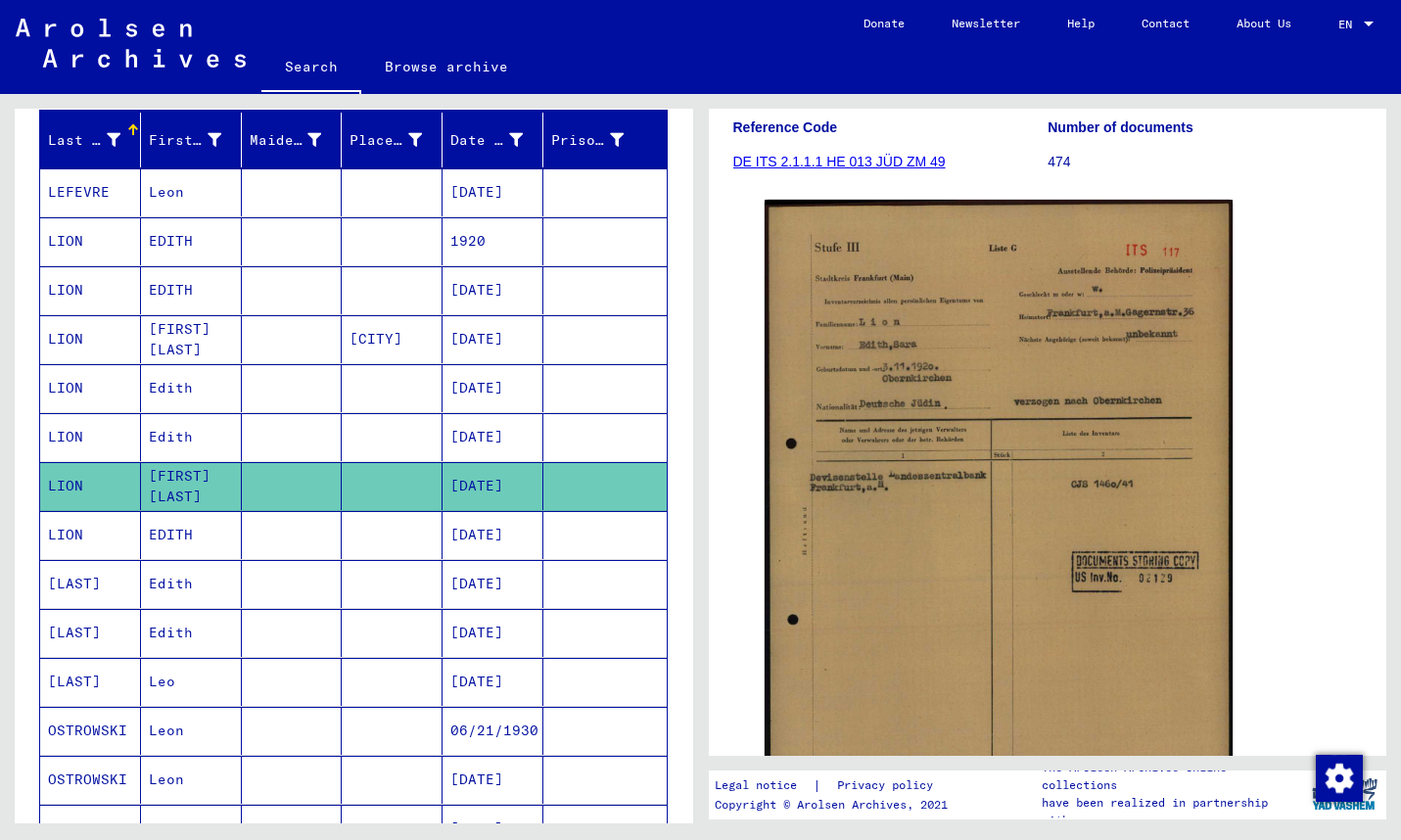 click on "Edith" at bounding box center [191, 486] 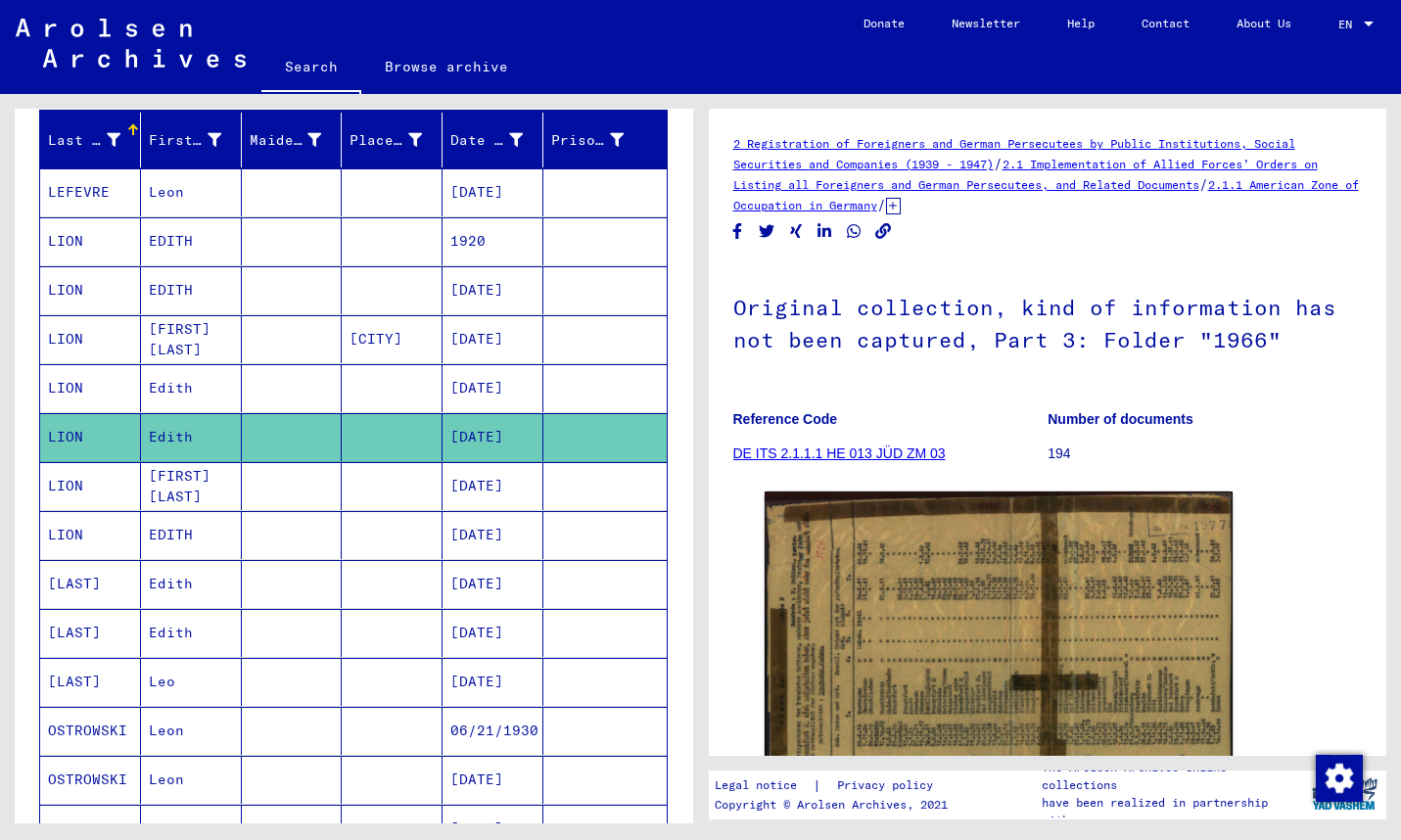 scroll, scrollTop: 0, scrollLeft: 0, axis: both 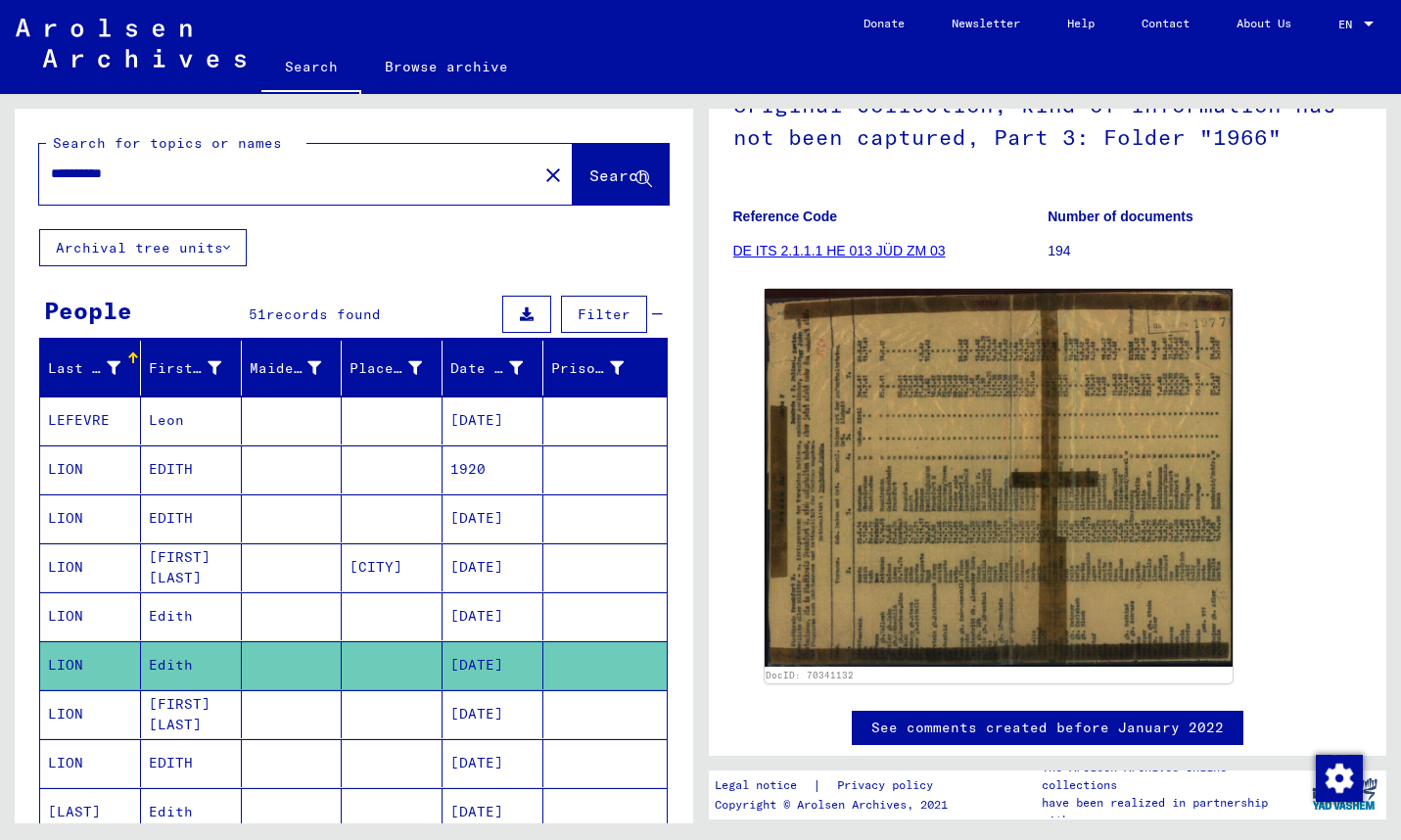 click on "**********" at bounding box center (288, 173) 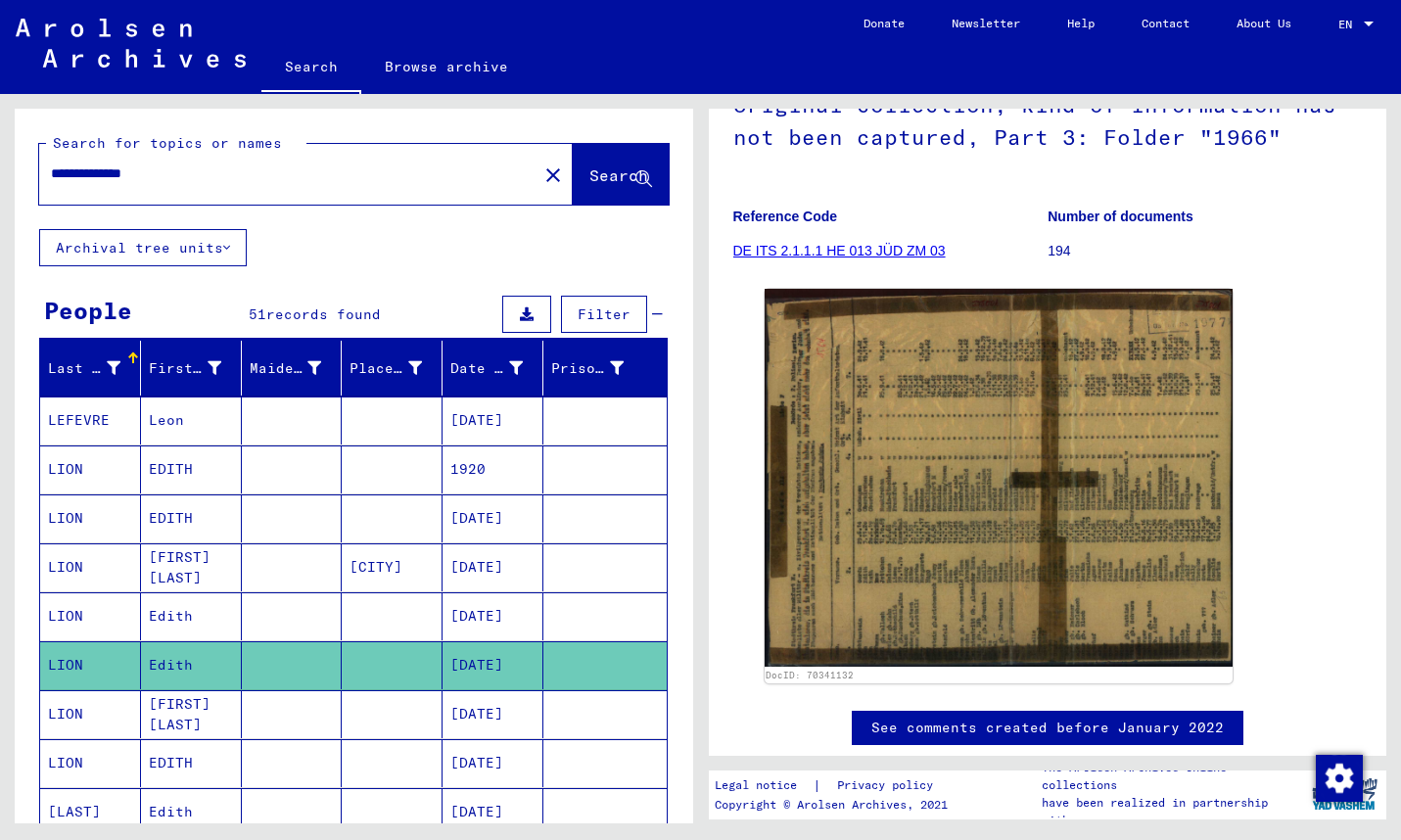 type on "**********" 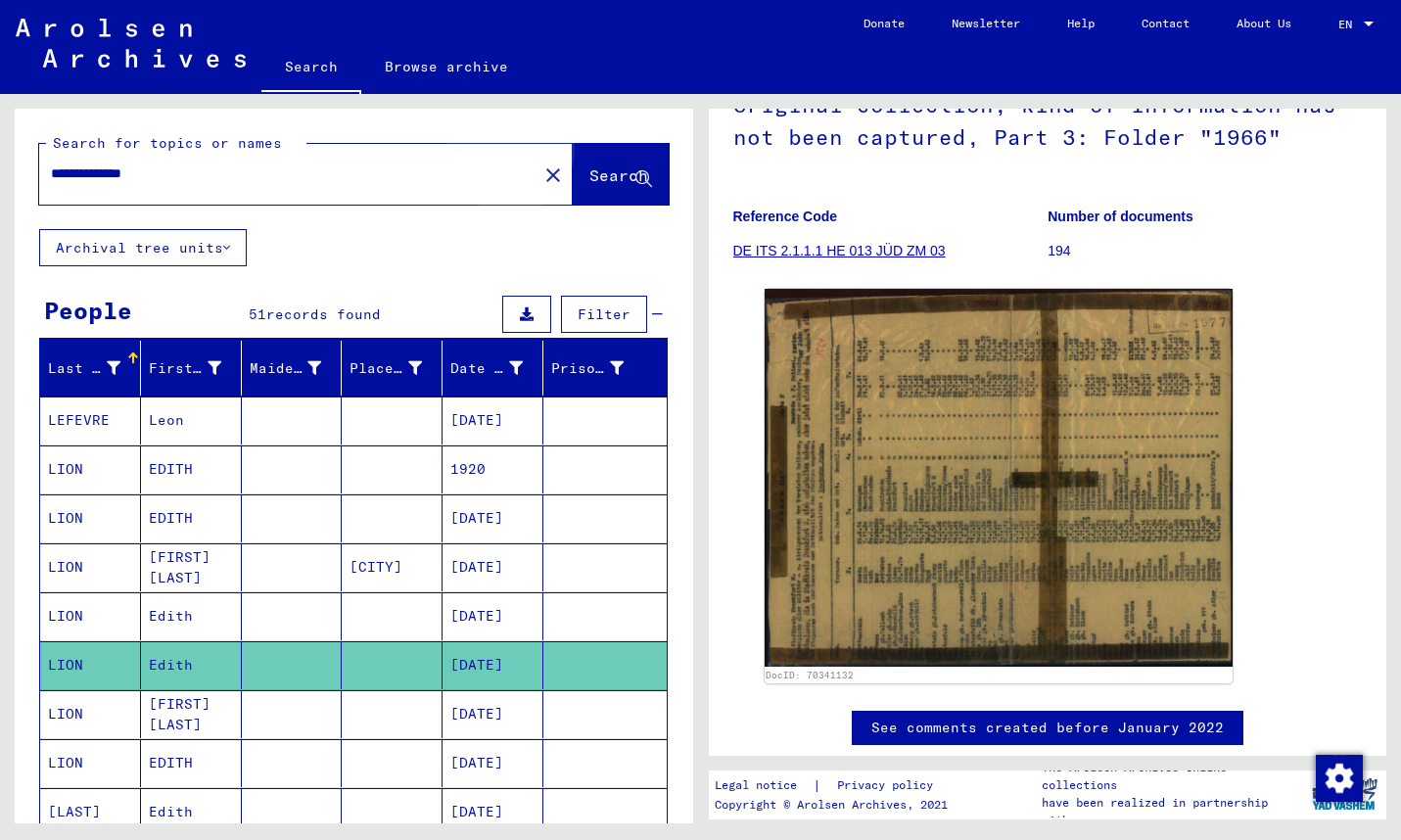 click on "Search" 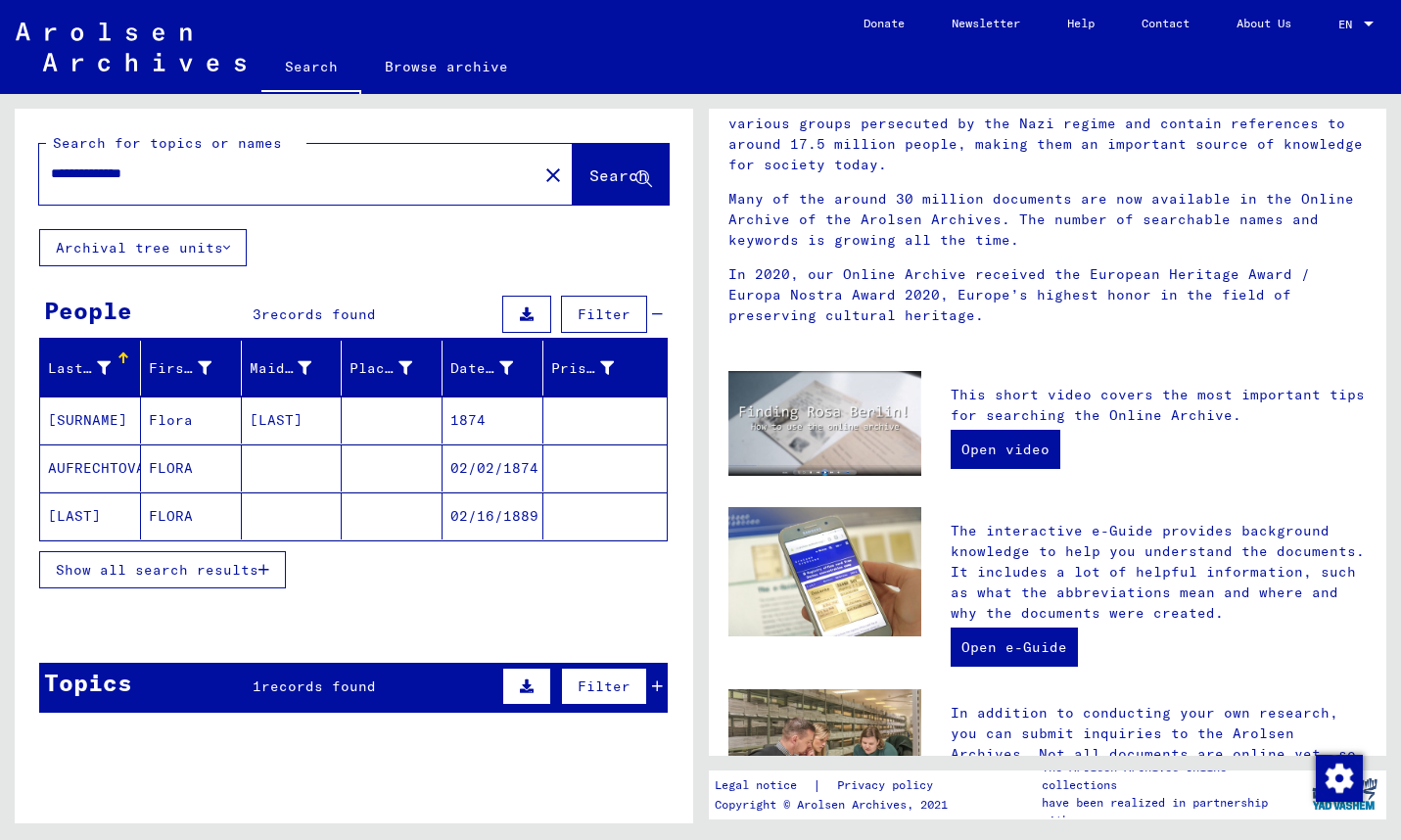 click on "[LAST]" 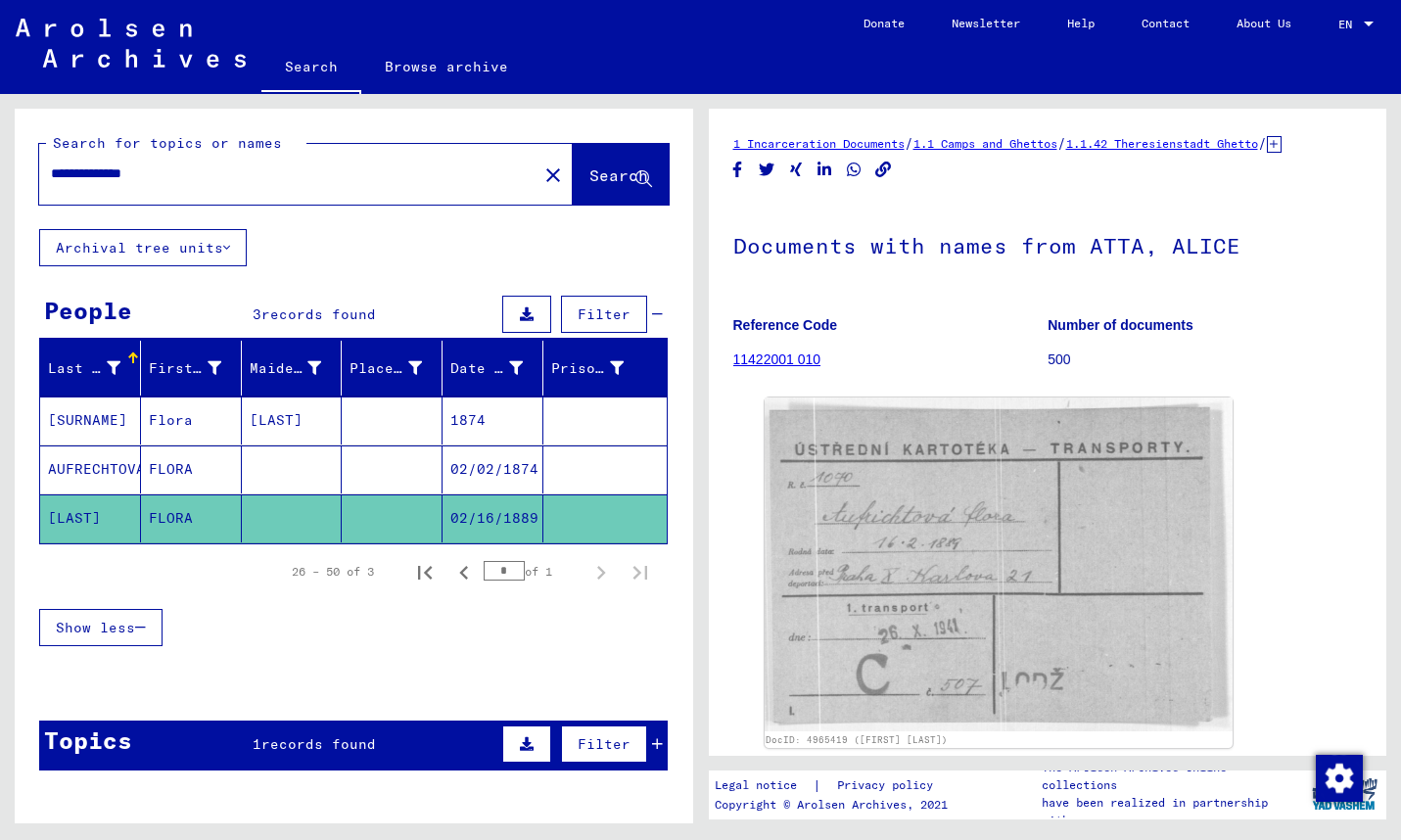 scroll, scrollTop: 0, scrollLeft: 0, axis: both 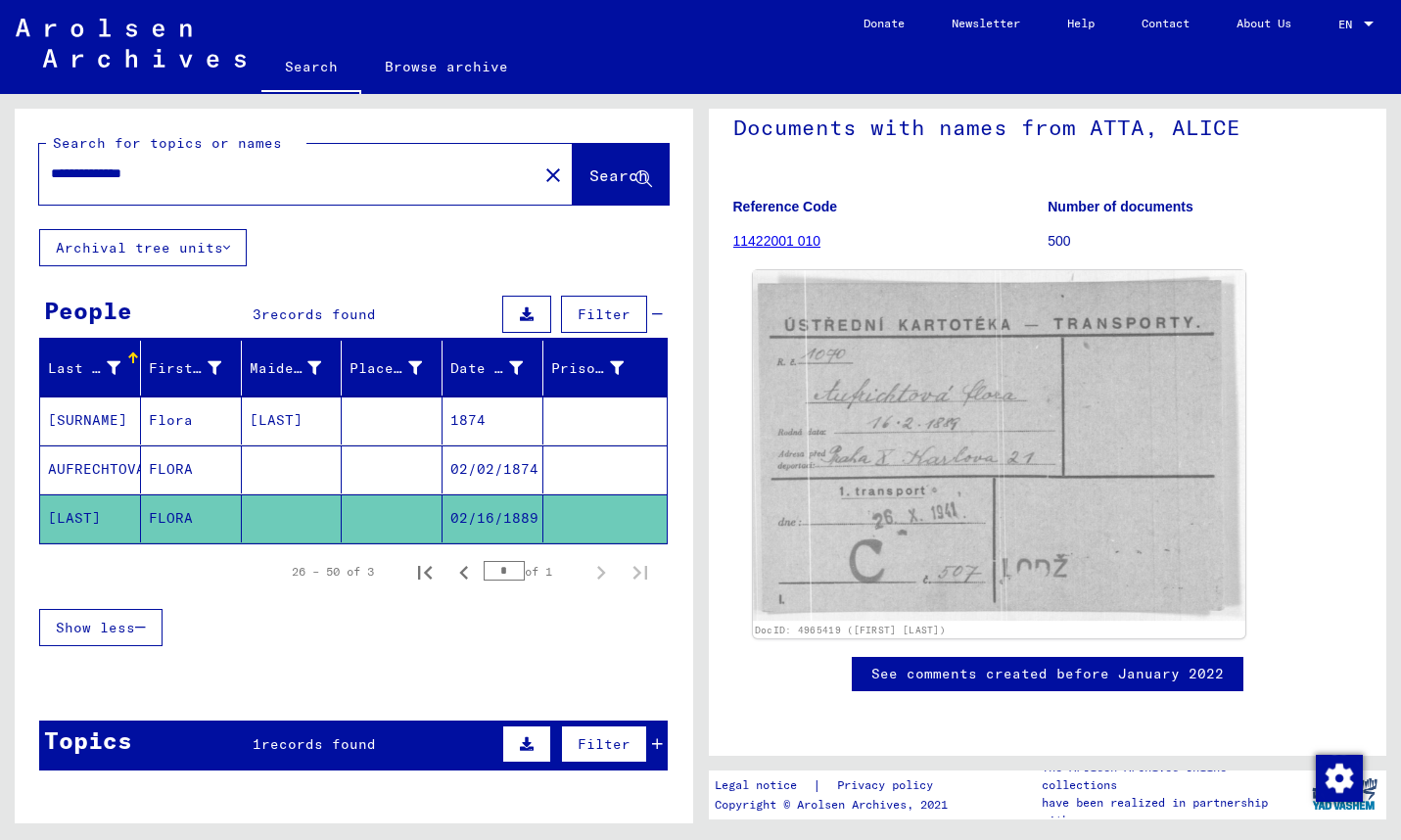 click 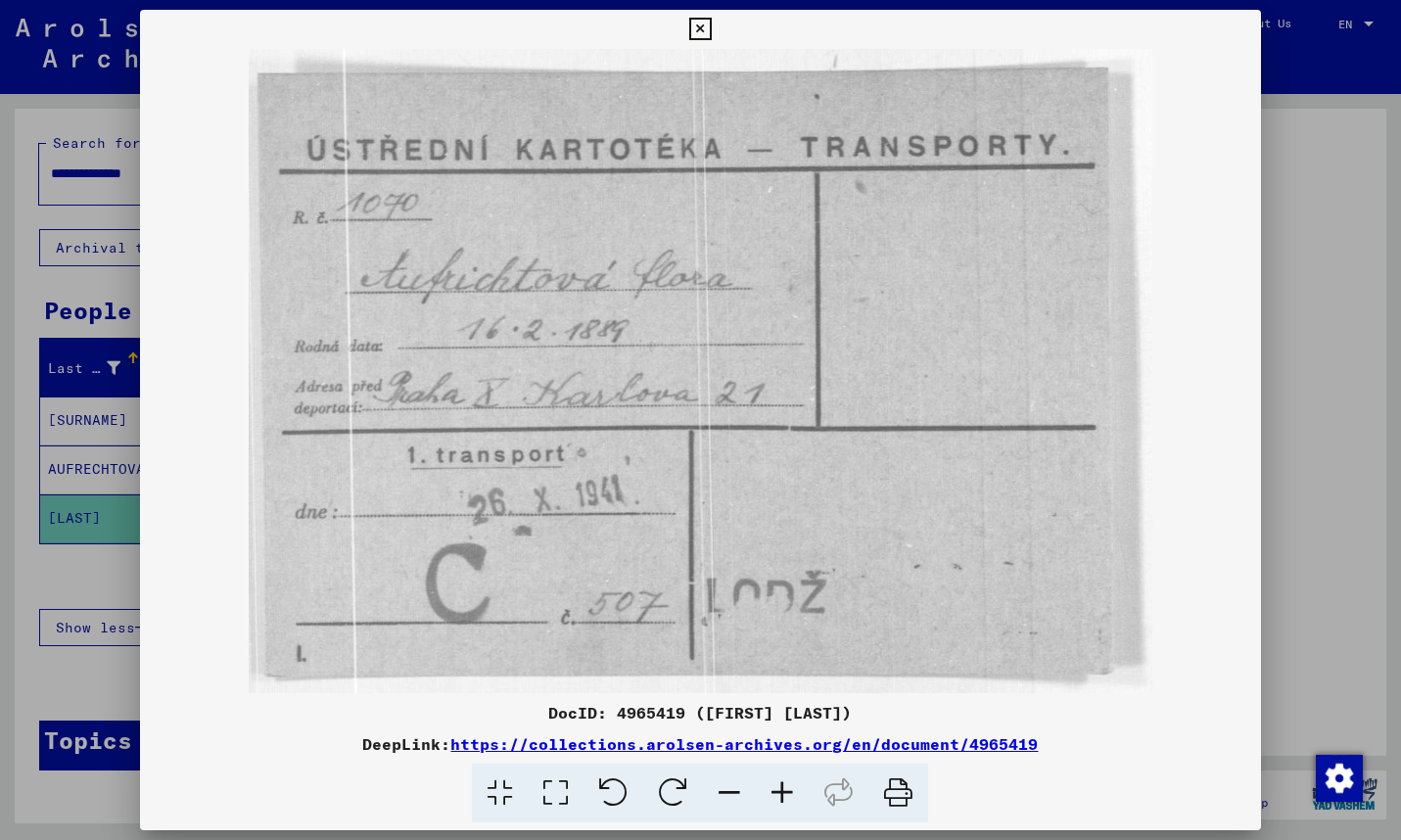 scroll, scrollTop: 0, scrollLeft: 0, axis: both 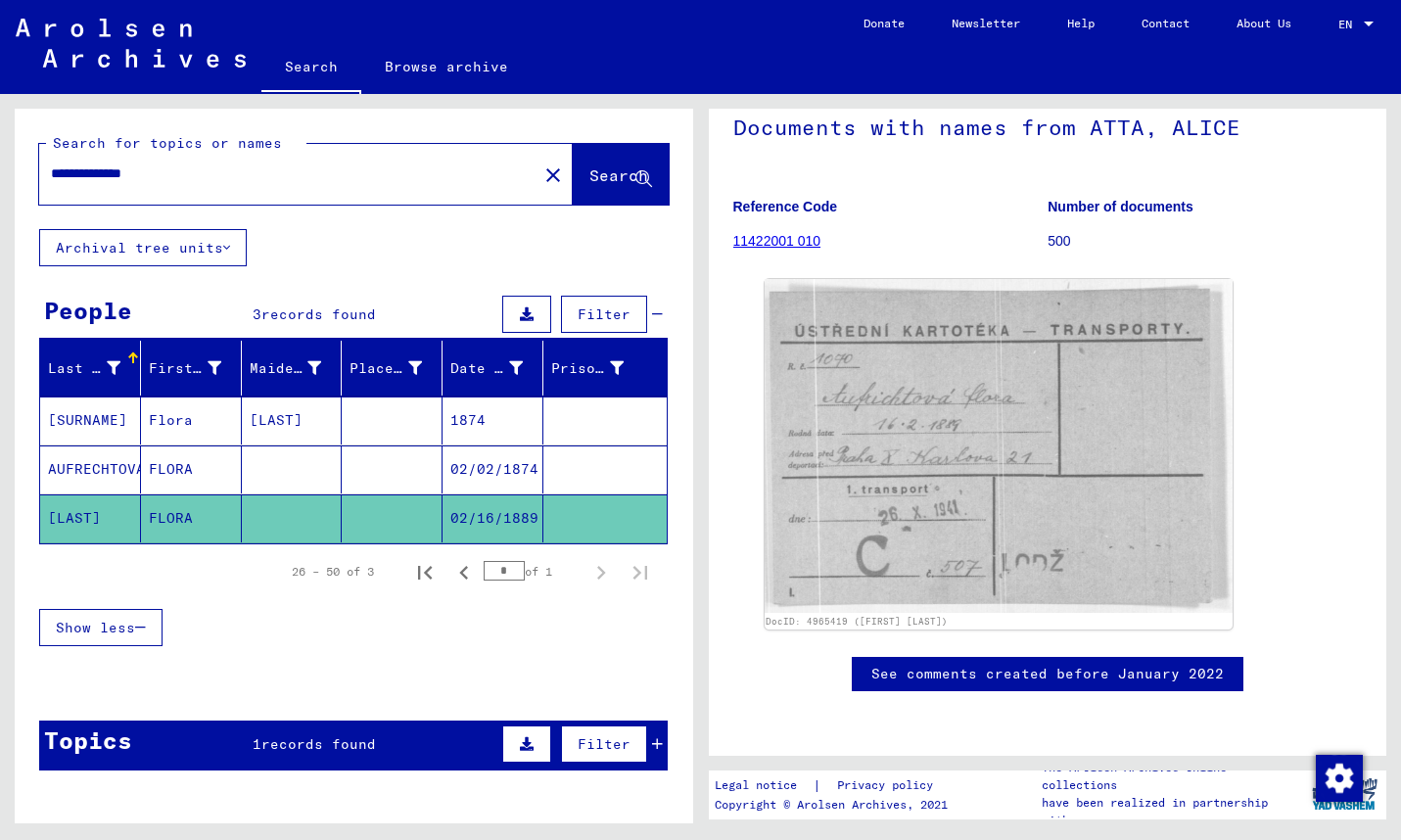 click on "**********" 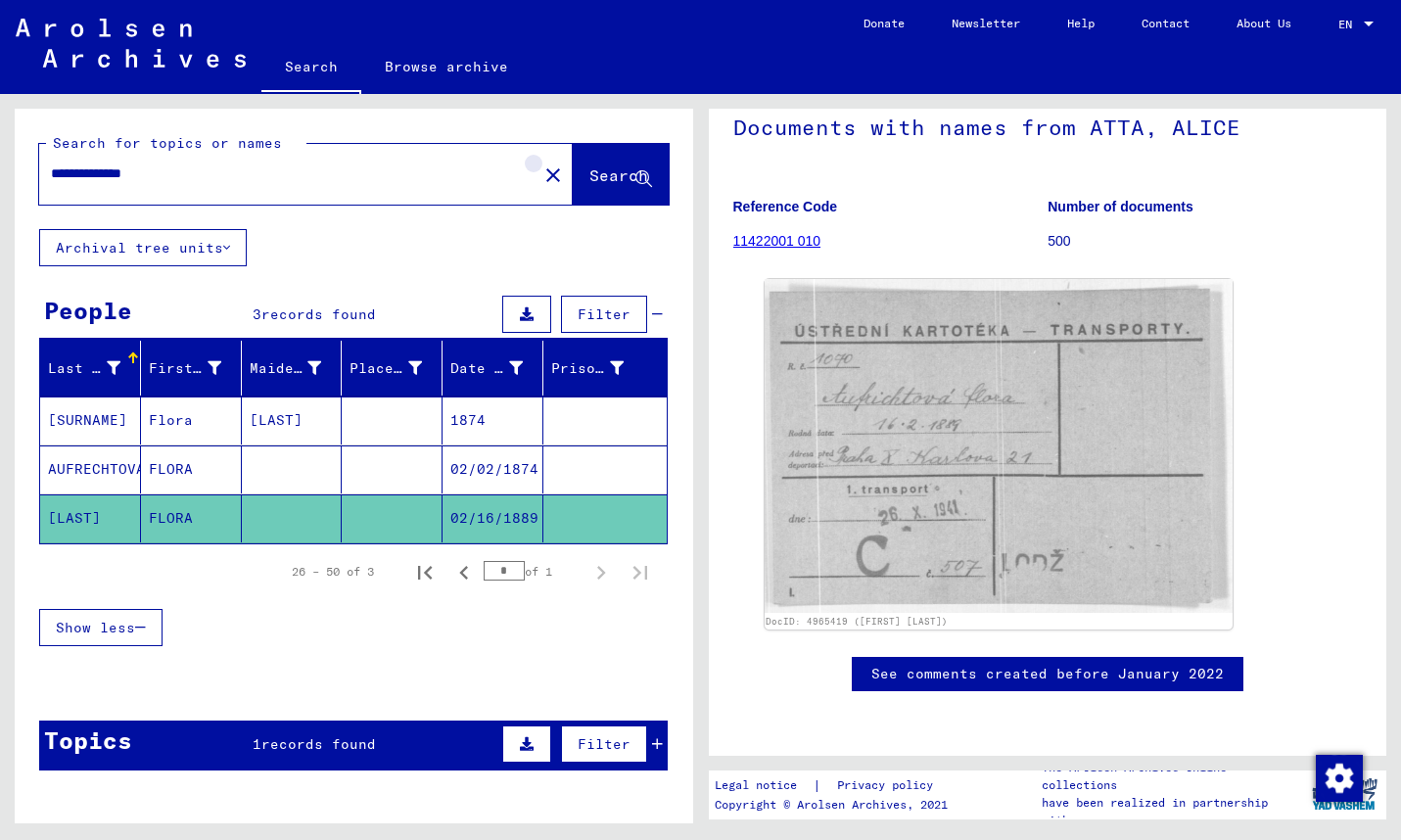 click on "close" 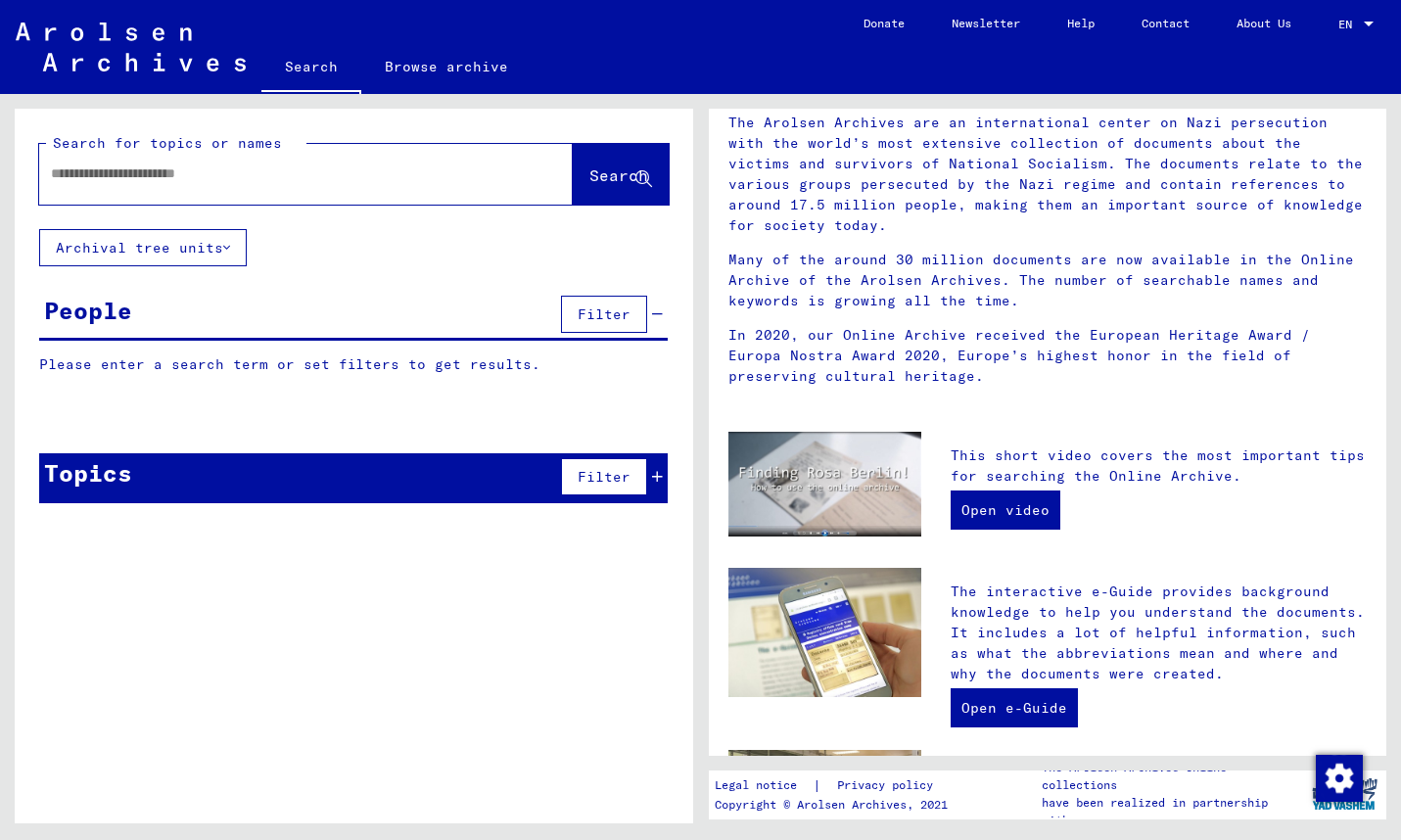 click at bounding box center (282, 173) 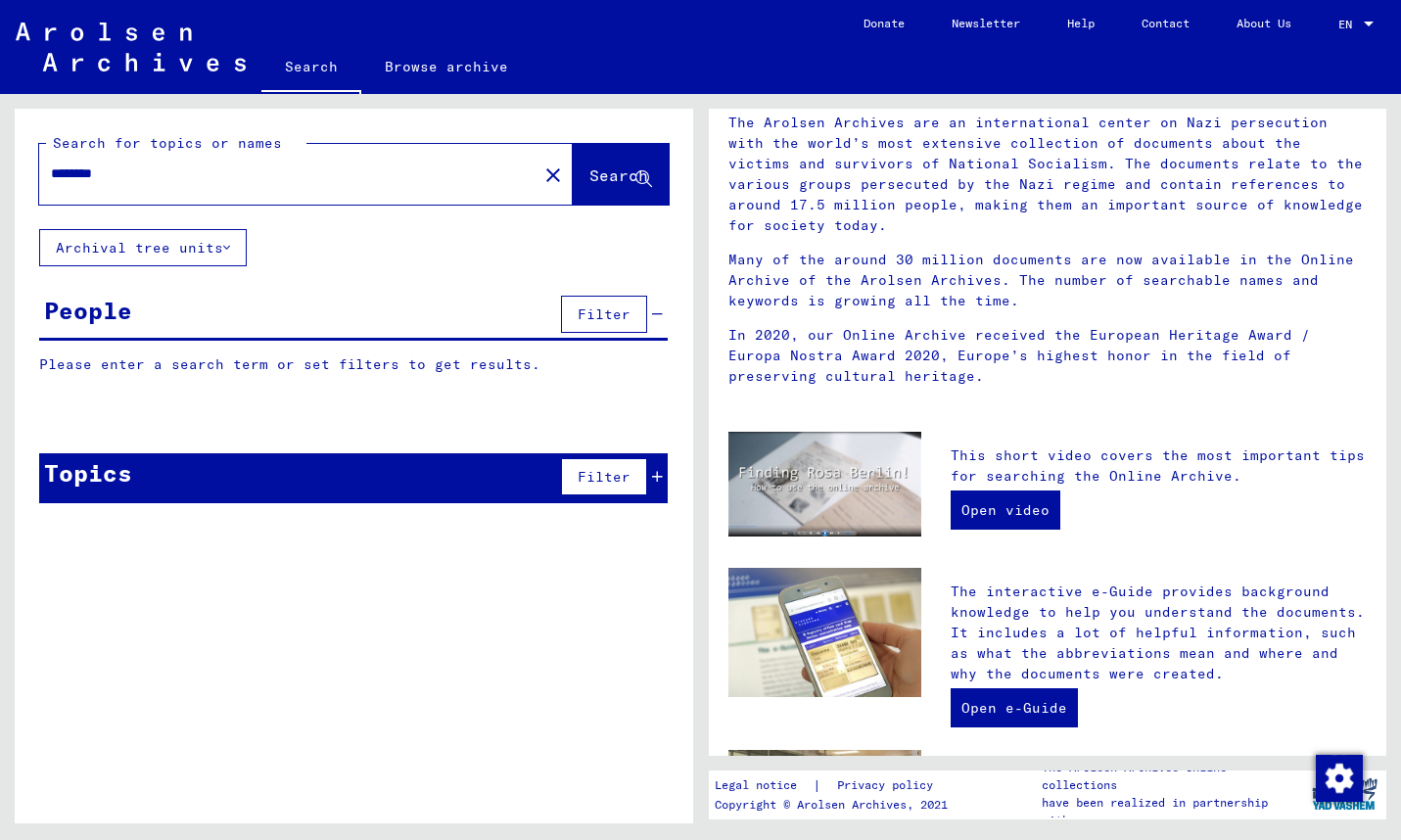 type on "********" 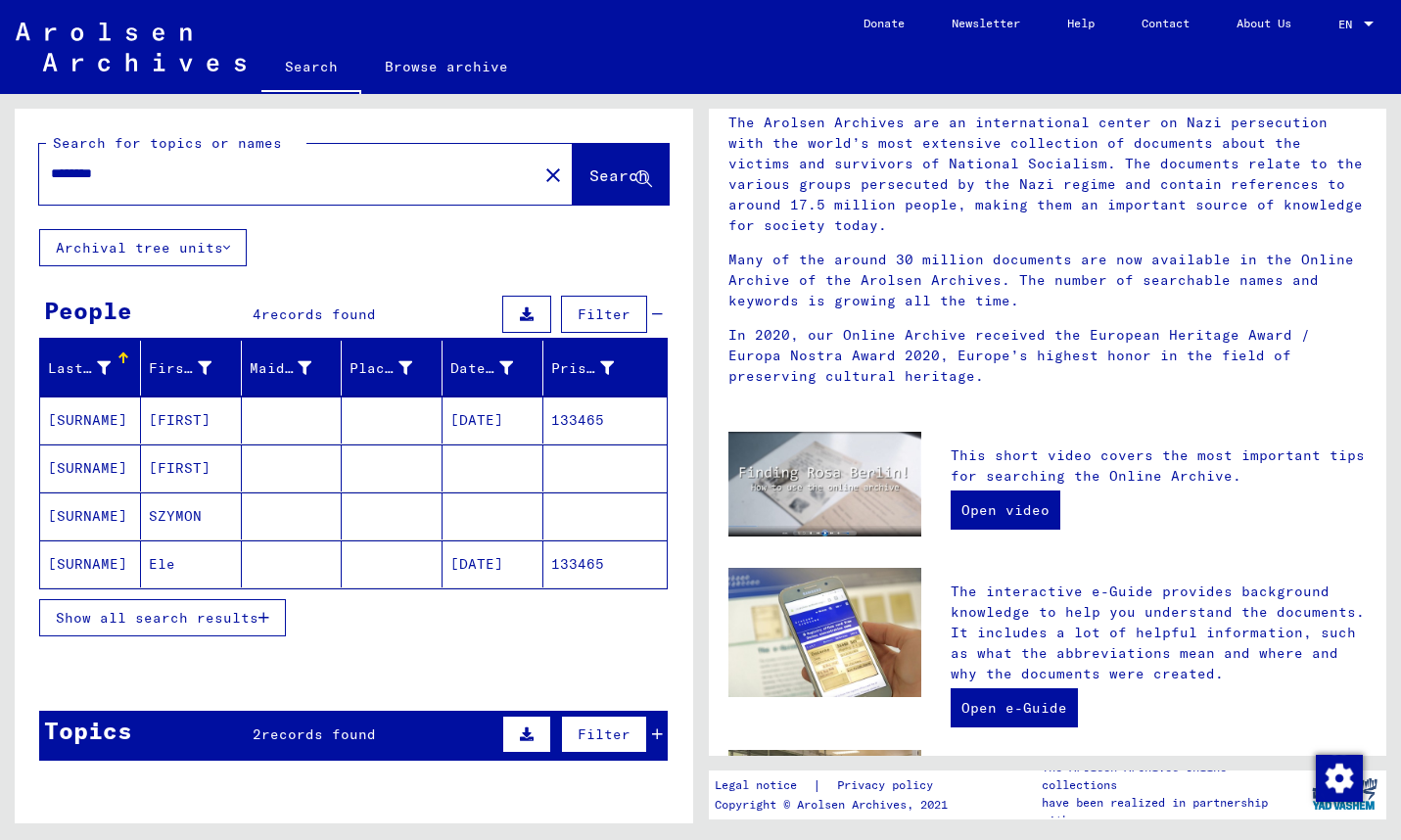 click on "SZYMON" at bounding box center (191, 564) 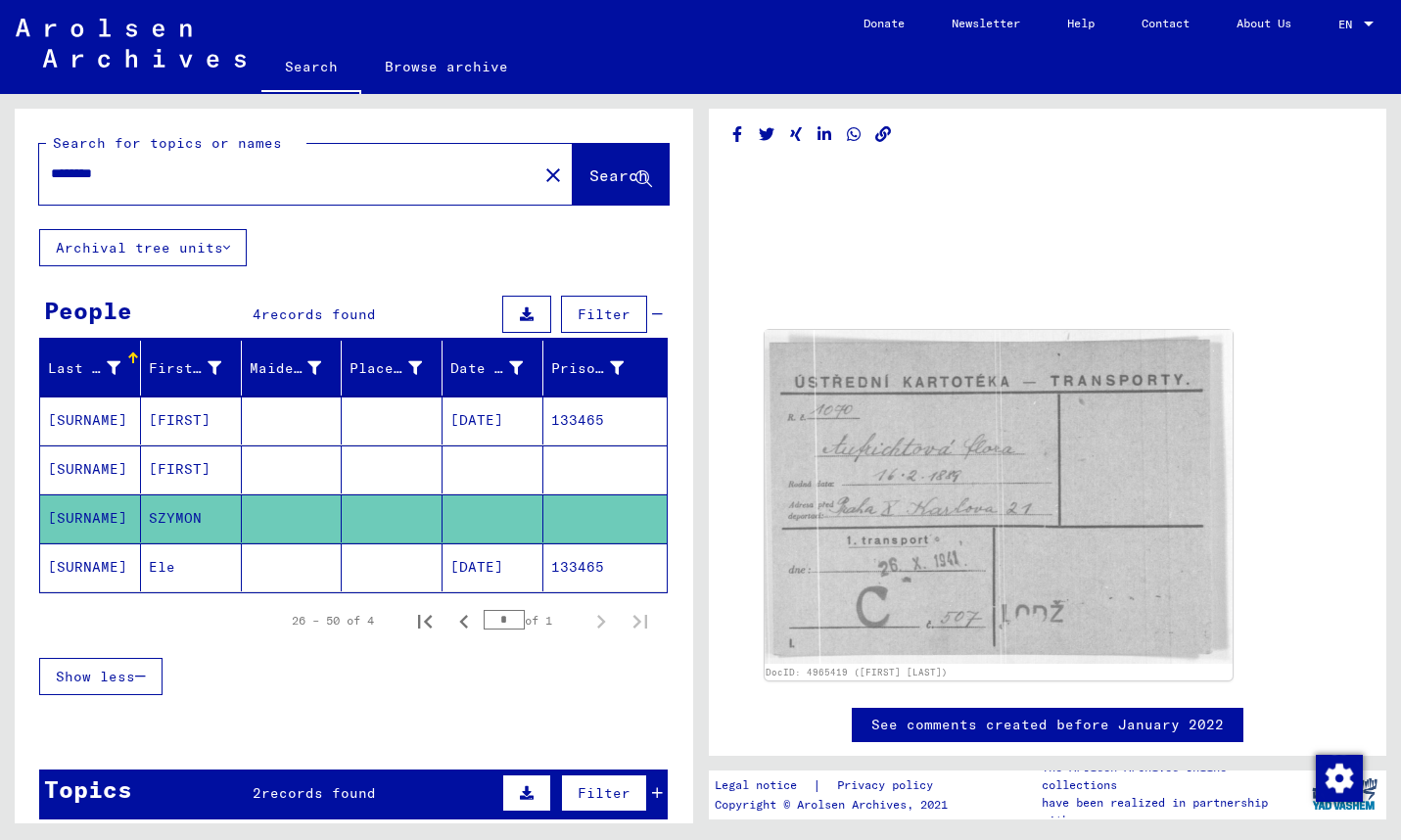 scroll, scrollTop: 0, scrollLeft: 0, axis: both 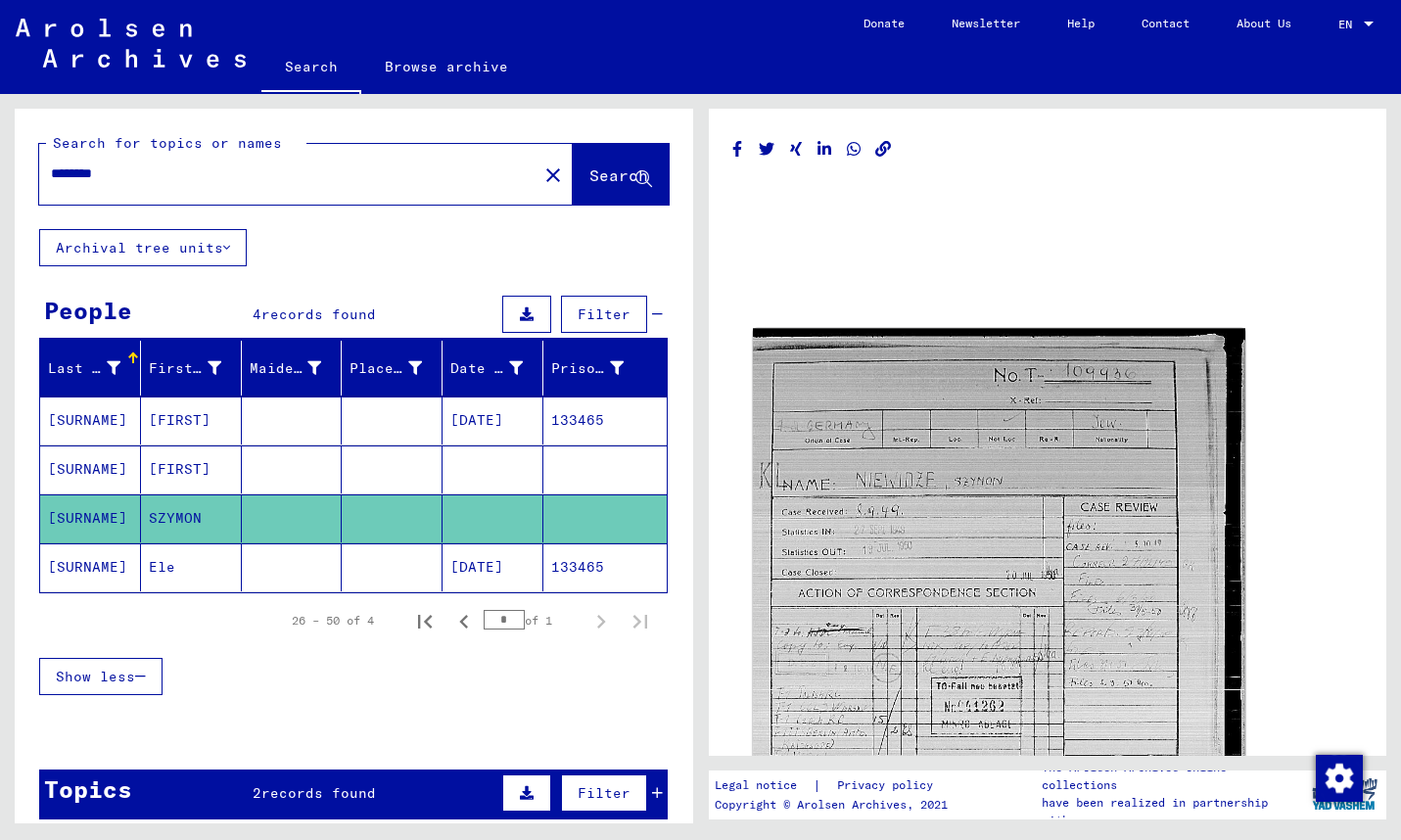 click 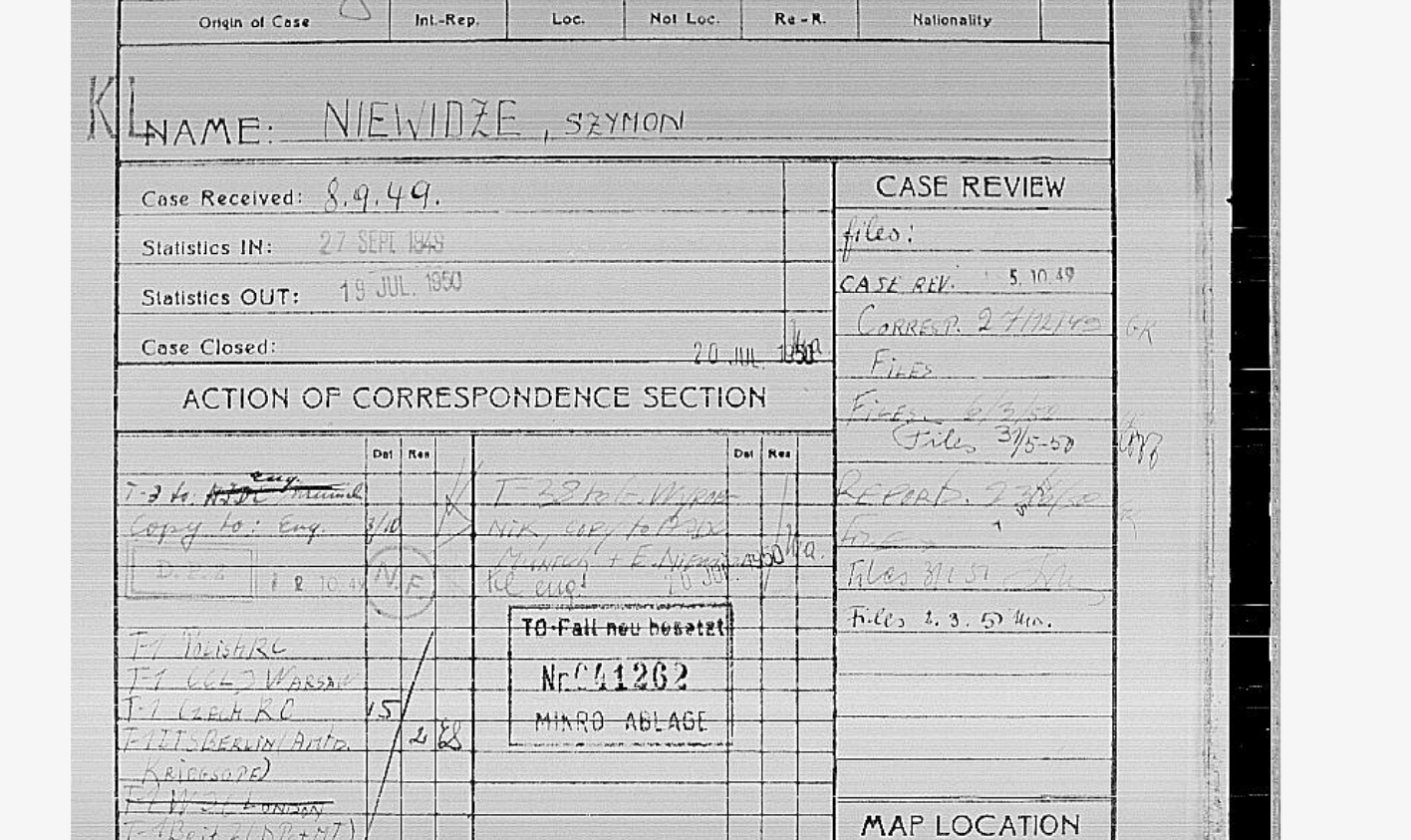 drag, startPoint x: 263, startPoint y: 149, endPoint x: 286, endPoint y: 92, distance: 61.46544 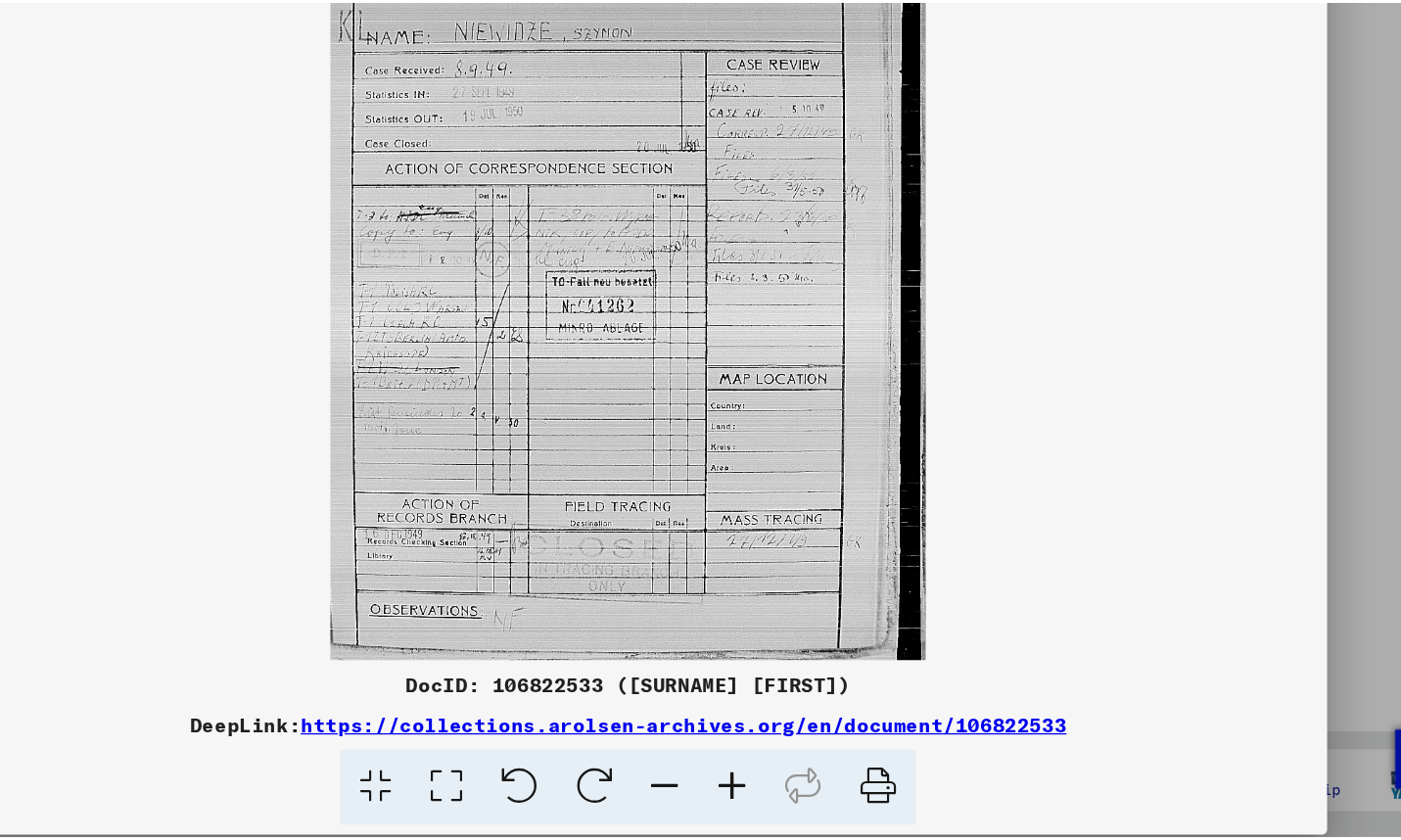 scroll, scrollTop: 0, scrollLeft: 0, axis: both 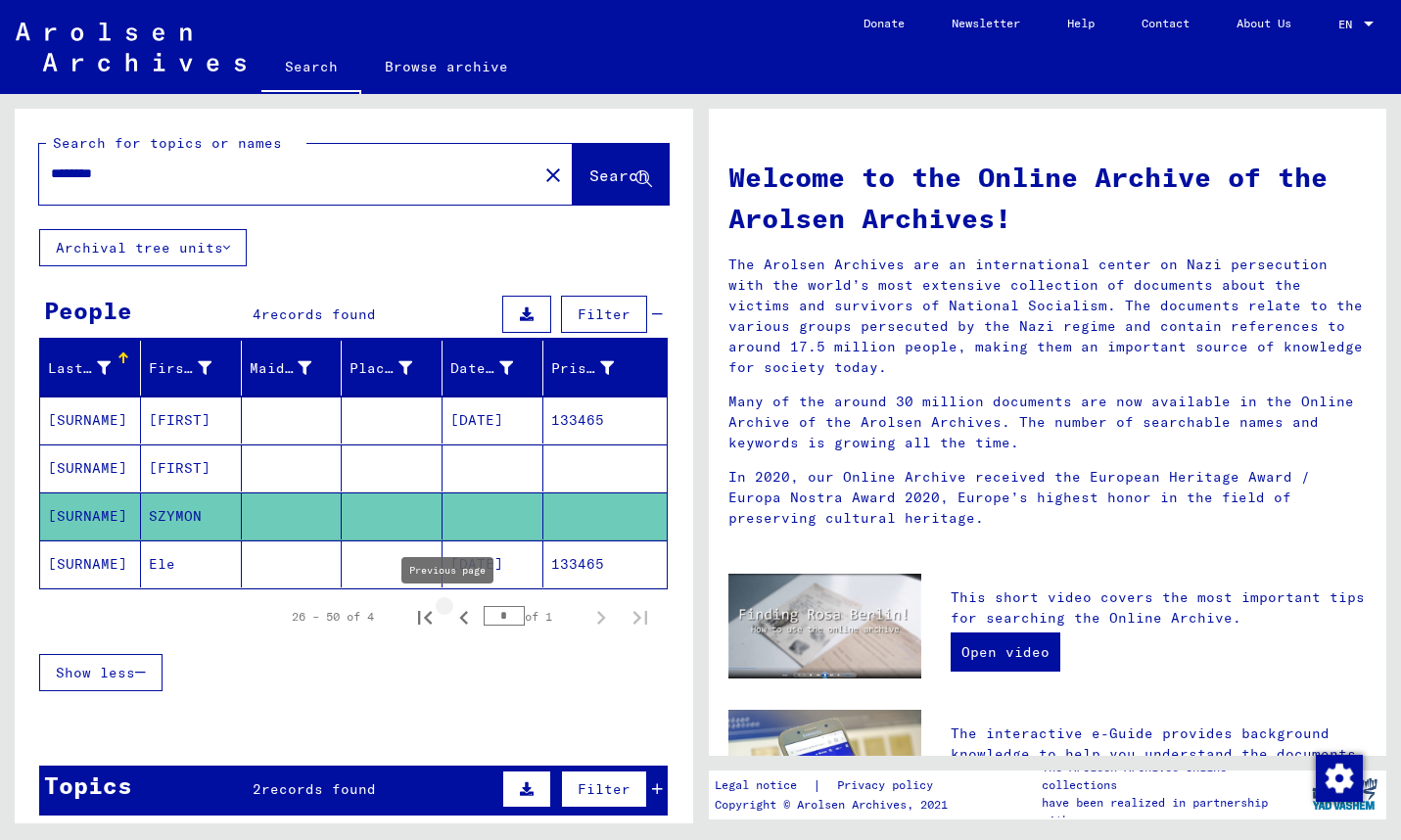 click 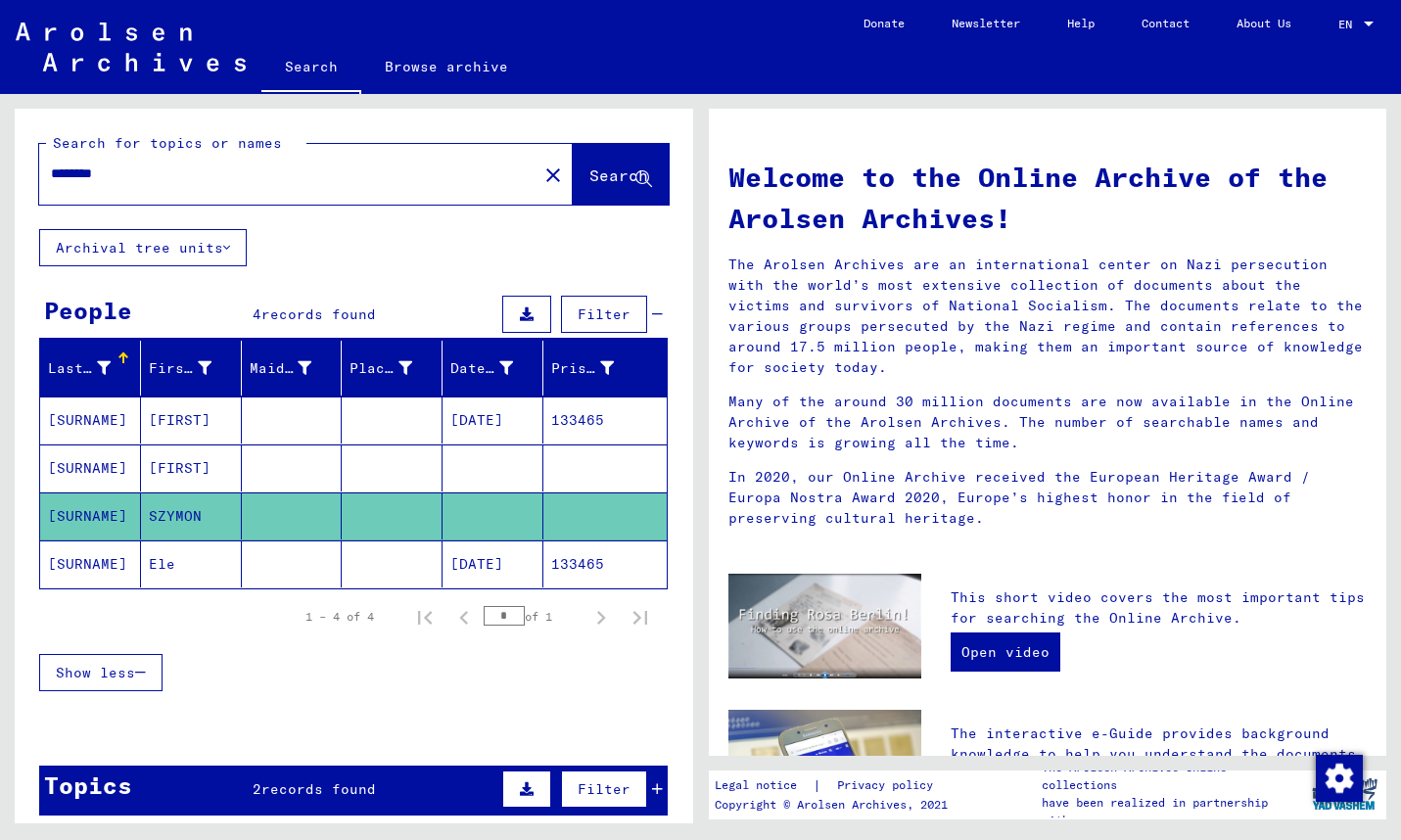 click on "[SURNAME]" at bounding box center [90, 468] 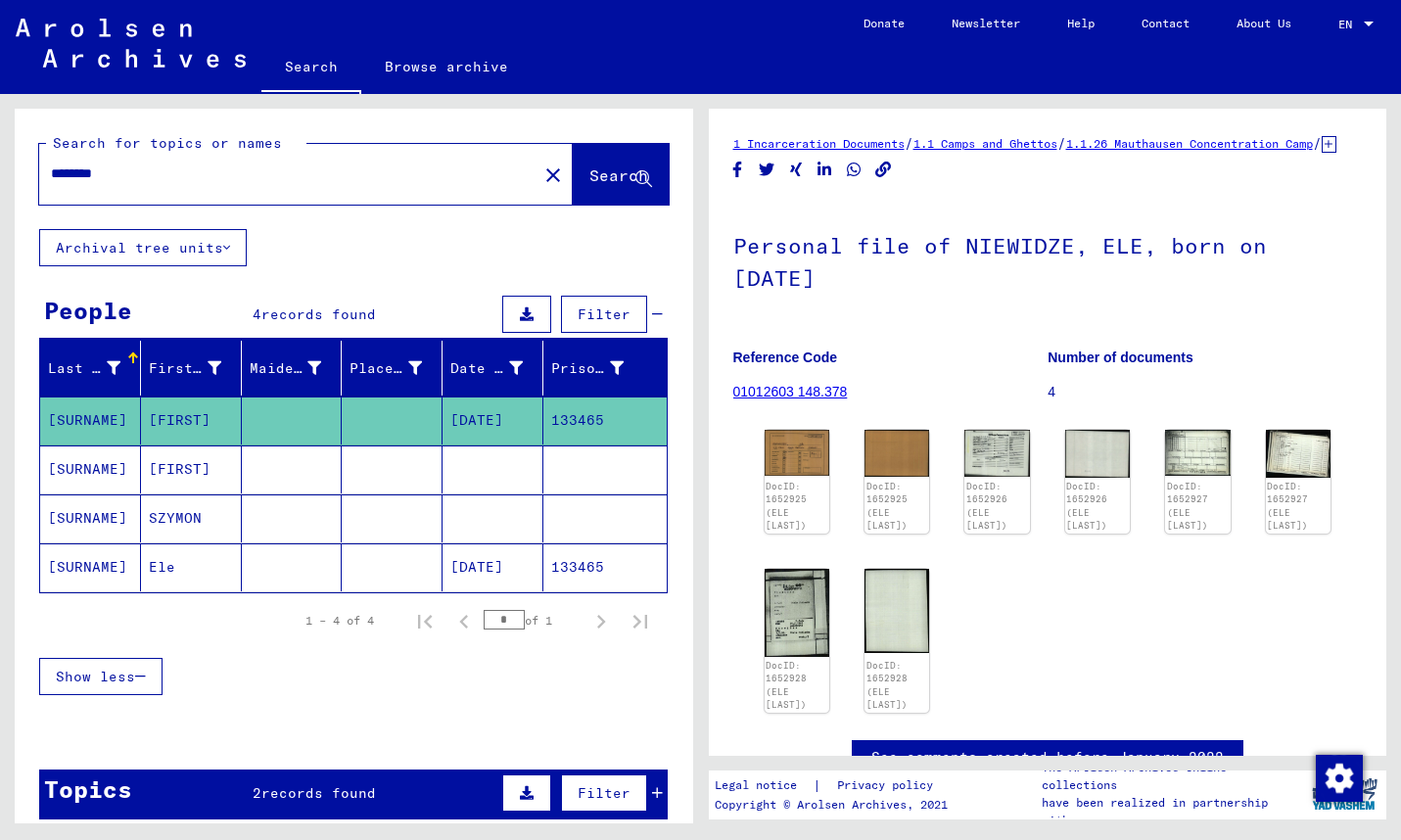 scroll, scrollTop: 0, scrollLeft: 0, axis: both 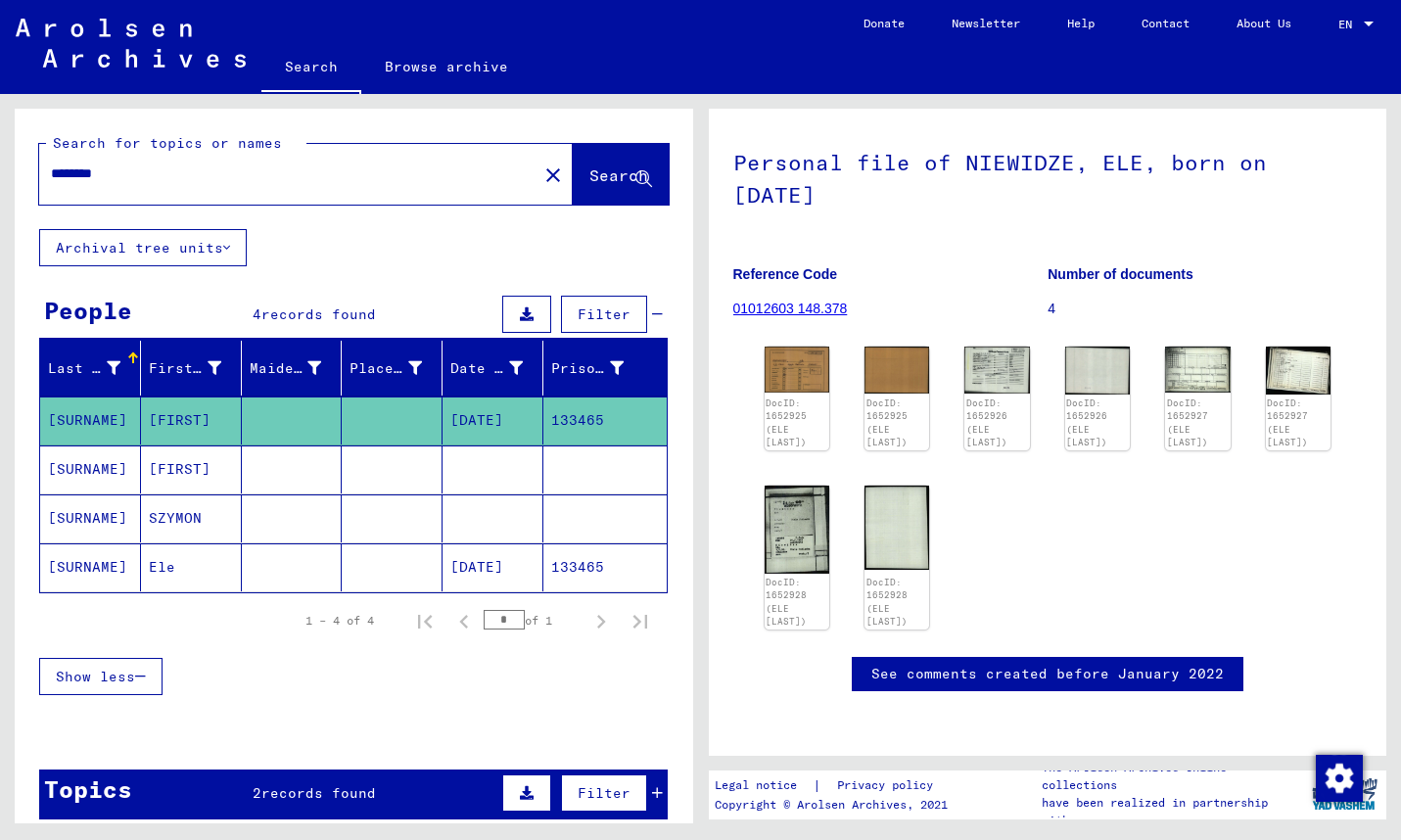 click on "[SURNAME]" at bounding box center [90, 518] 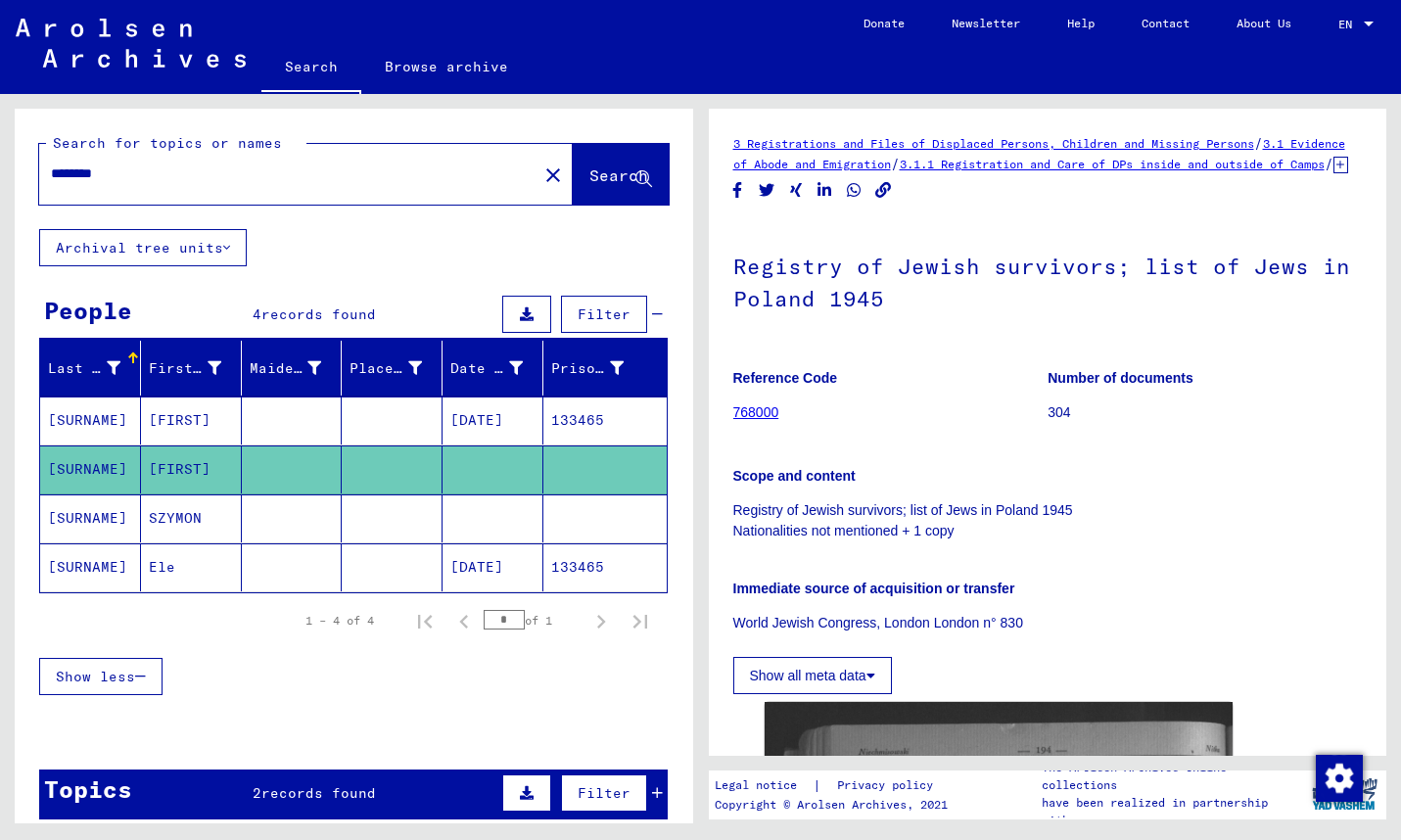 scroll, scrollTop: 0, scrollLeft: 0, axis: both 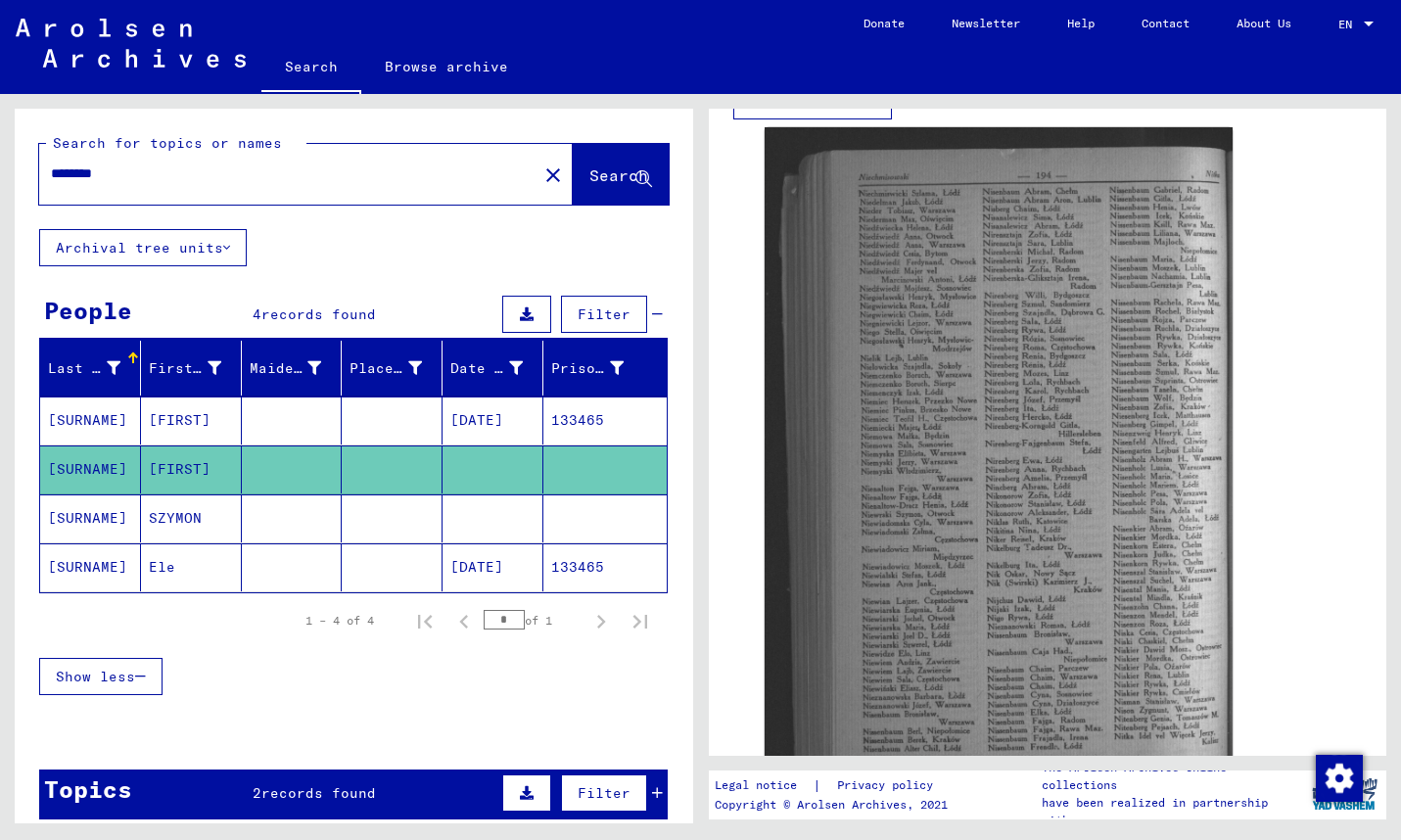 click on "Ele" 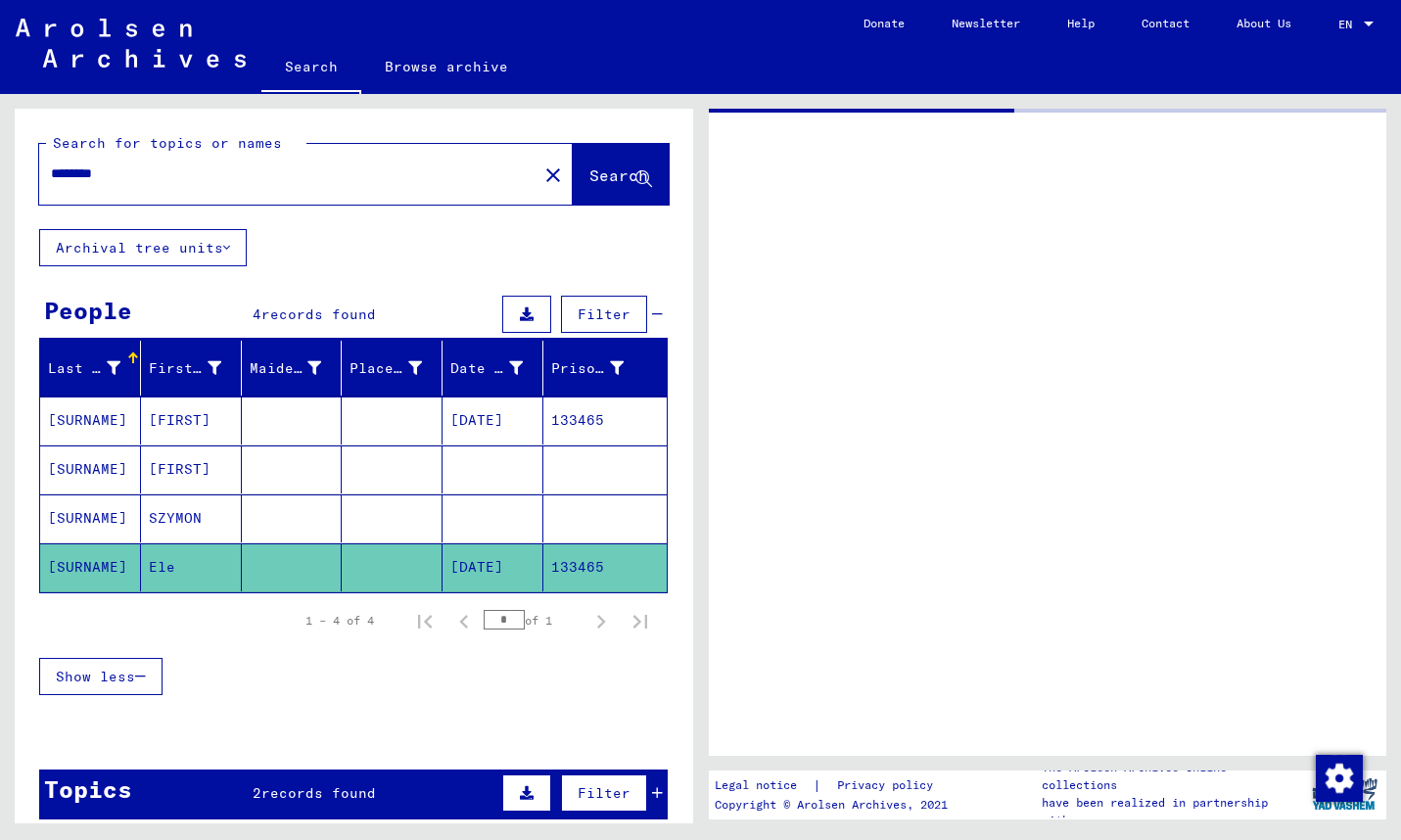 scroll, scrollTop: 0, scrollLeft: 0, axis: both 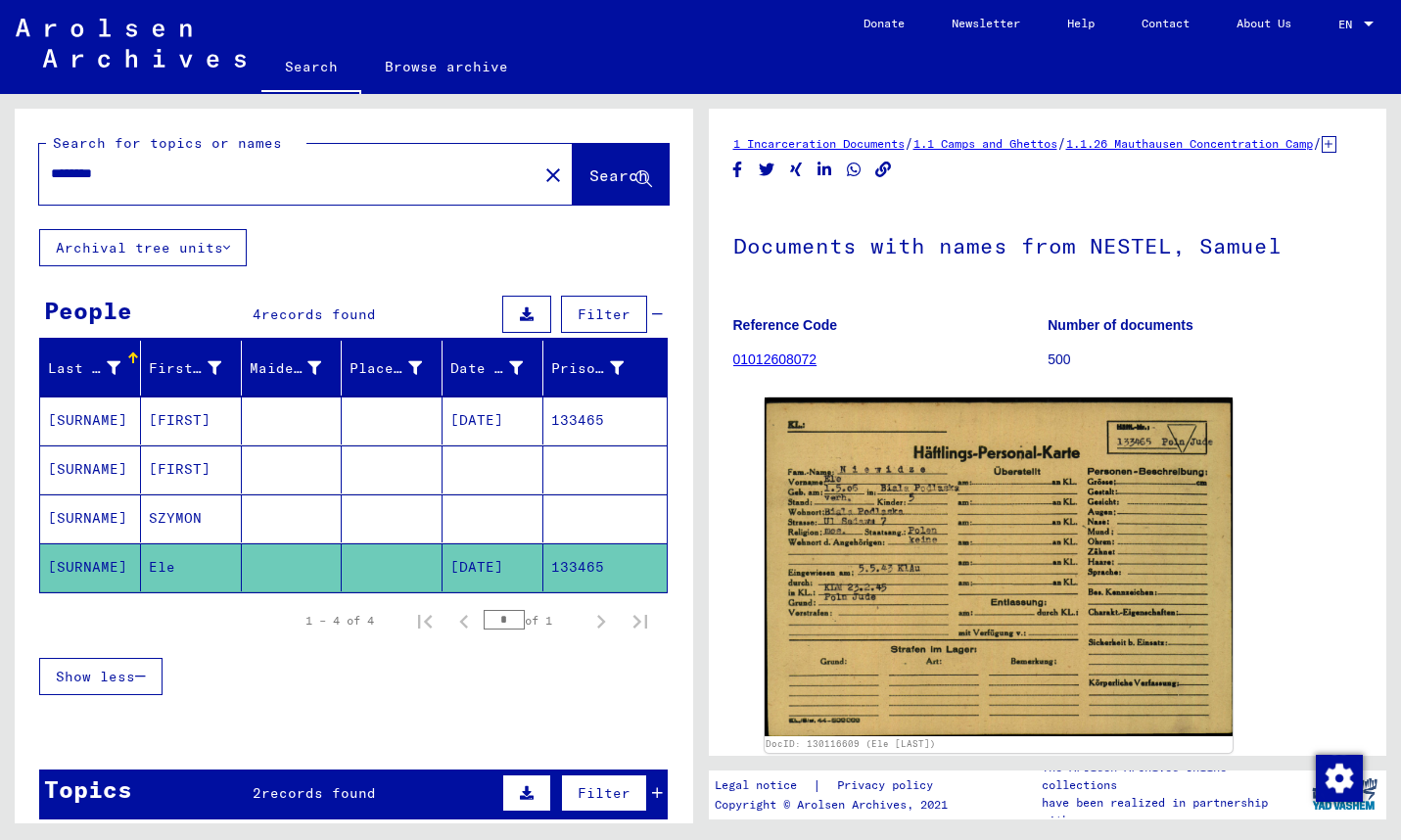 click on "********" 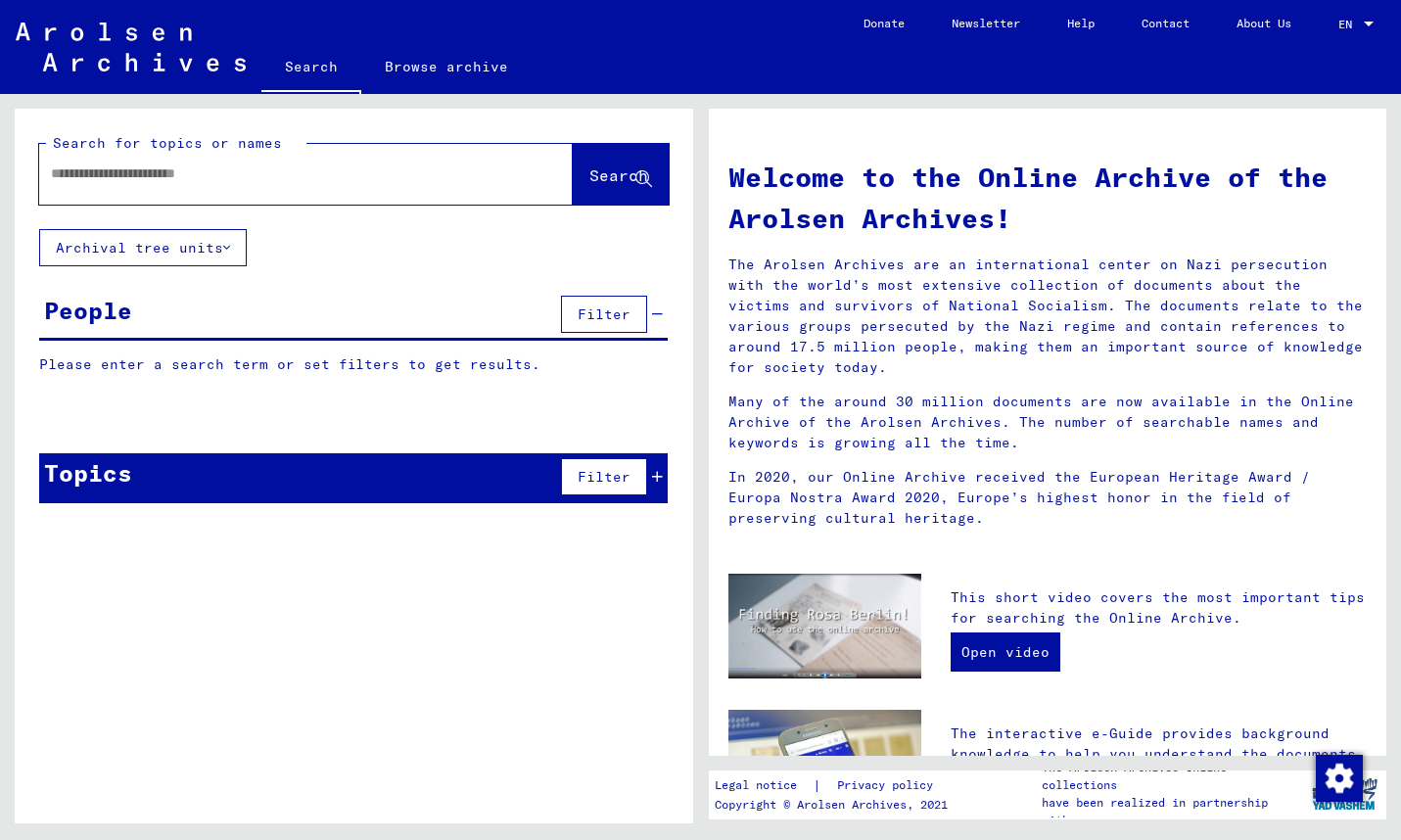 click at bounding box center (282, 173) 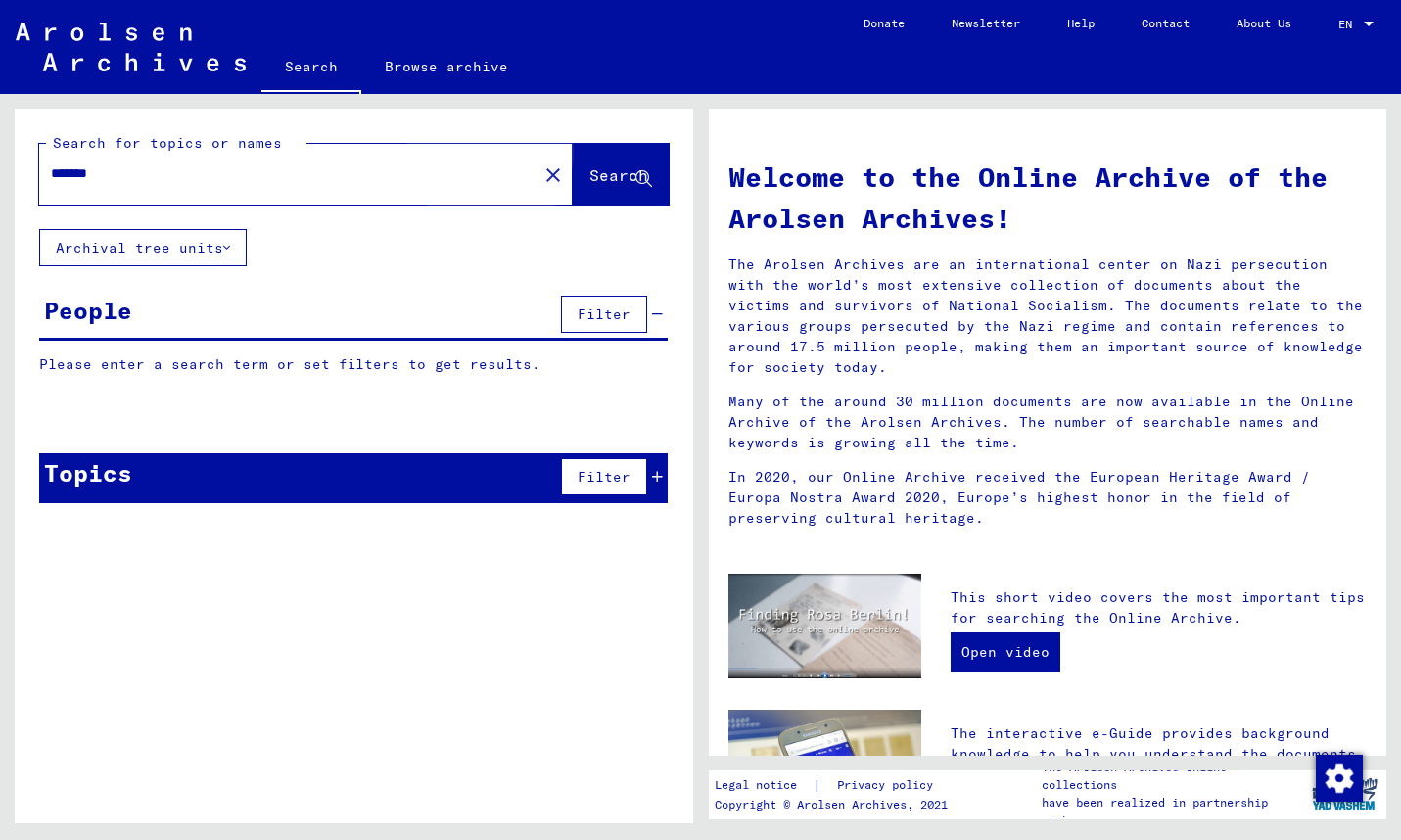 click on "Search" 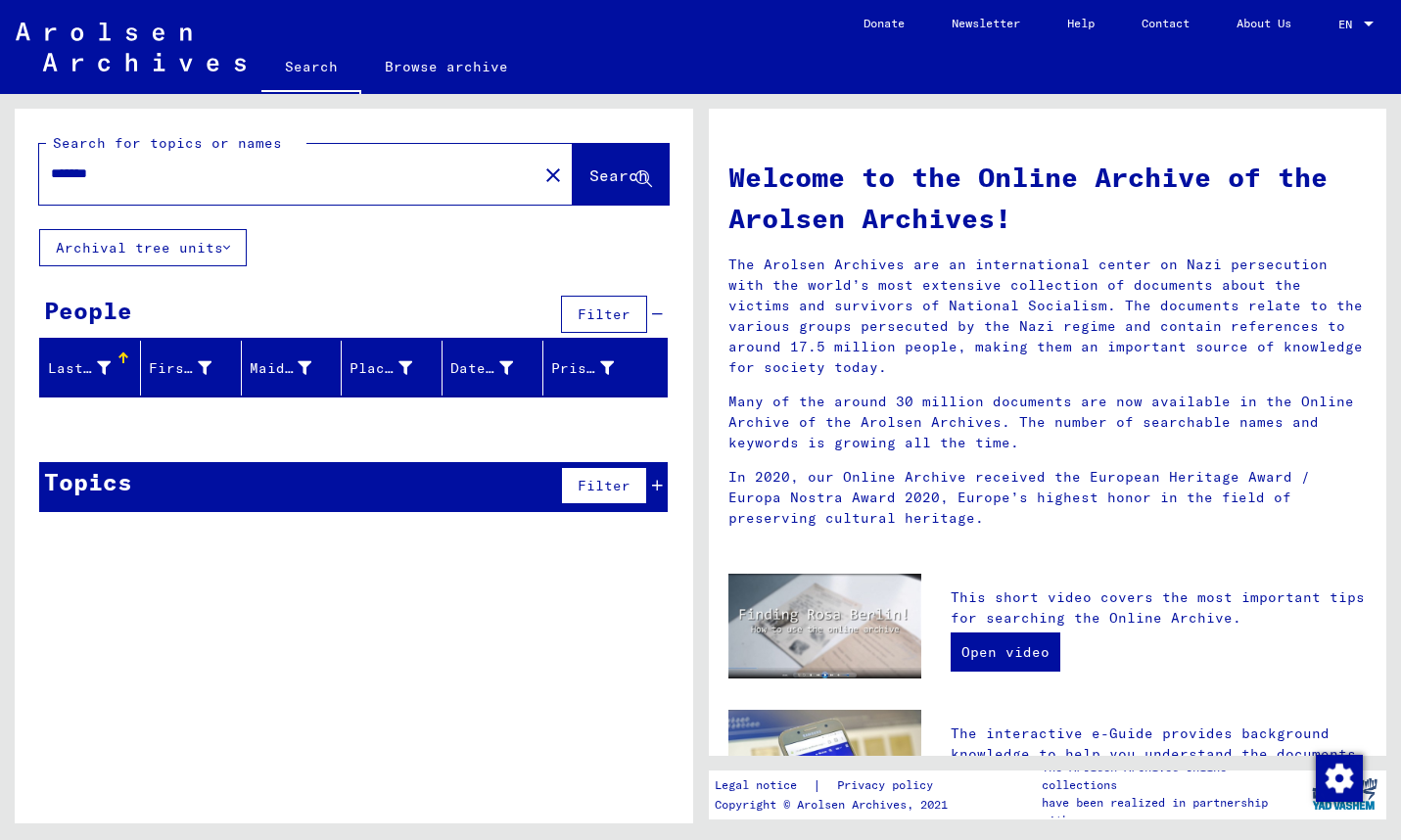 click on "*******" at bounding box center [282, 173] 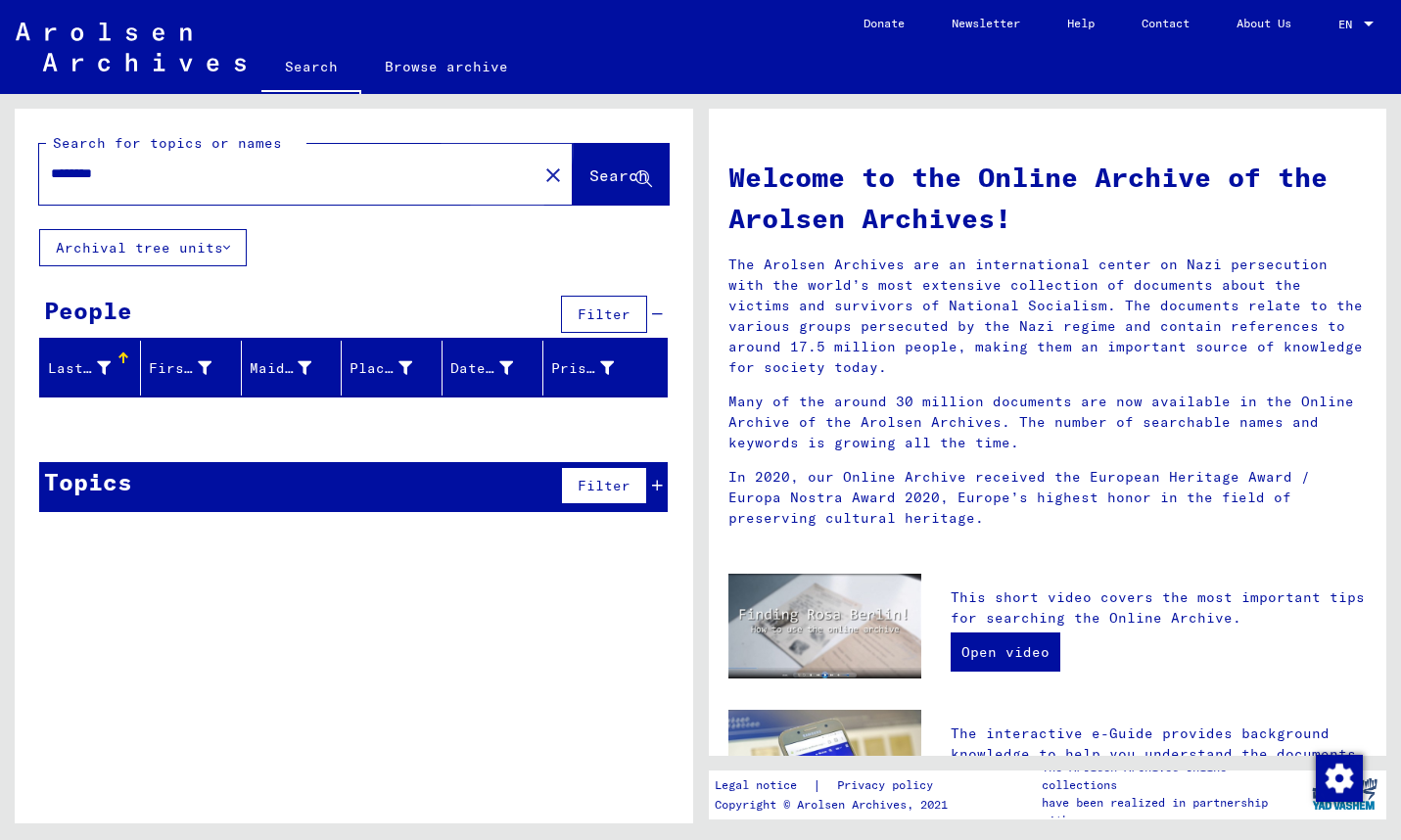 click on "Search" 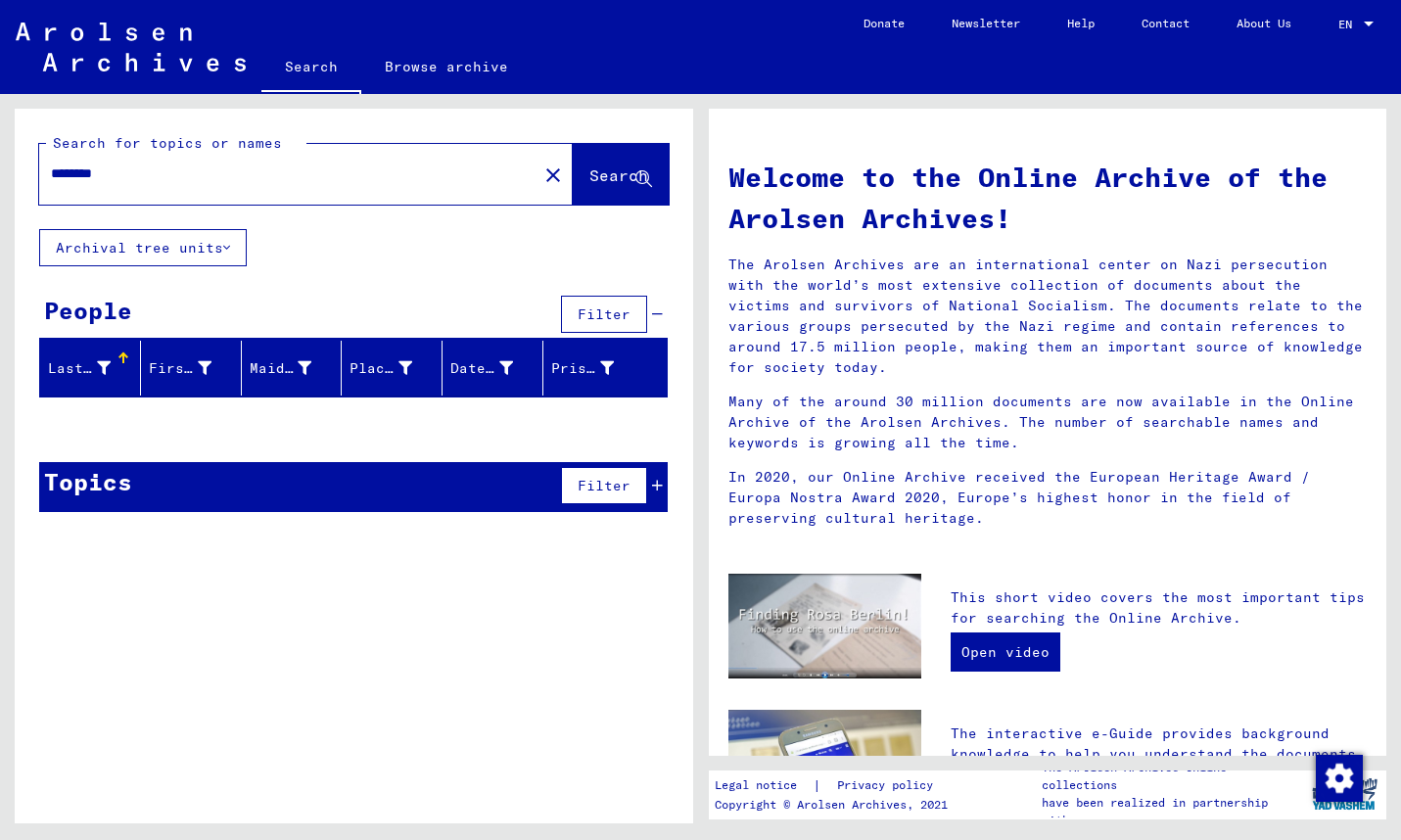 click on "********" at bounding box center (282, 173) 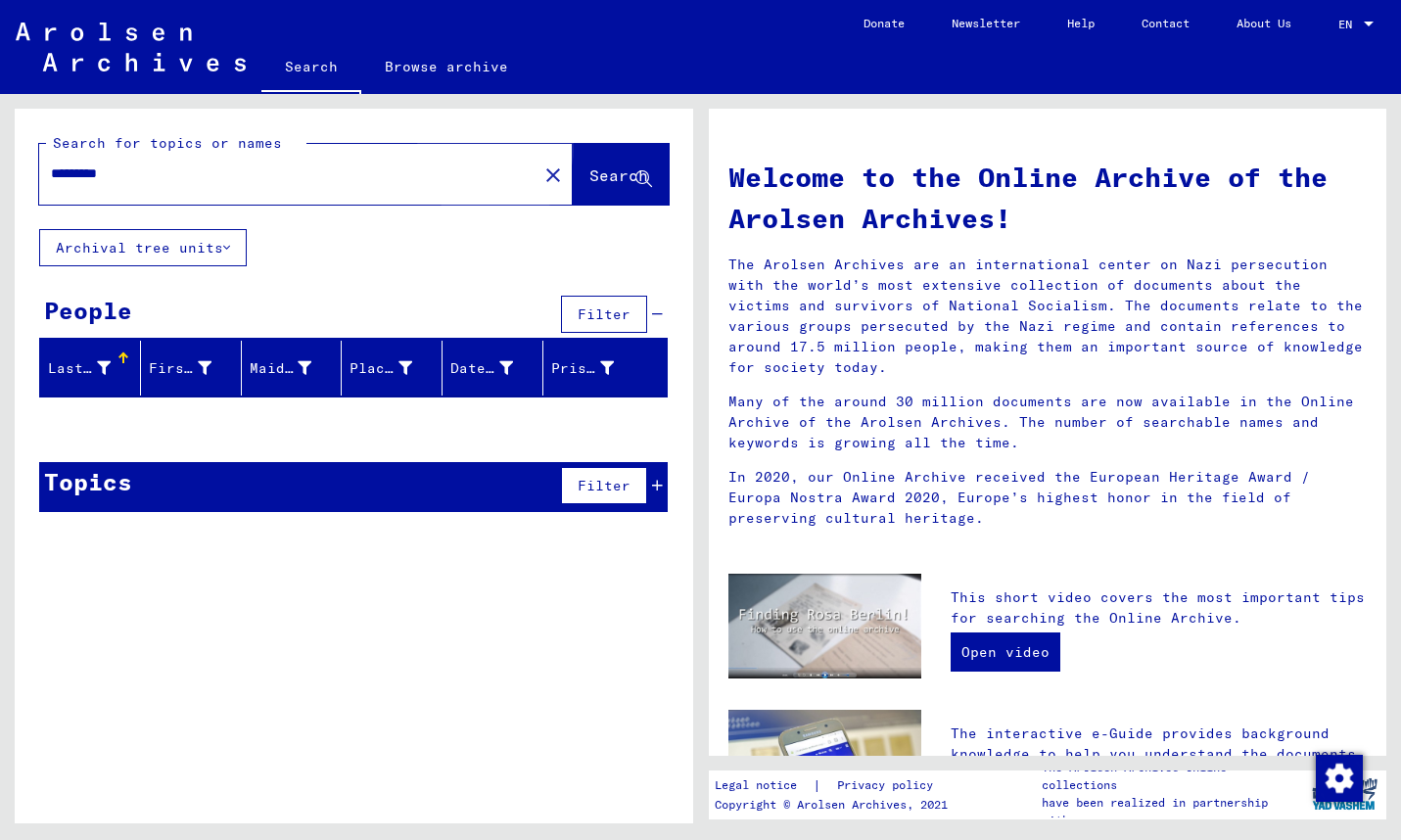 click on "Search" 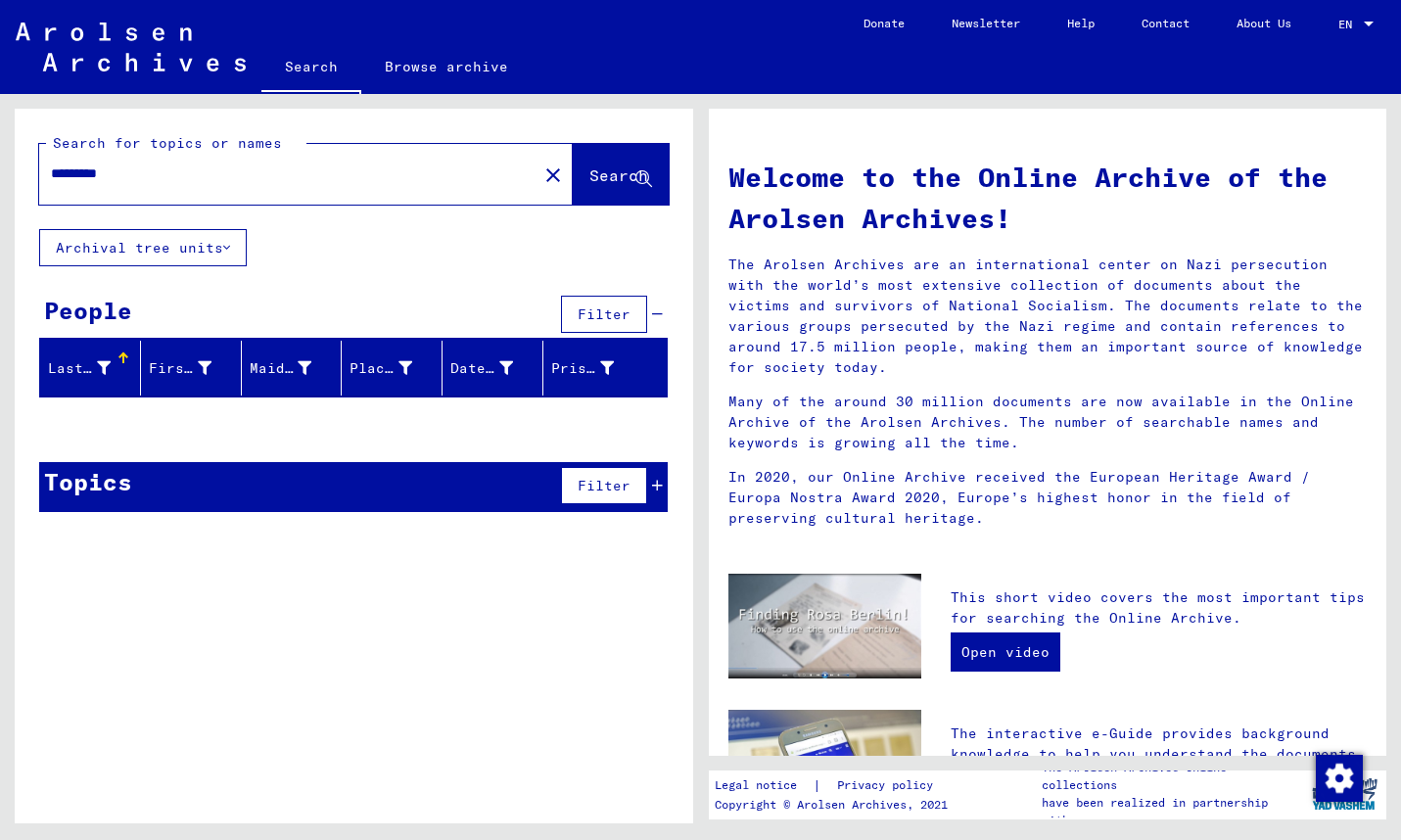 click on "*********" at bounding box center [282, 173] 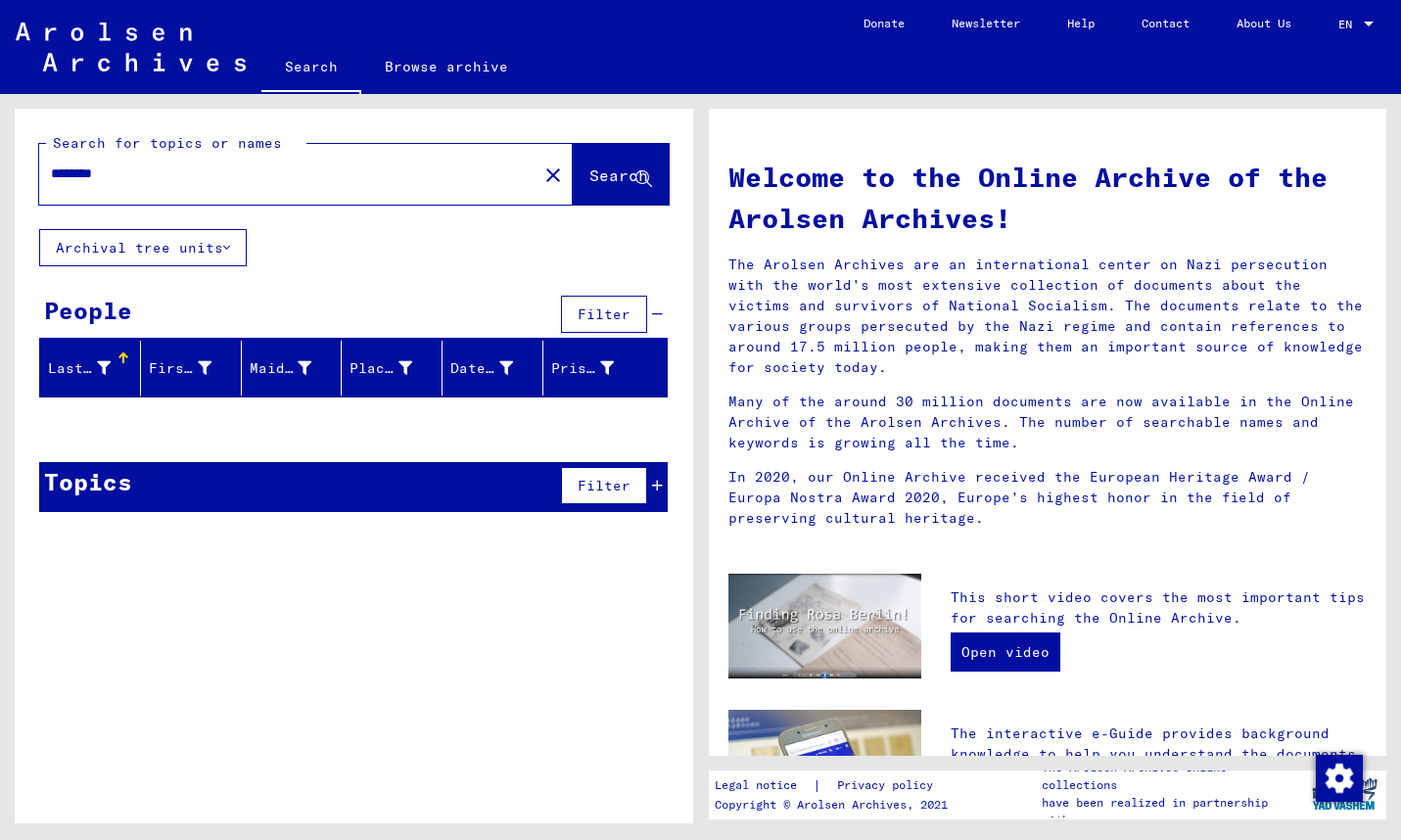 click on "********" at bounding box center (282, 173) 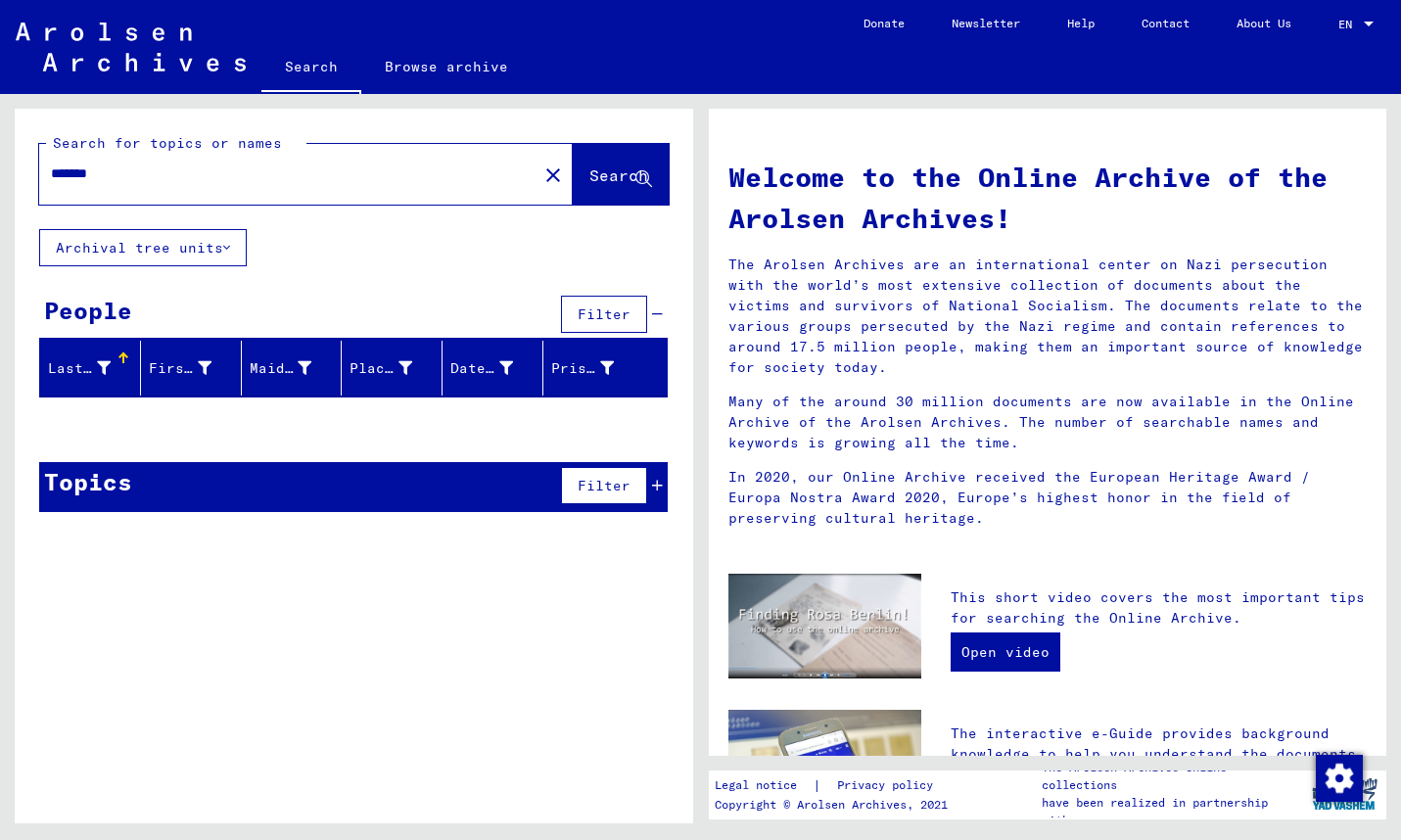 click on "Search" 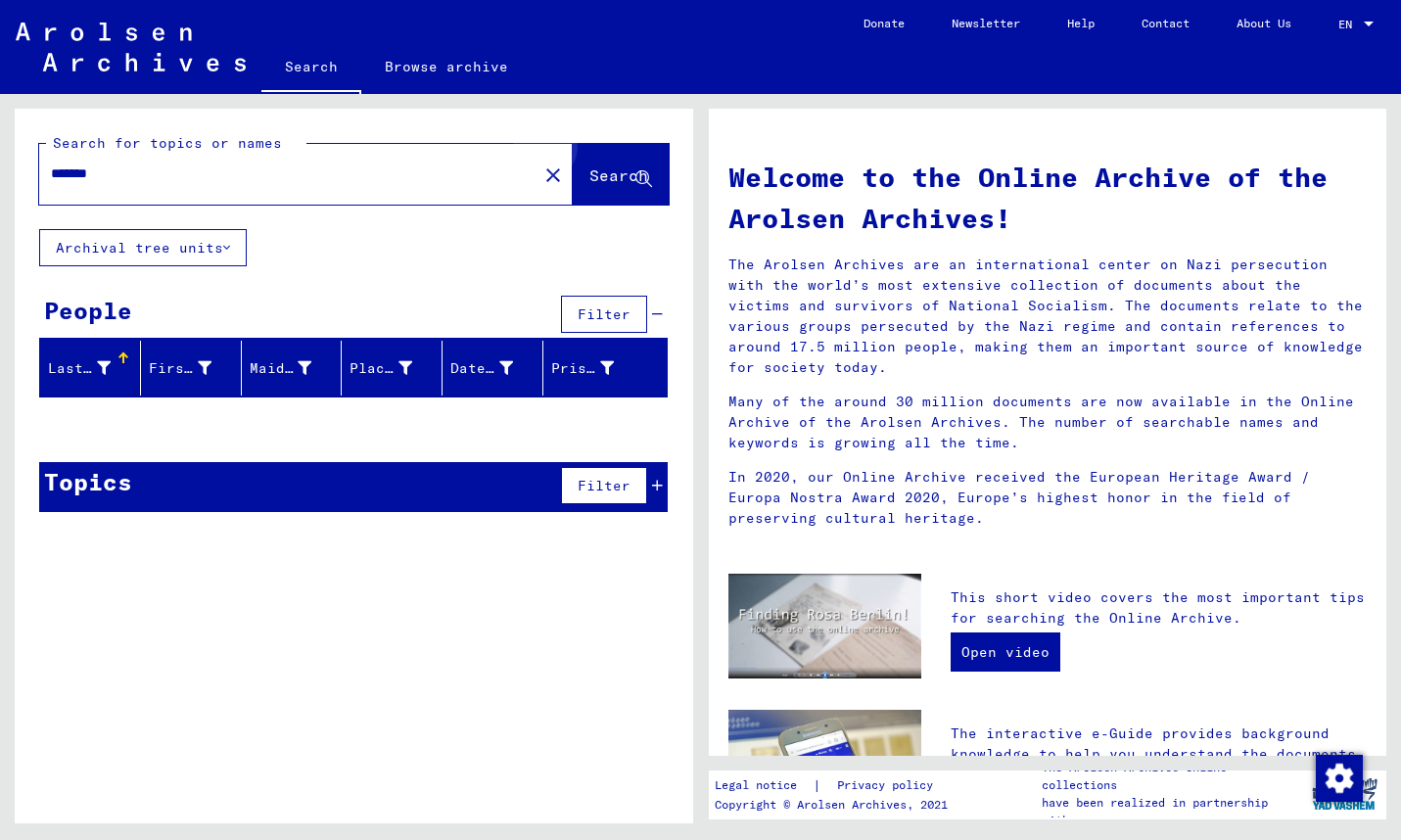 click on "Search" 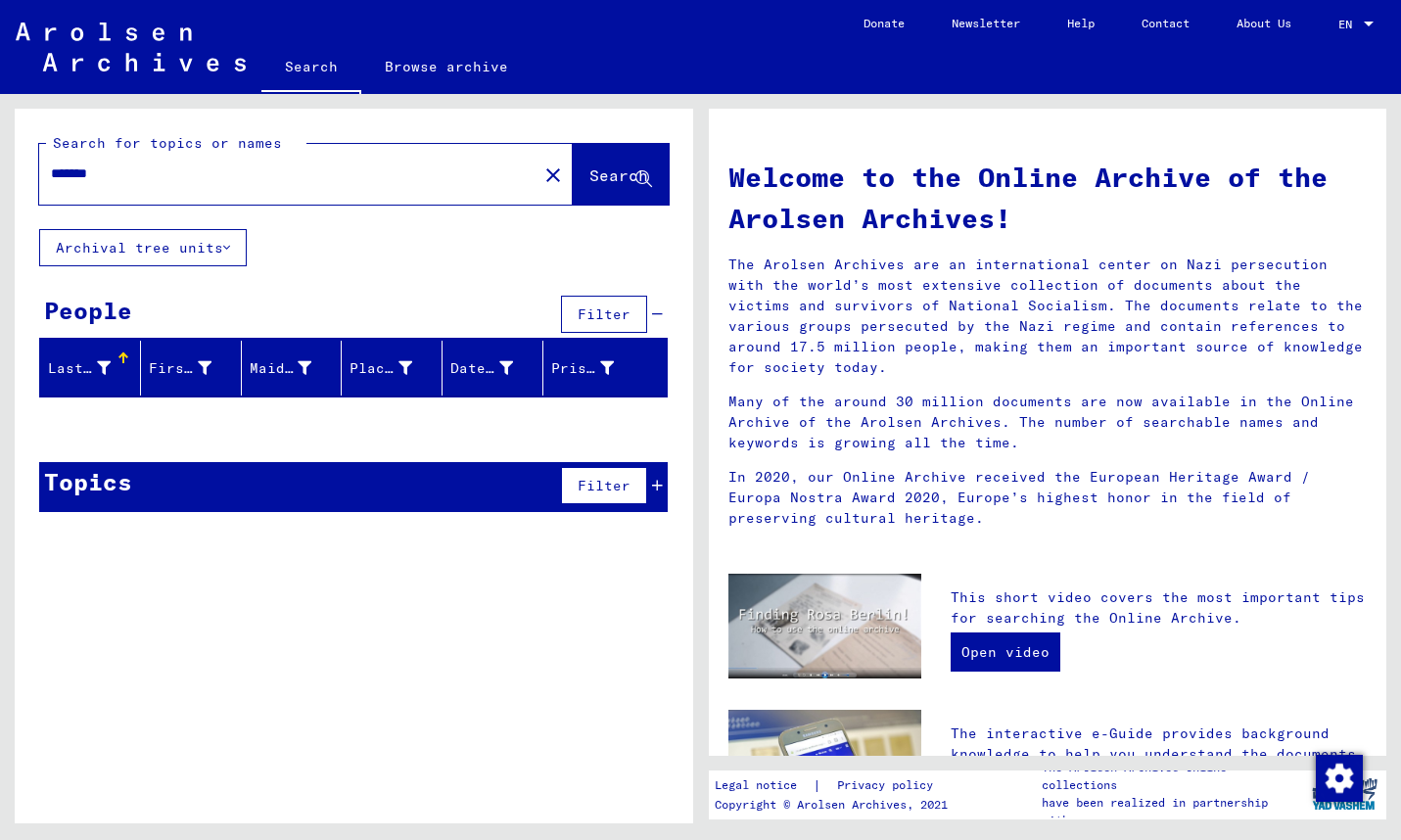 click on "*******" at bounding box center [282, 173] 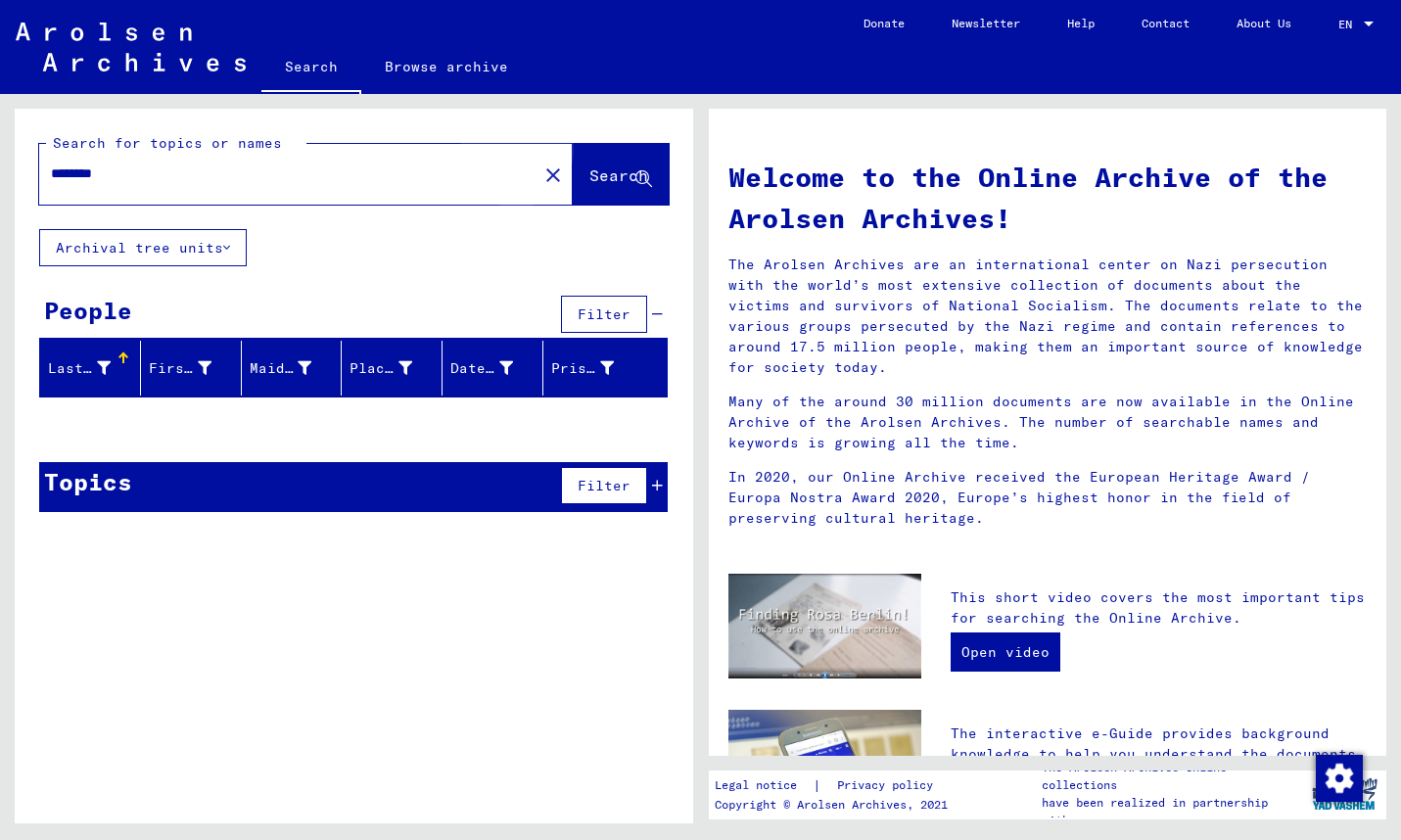 click on "Search" 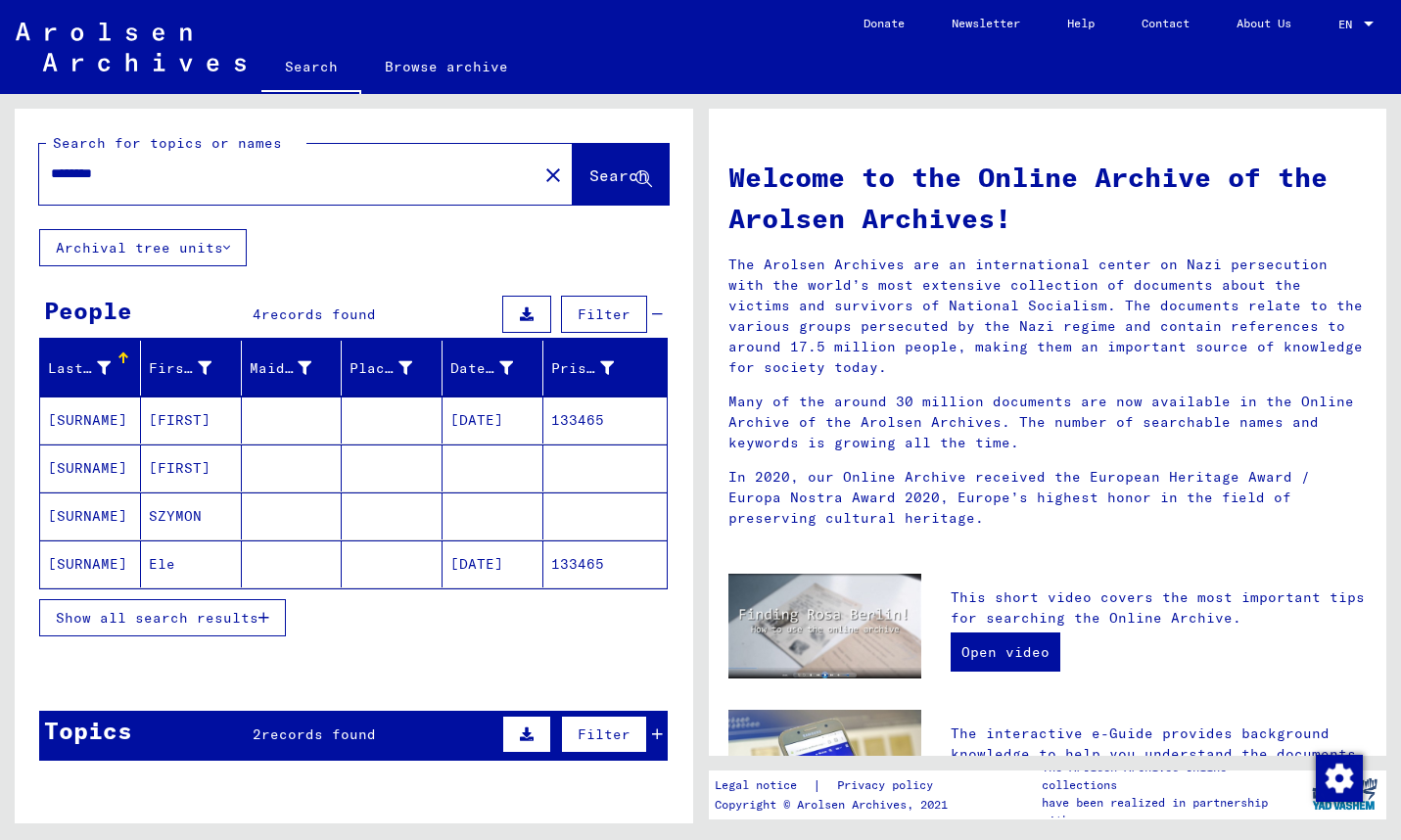 click on "********" at bounding box center (282, 173) 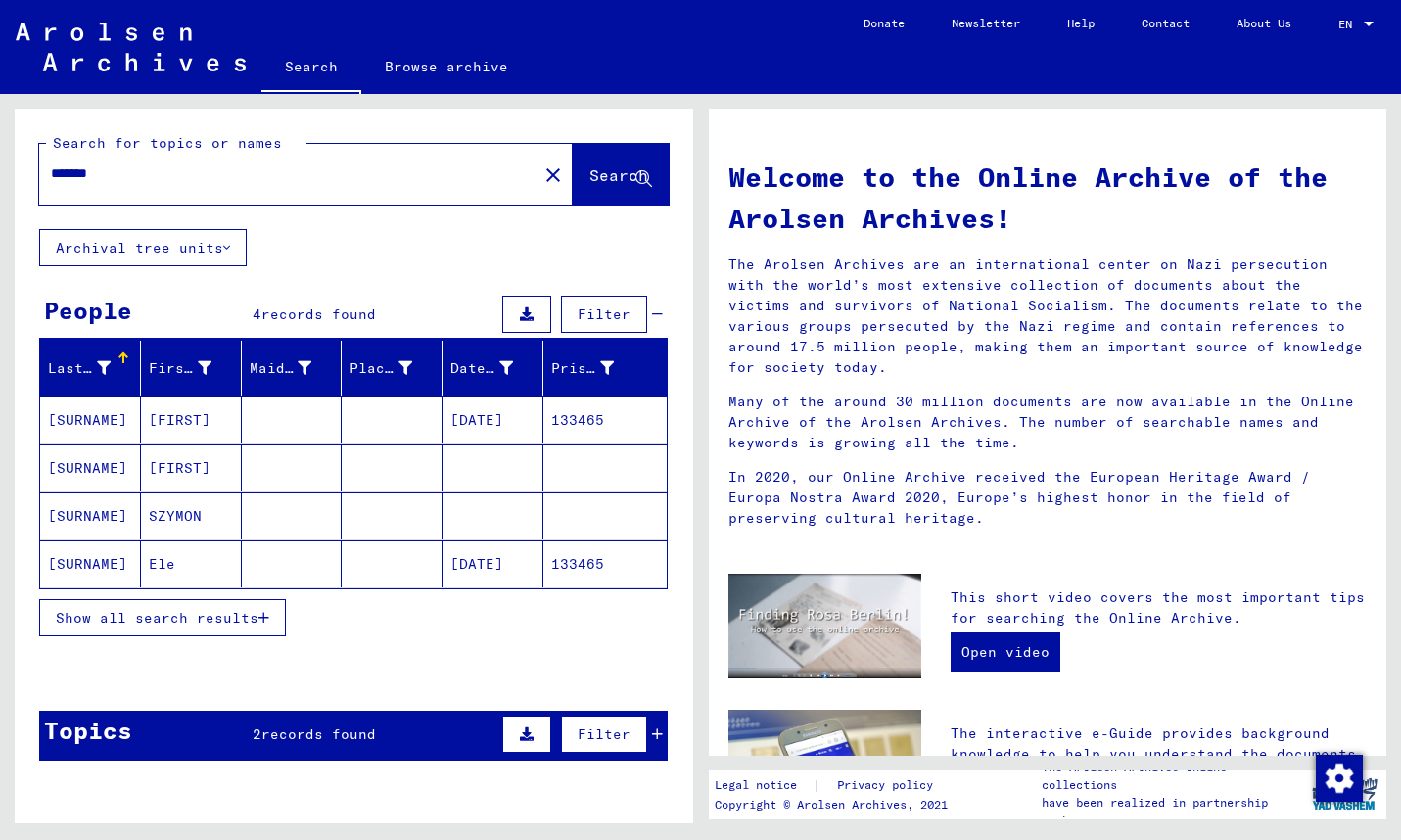 click on "*******" at bounding box center (282, 173) 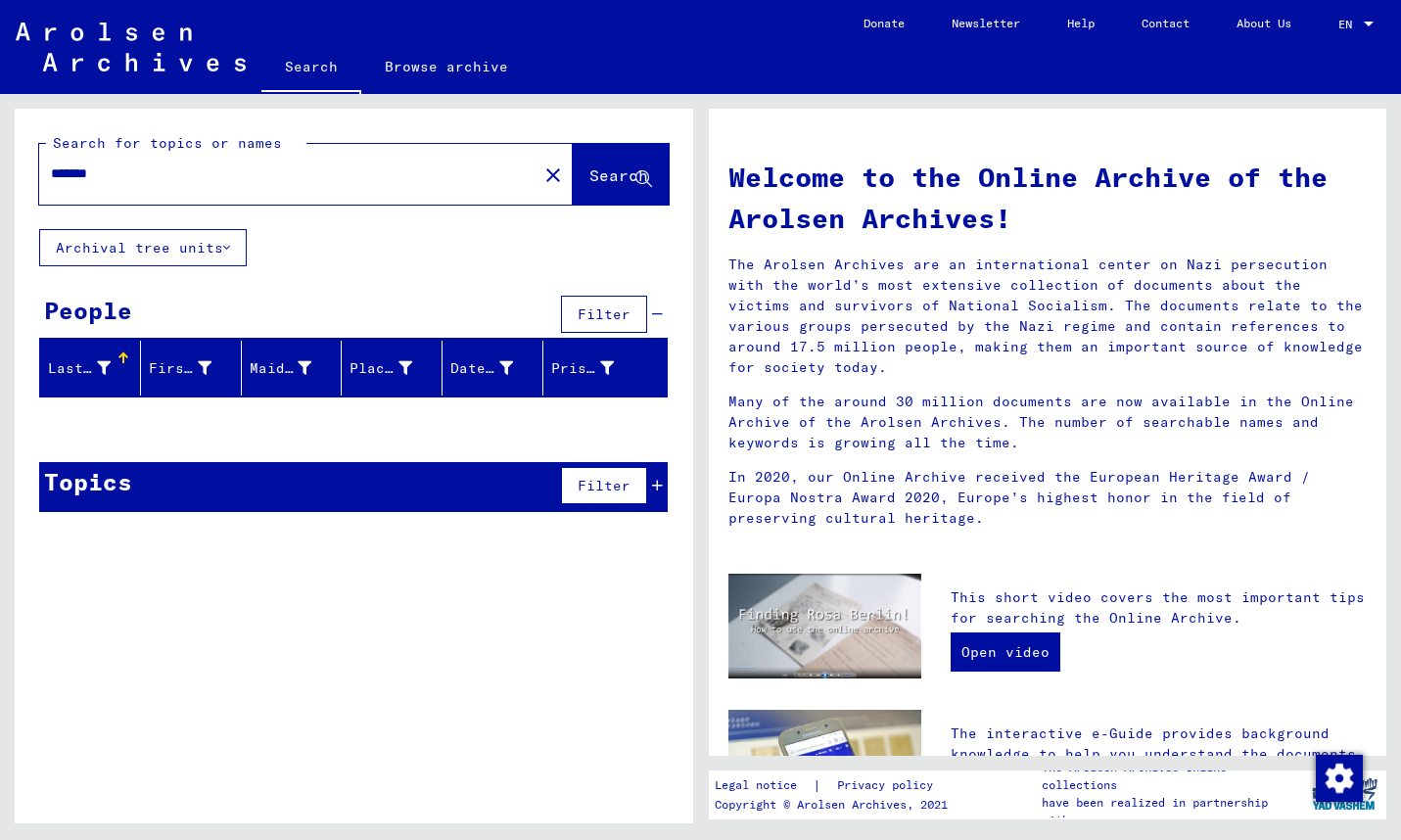 click on "*******" at bounding box center (282, 173) 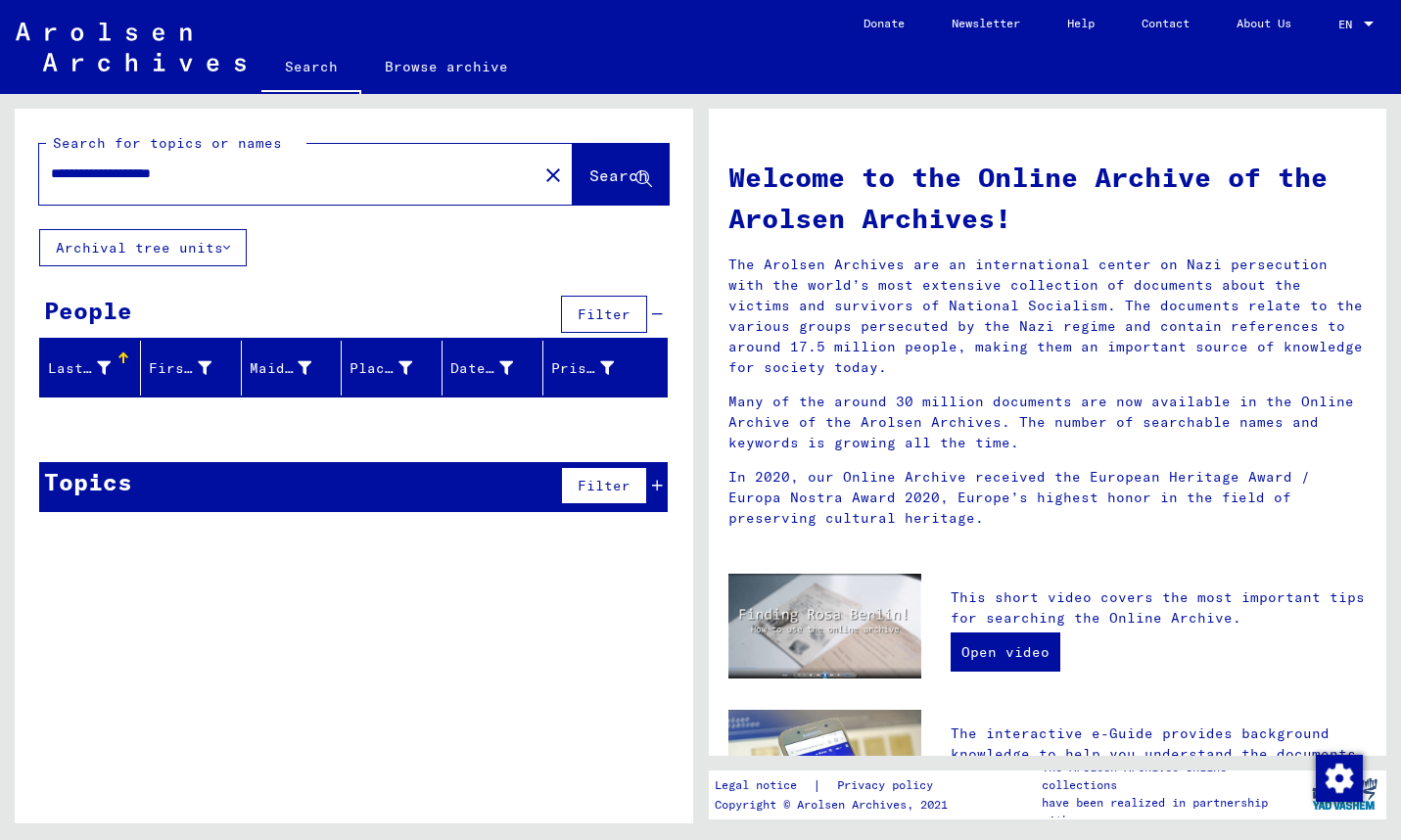 type on "**********" 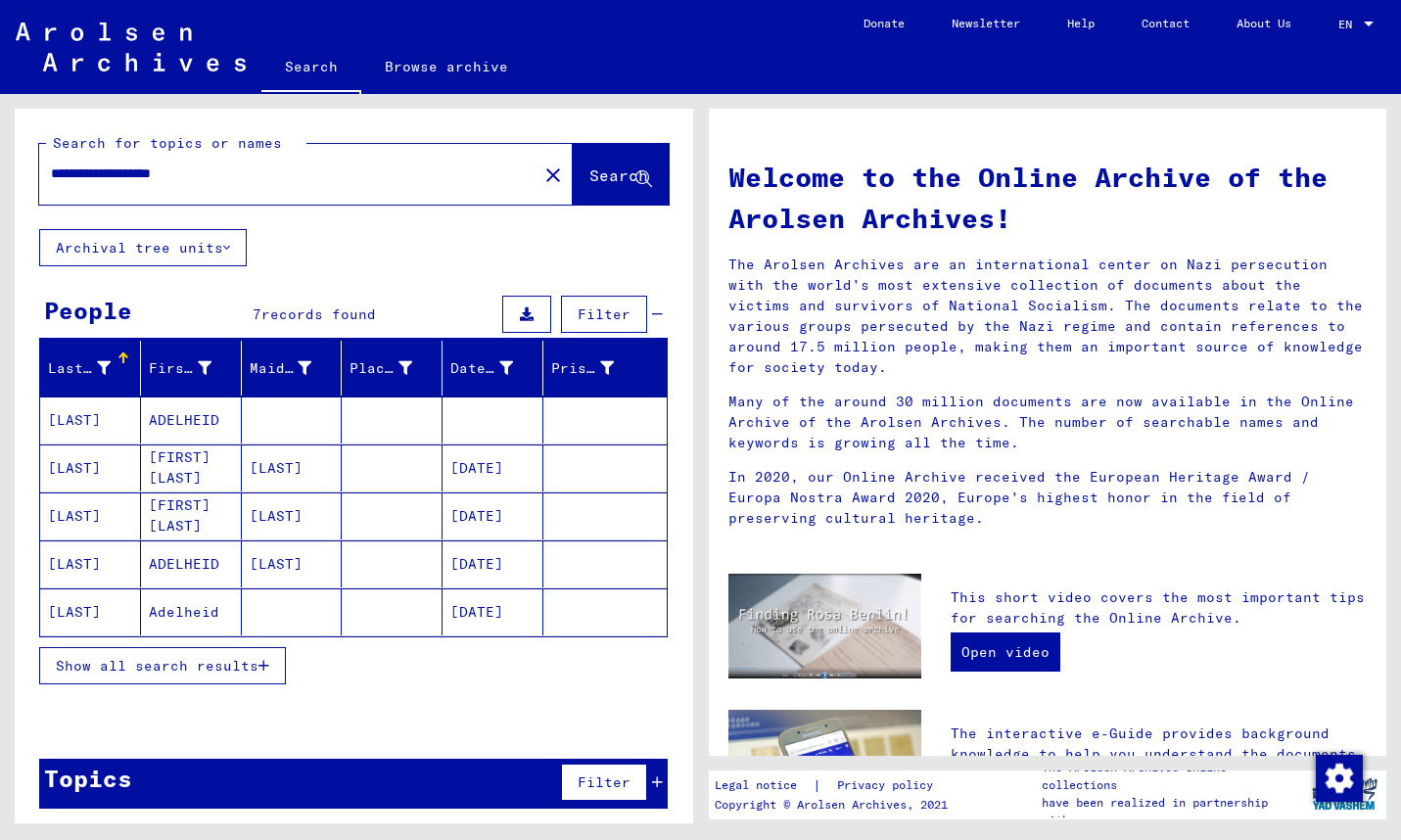 click on "[LAST]" at bounding box center [90, 516] 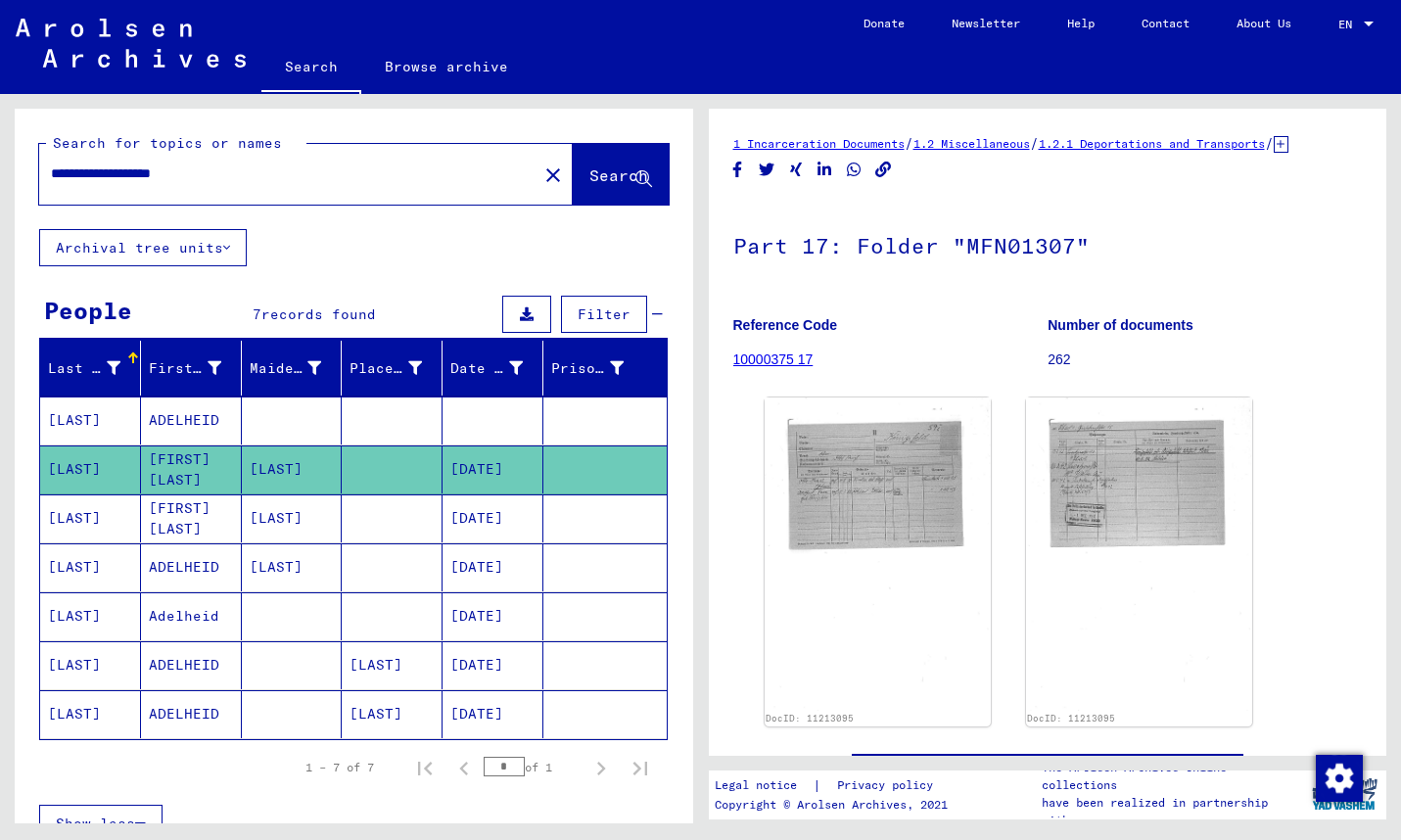 scroll, scrollTop: 0, scrollLeft: 0, axis: both 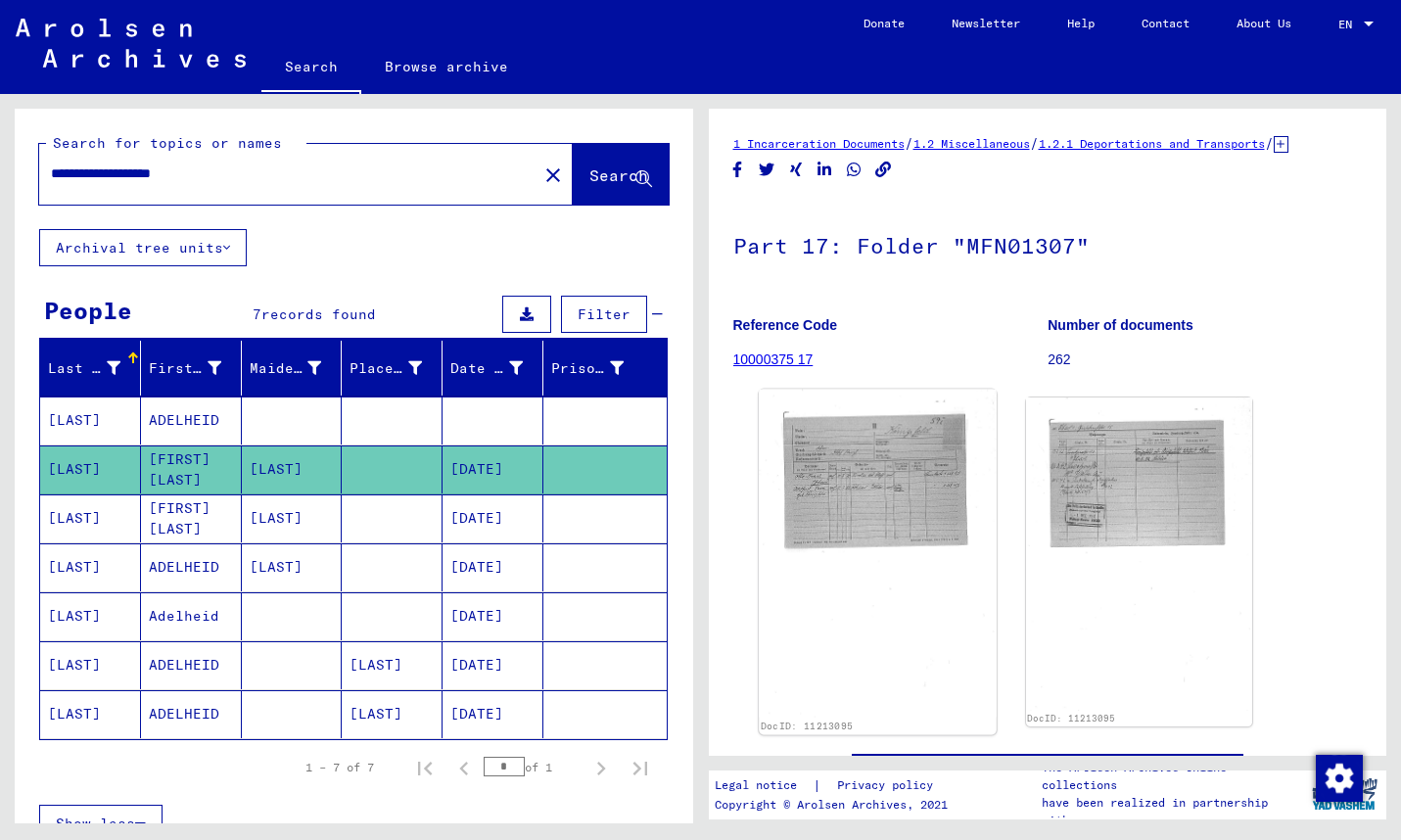 click 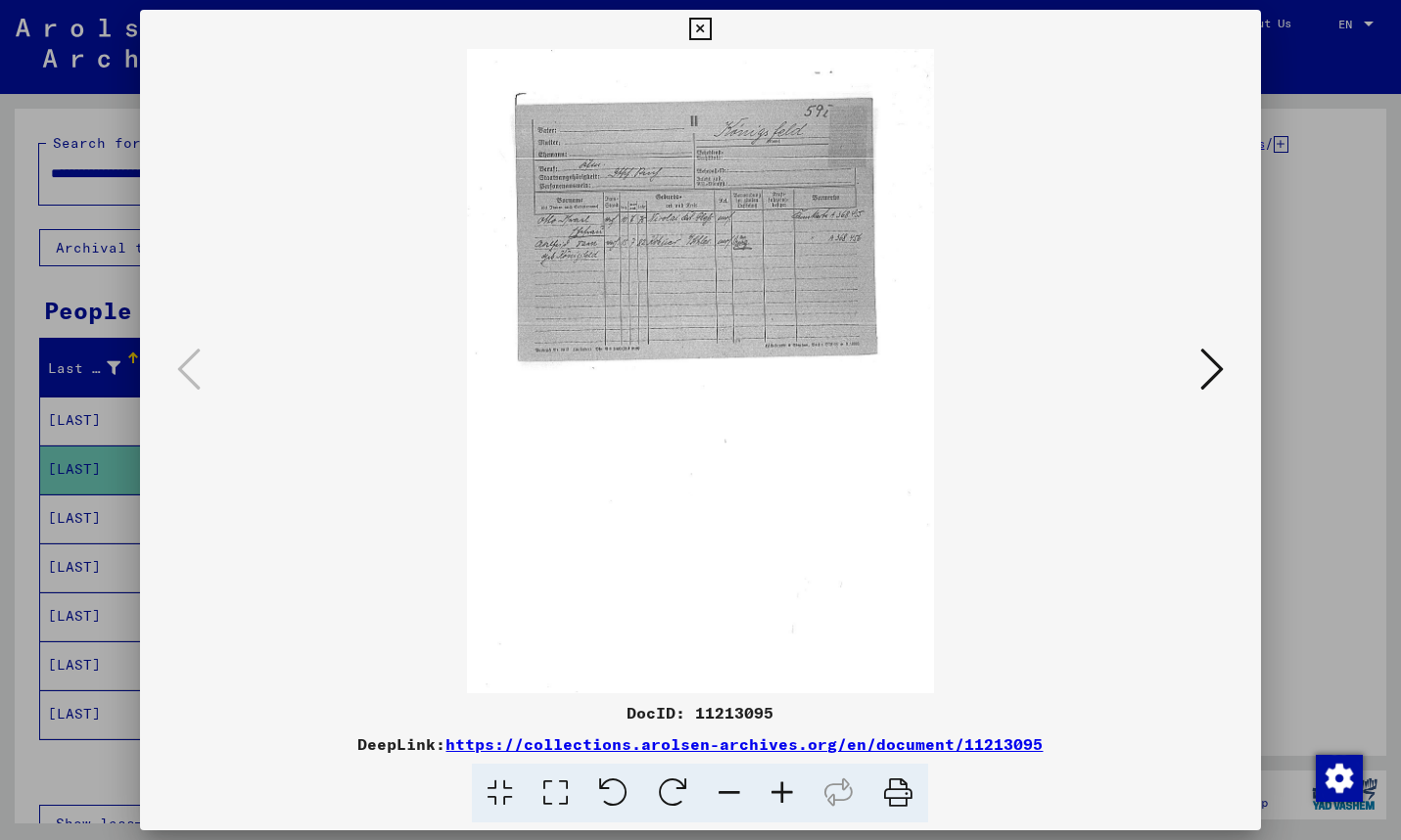 scroll, scrollTop: 0, scrollLeft: 0, axis: both 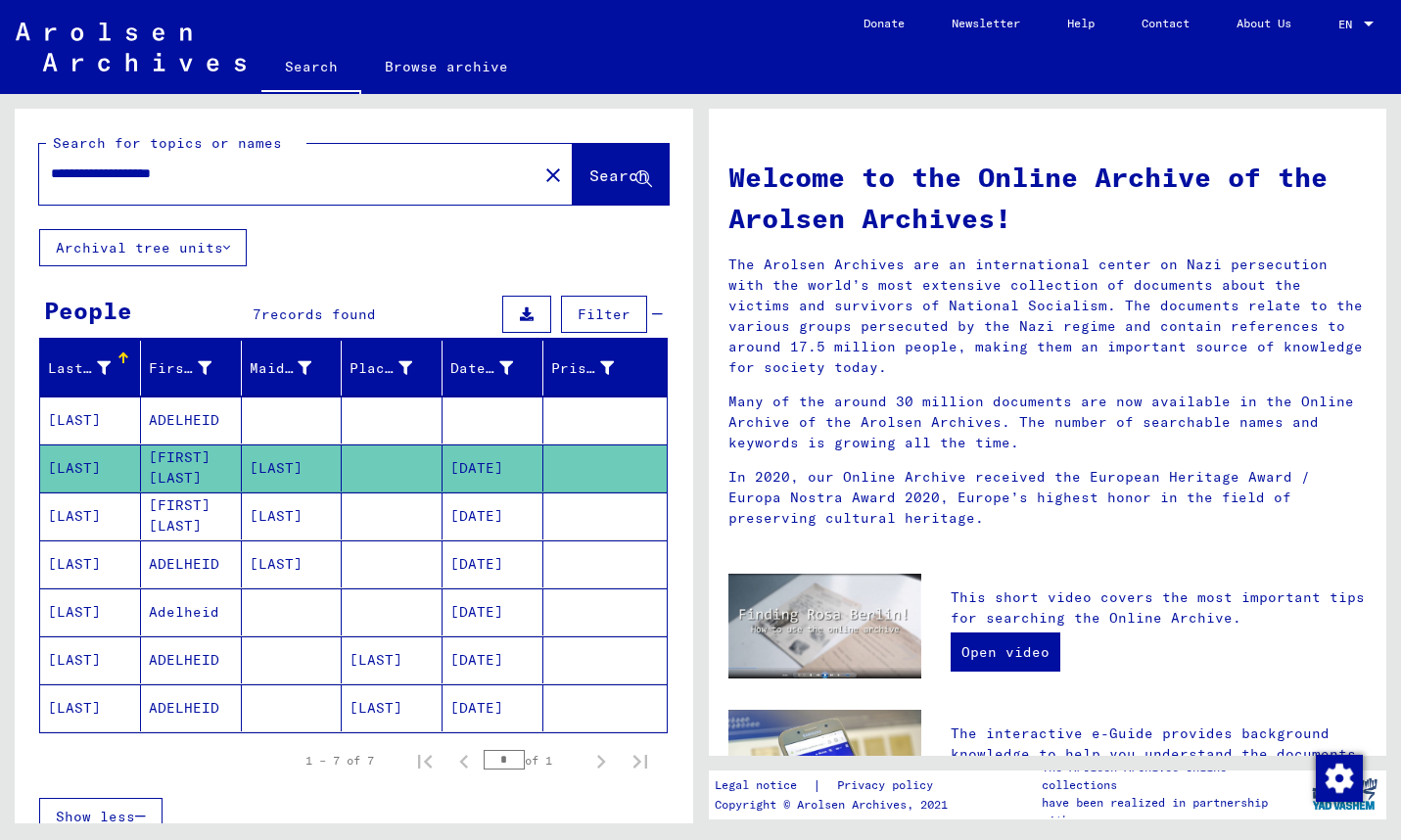 click on "[FIRST] [LAST]" at bounding box center (191, 564) 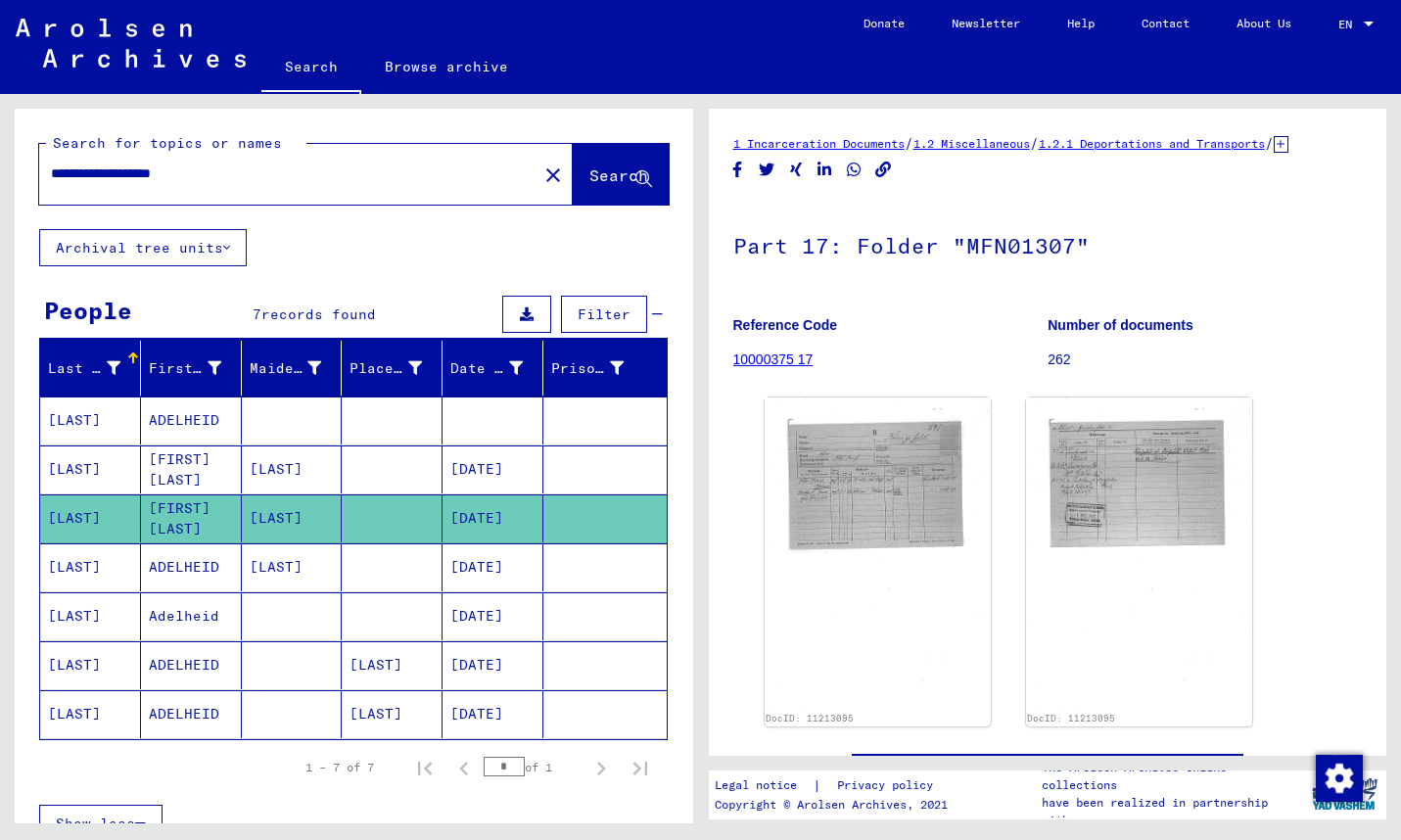 scroll, scrollTop: 0, scrollLeft: 0, axis: both 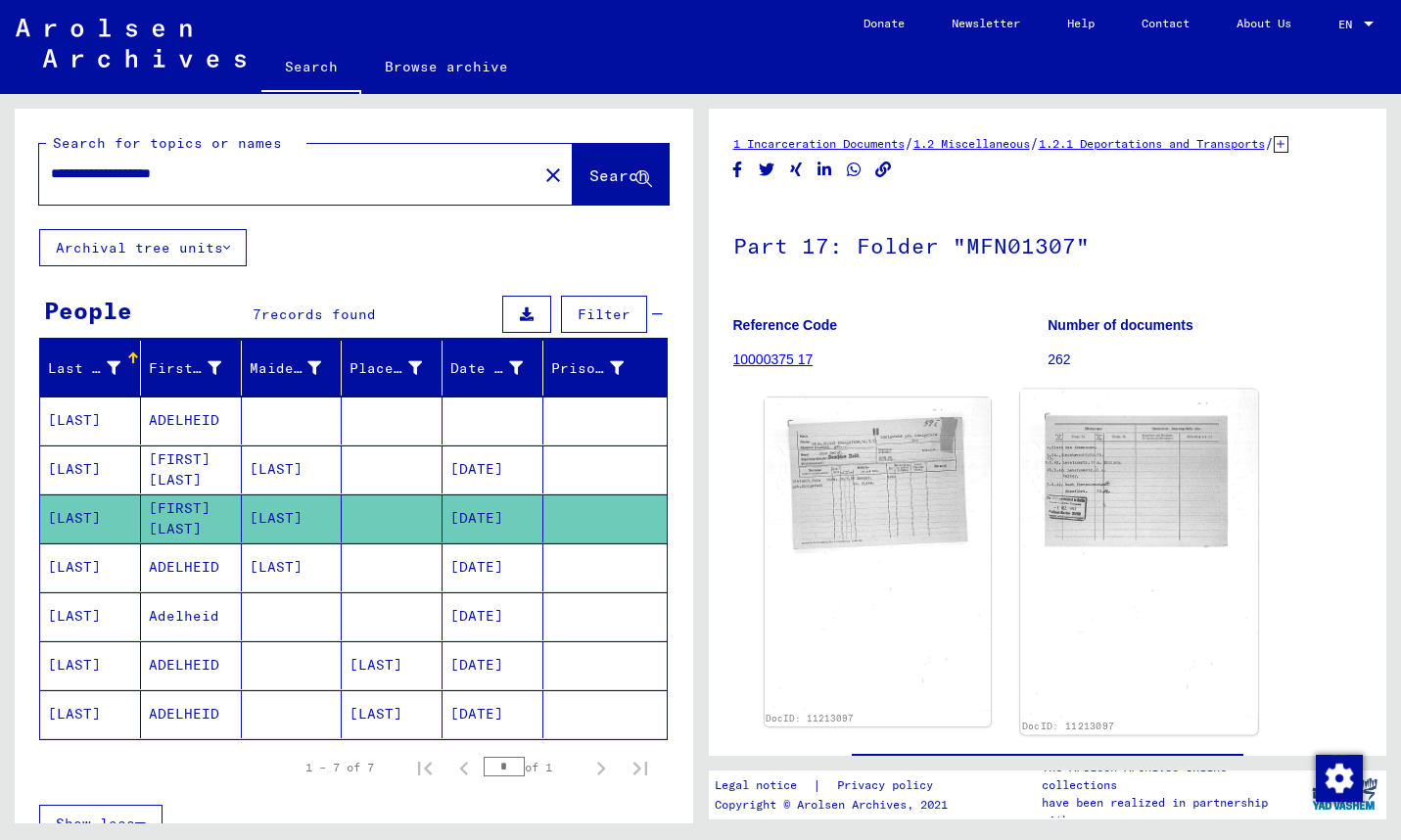 click 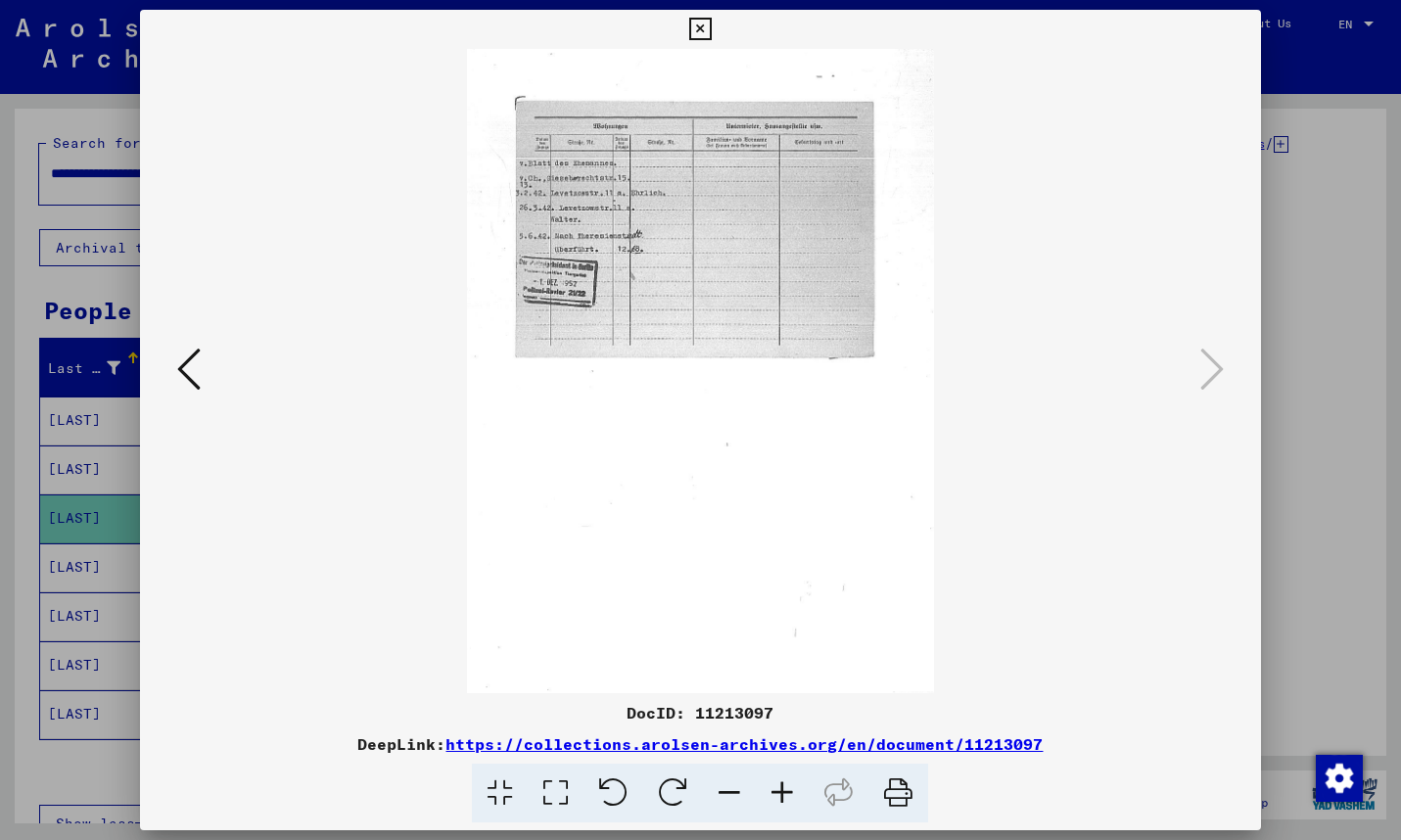scroll, scrollTop: 0, scrollLeft: 0, axis: both 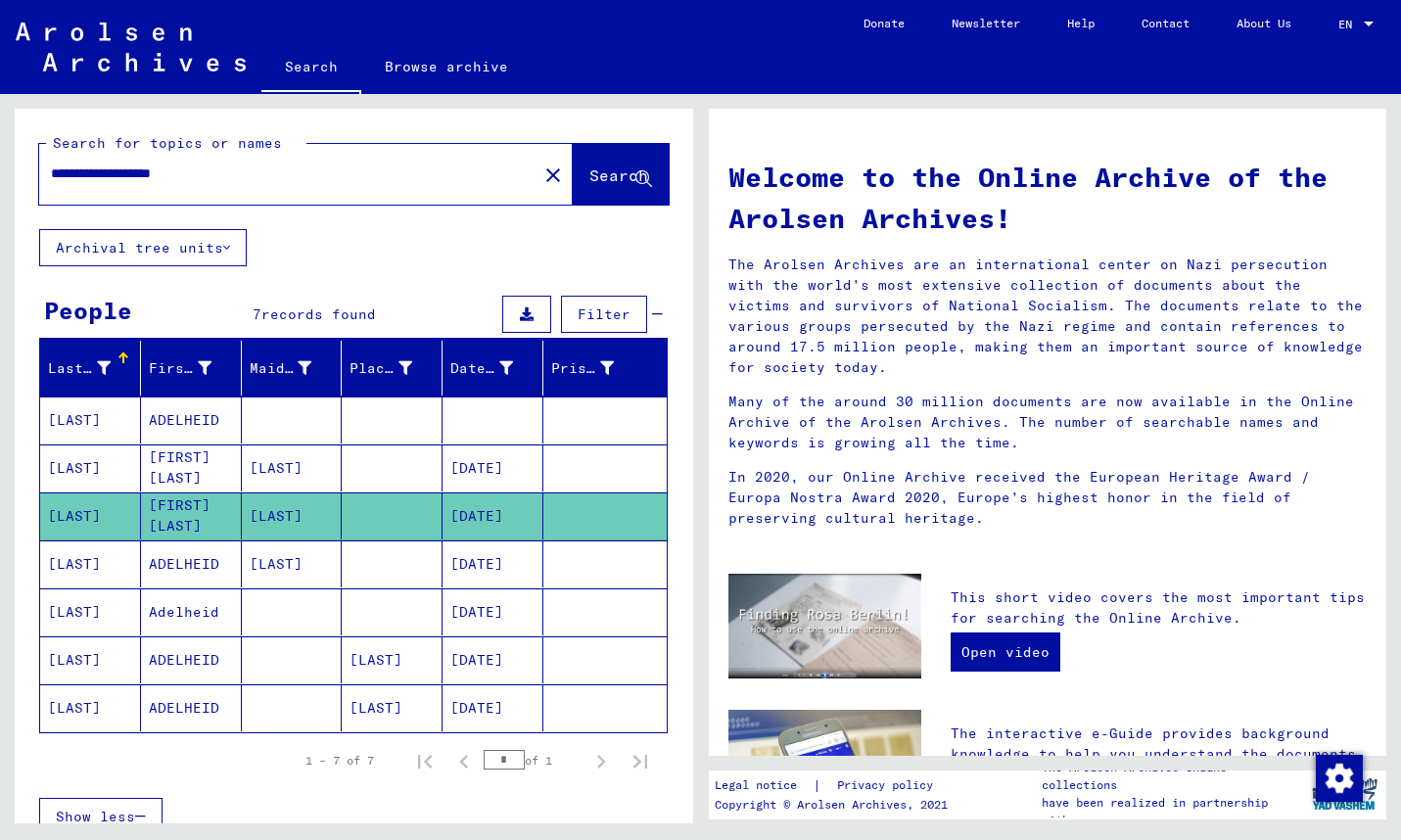 click on "[LAST]" at bounding box center (90, 660) 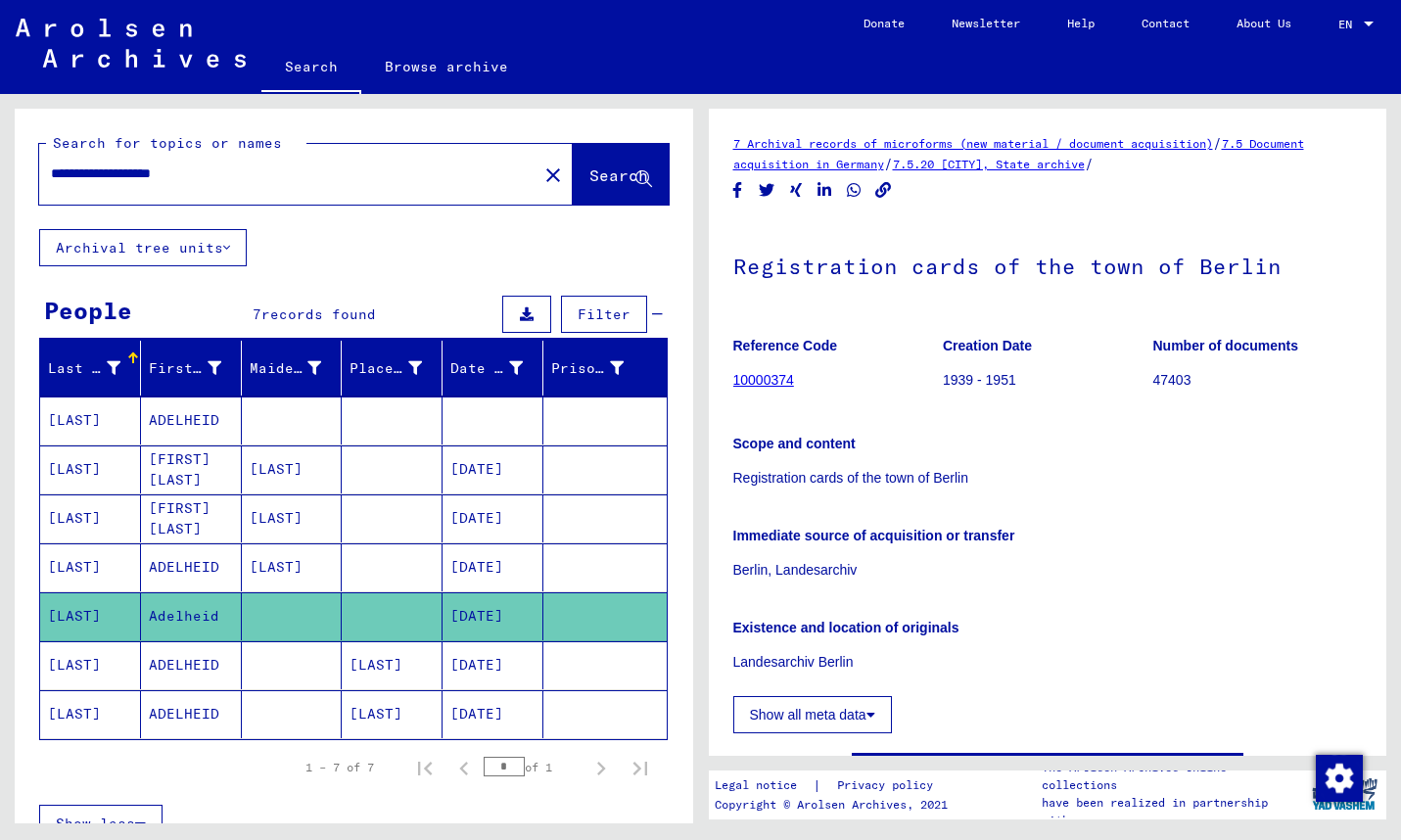 scroll, scrollTop: 0, scrollLeft: 0, axis: both 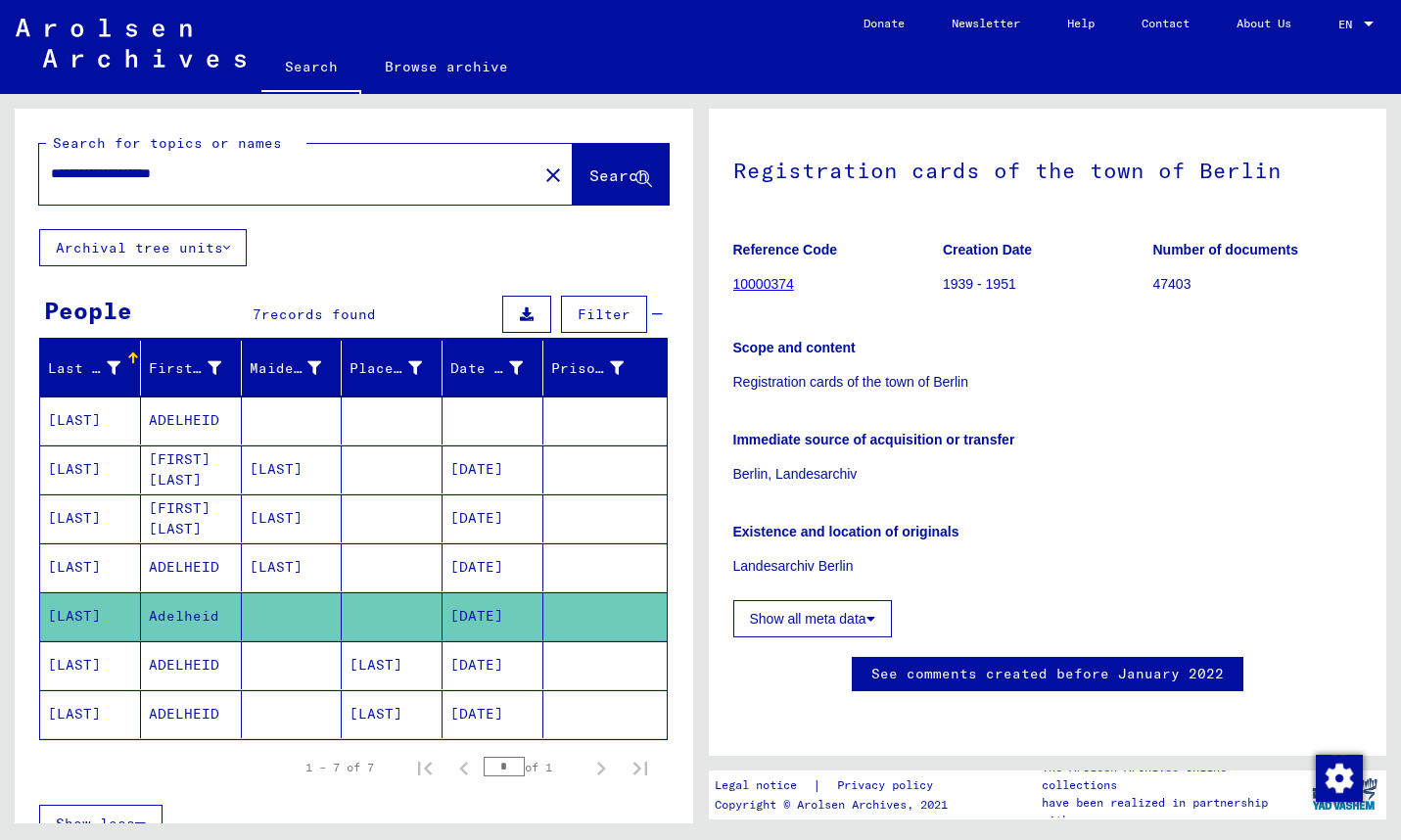 click on "[LAST]" at bounding box center (90, 714) 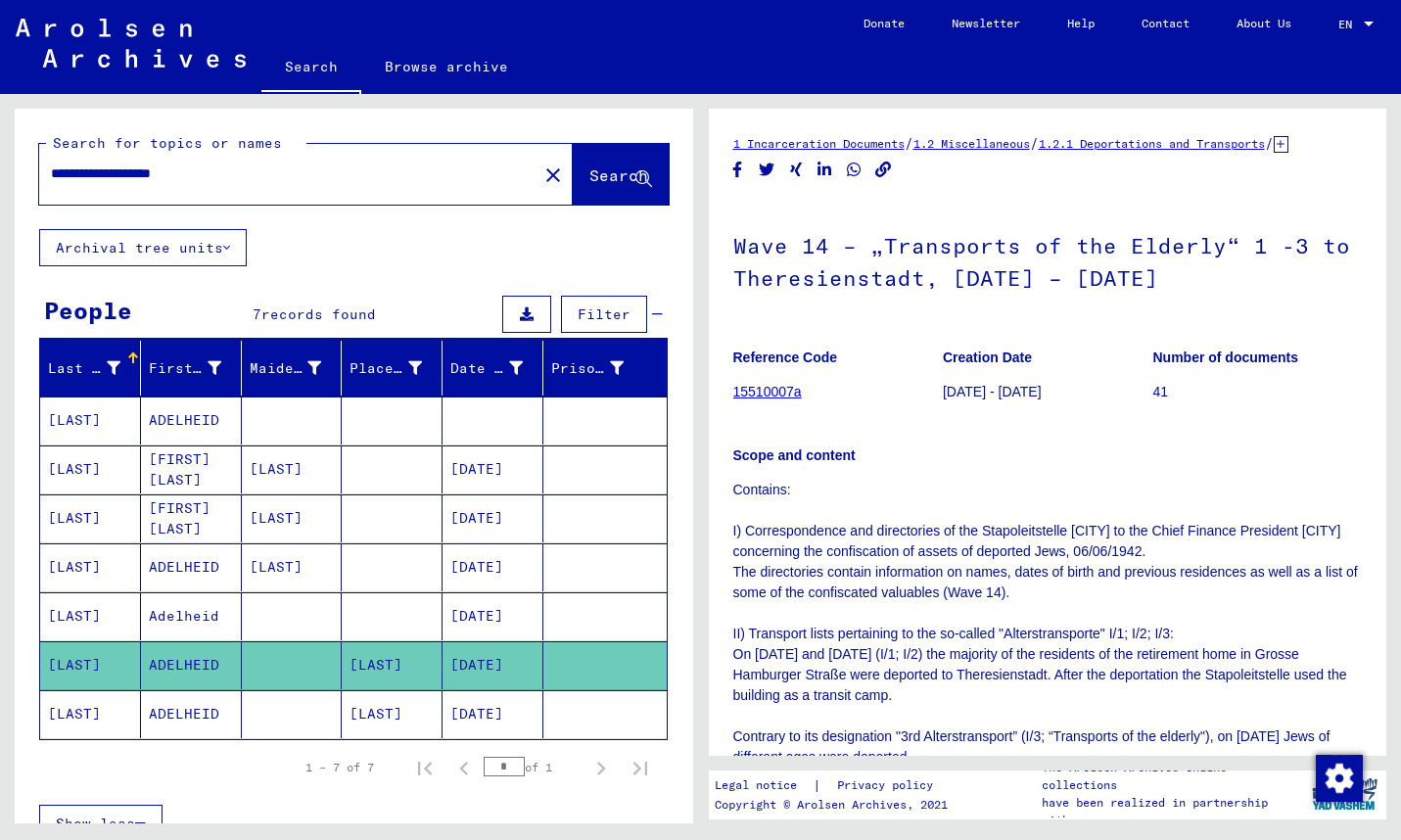 scroll, scrollTop: 0, scrollLeft: 0, axis: both 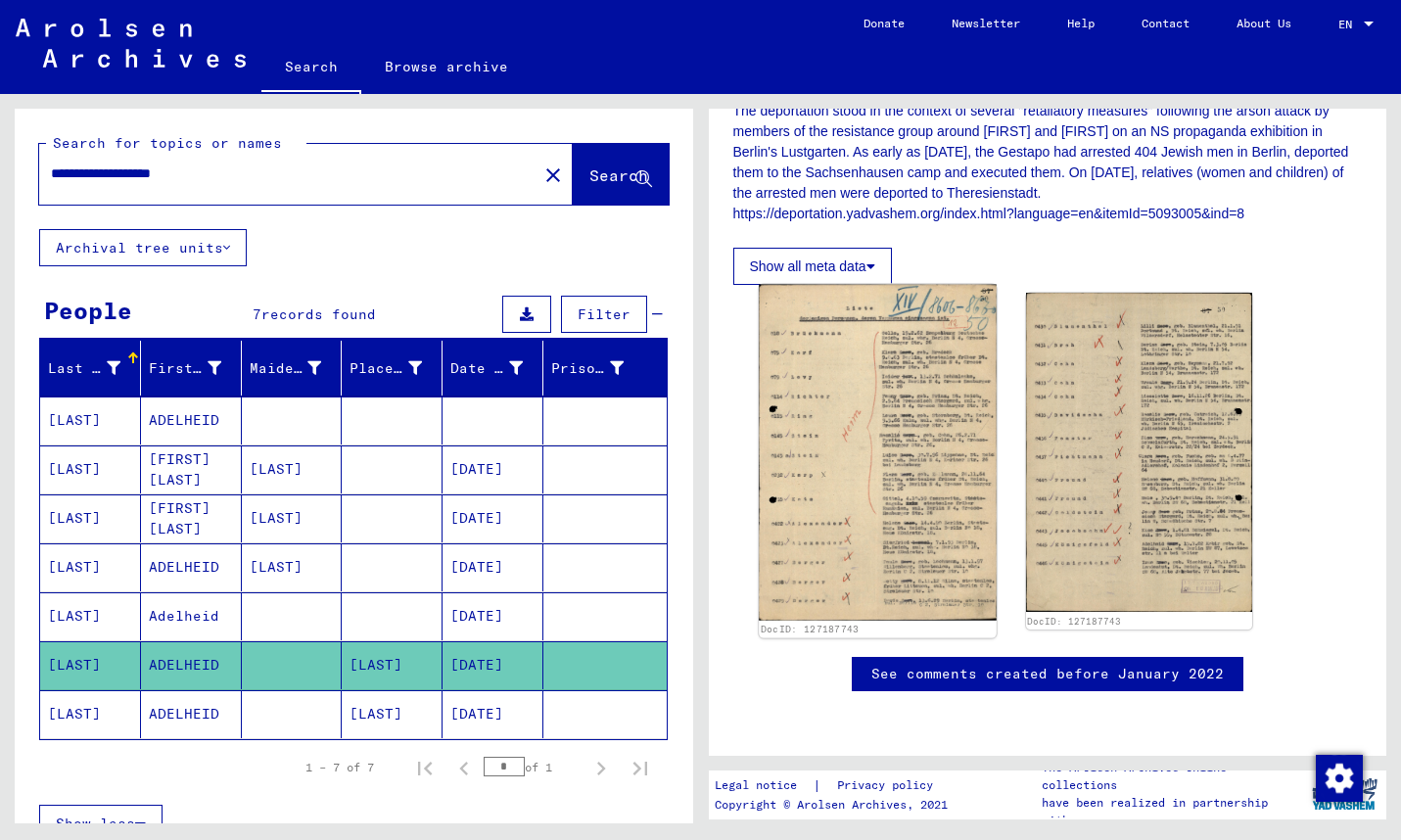 click 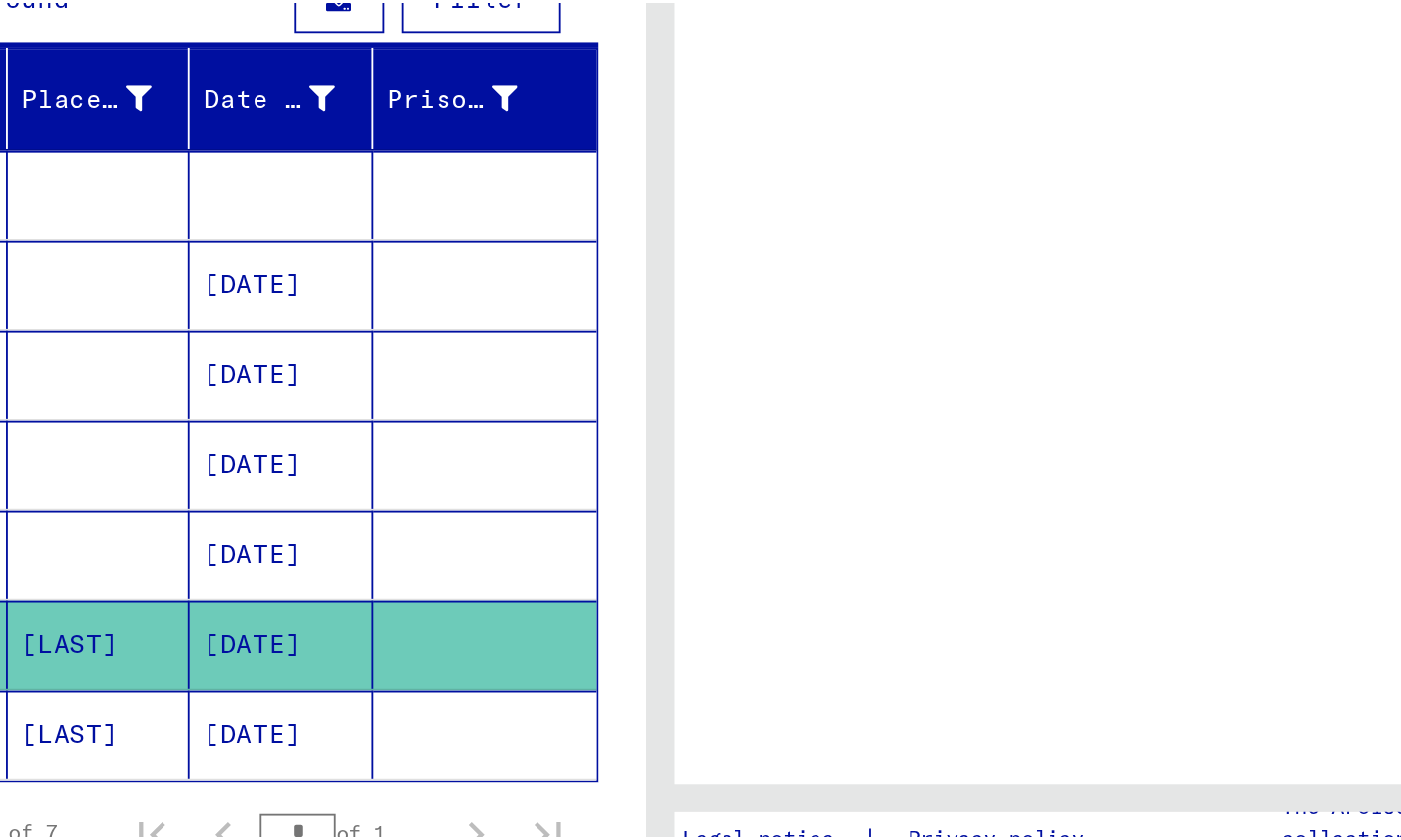 scroll, scrollTop: 0, scrollLeft: 0, axis: both 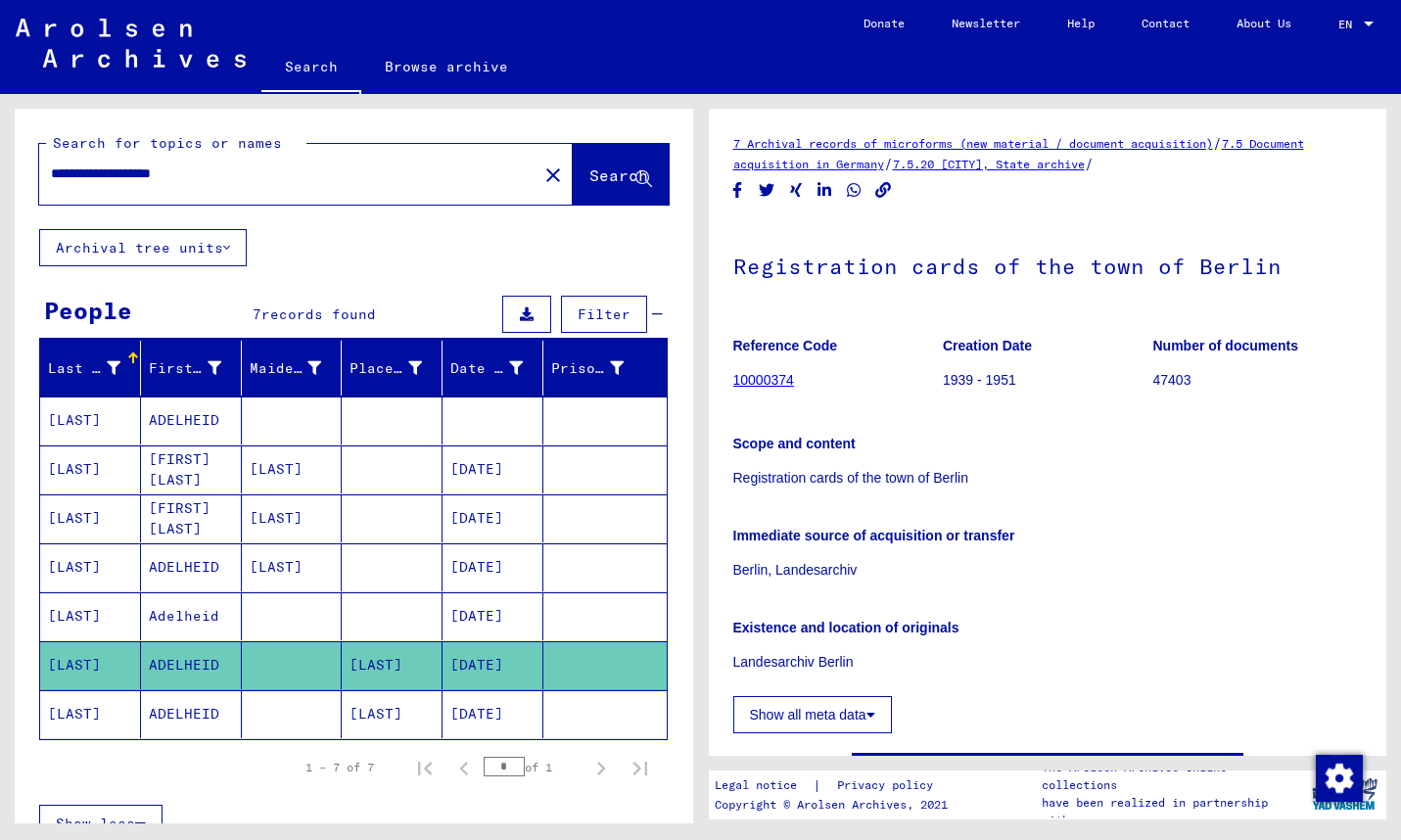 click on "[LAST]" 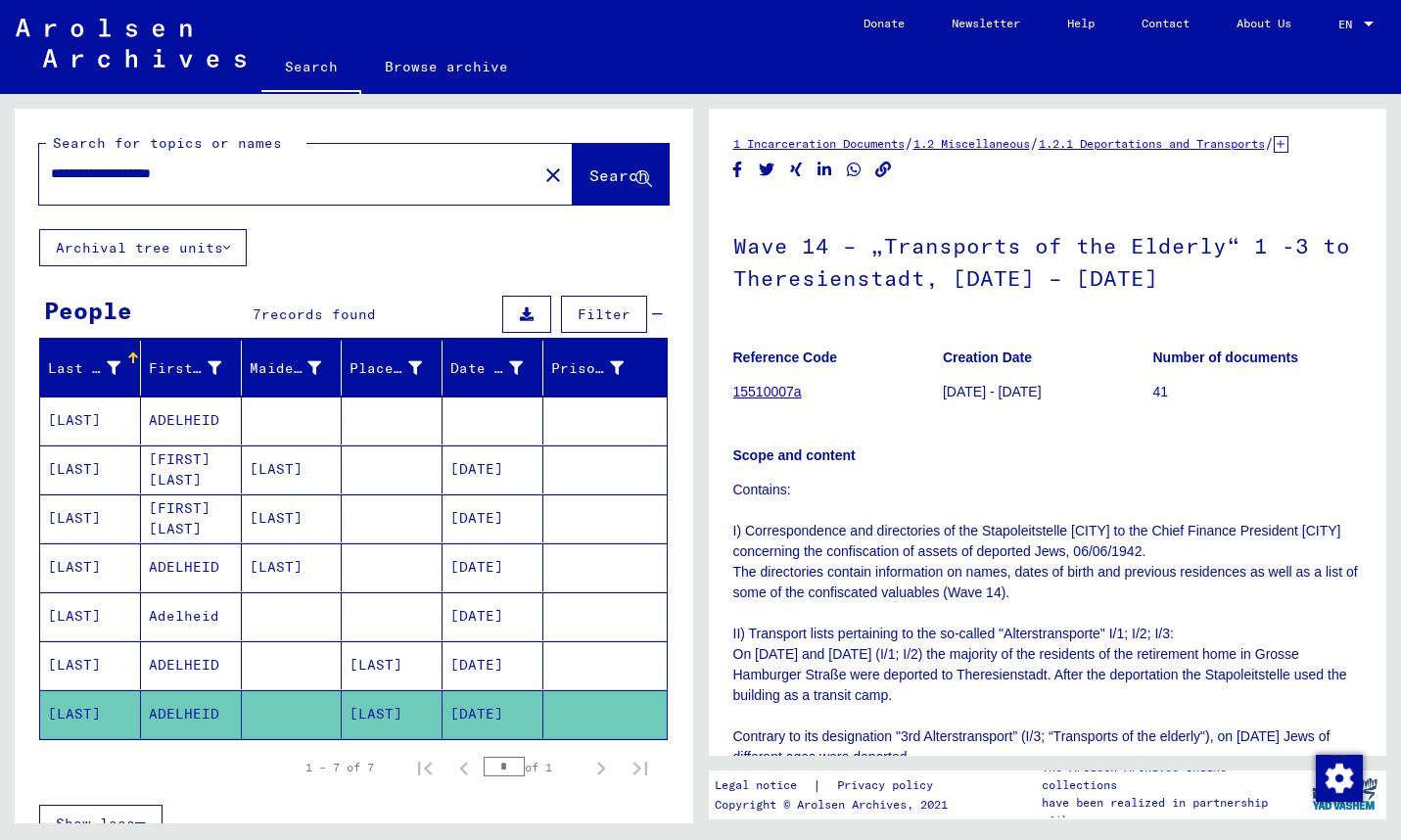scroll, scrollTop: 0, scrollLeft: 0, axis: both 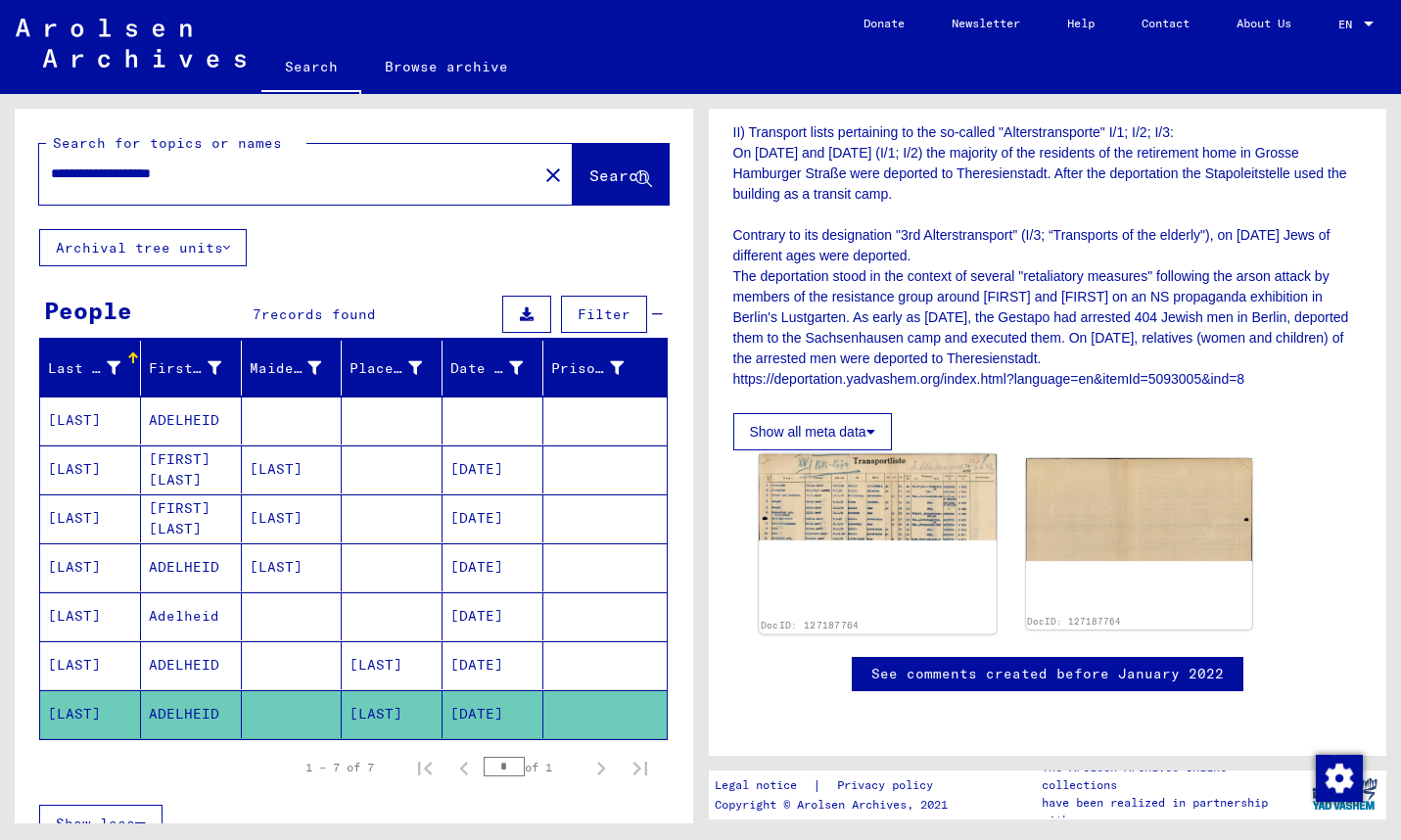 click 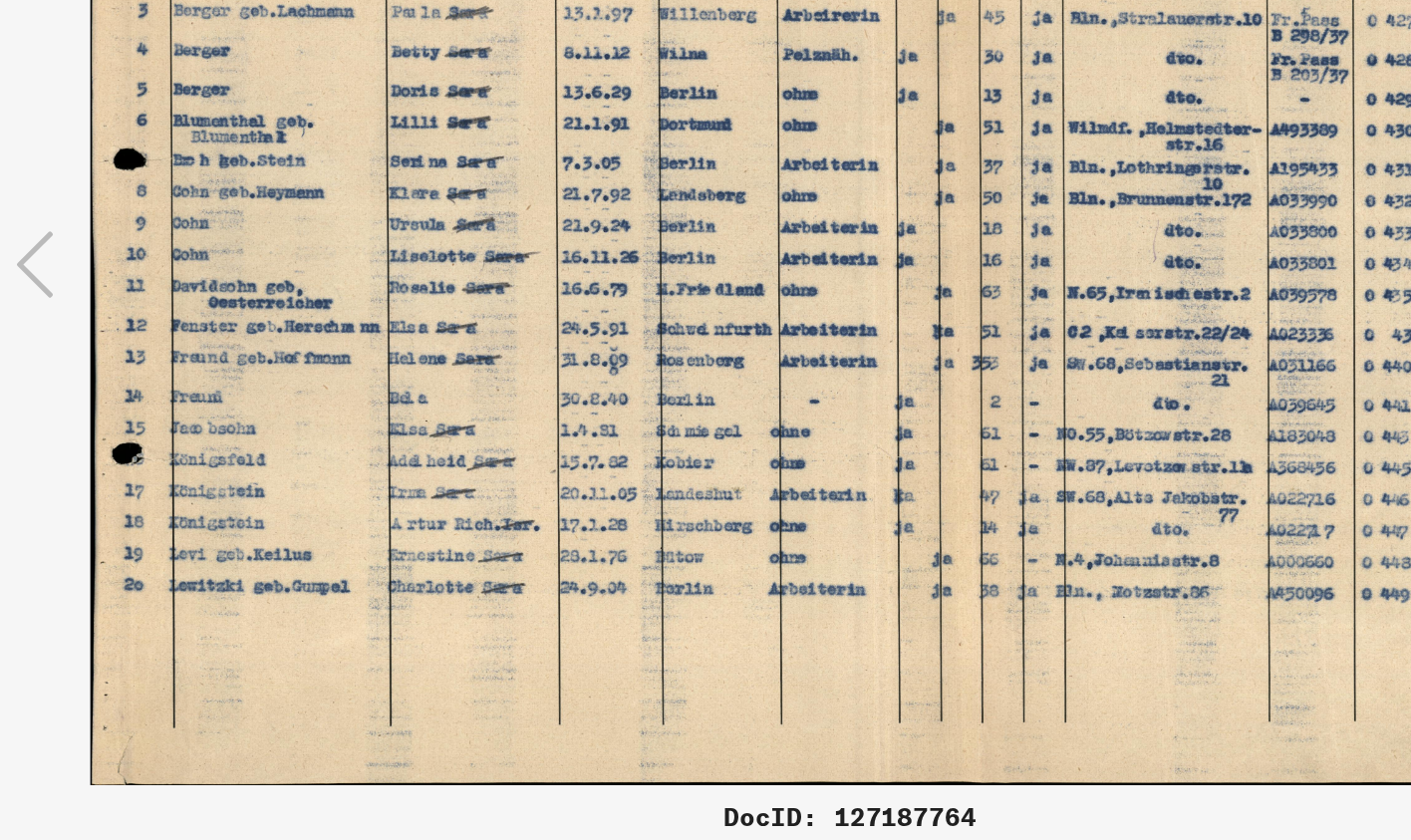 drag, startPoint x: 288, startPoint y: 92, endPoint x: 313, endPoint y: 217, distance: 127.47549 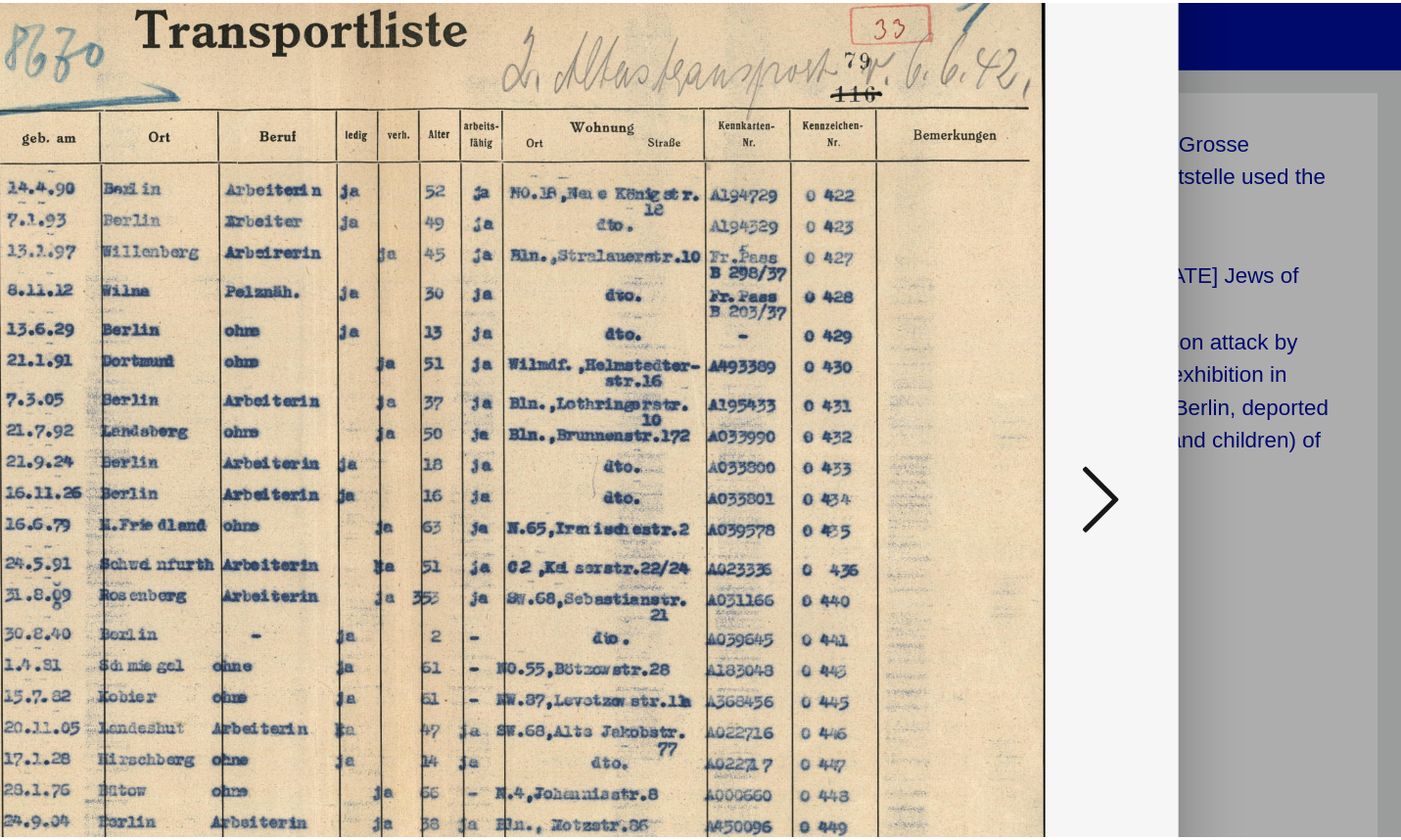 scroll, scrollTop: 0, scrollLeft: 0, axis: both 